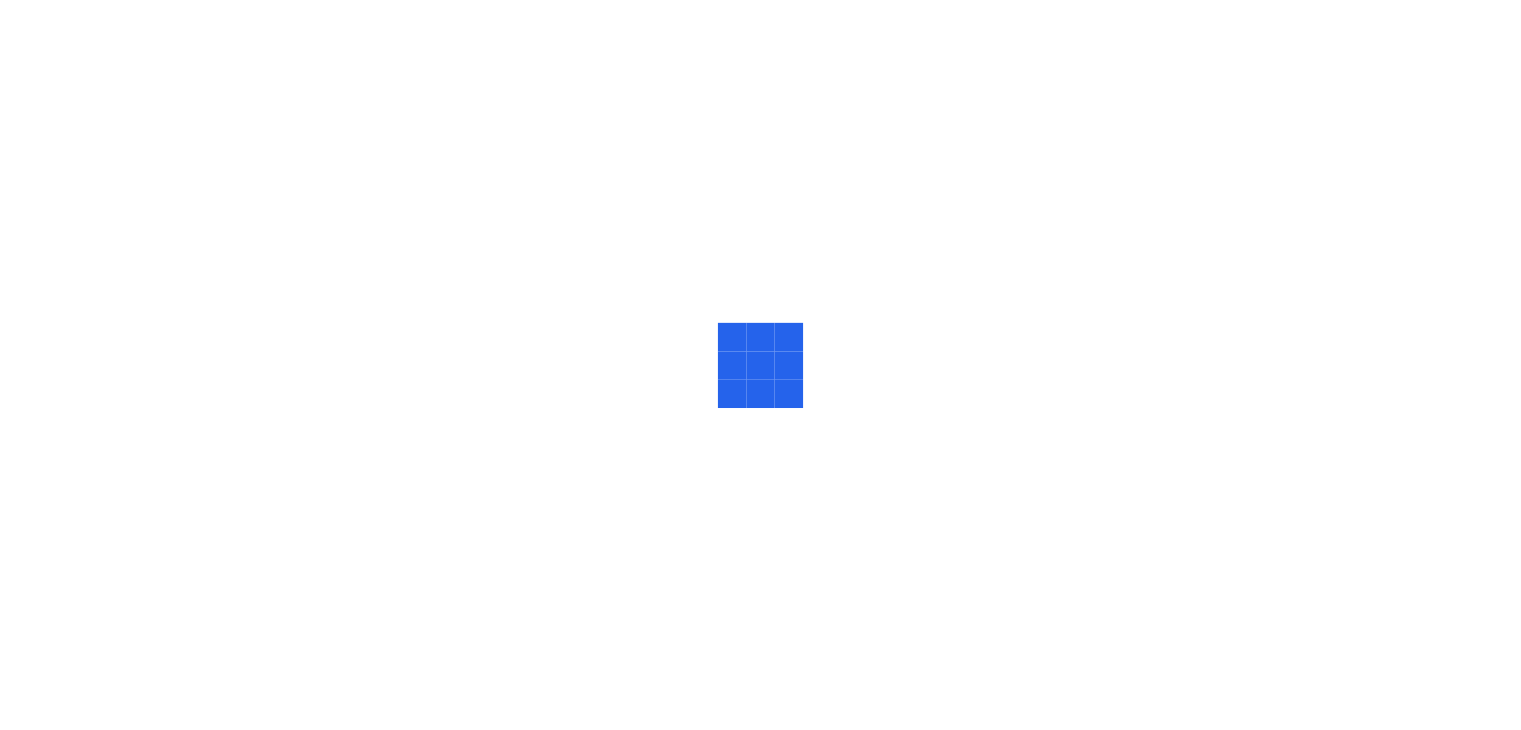 scroll, scrollTop: 0, scrollLeft: 0, axis: both 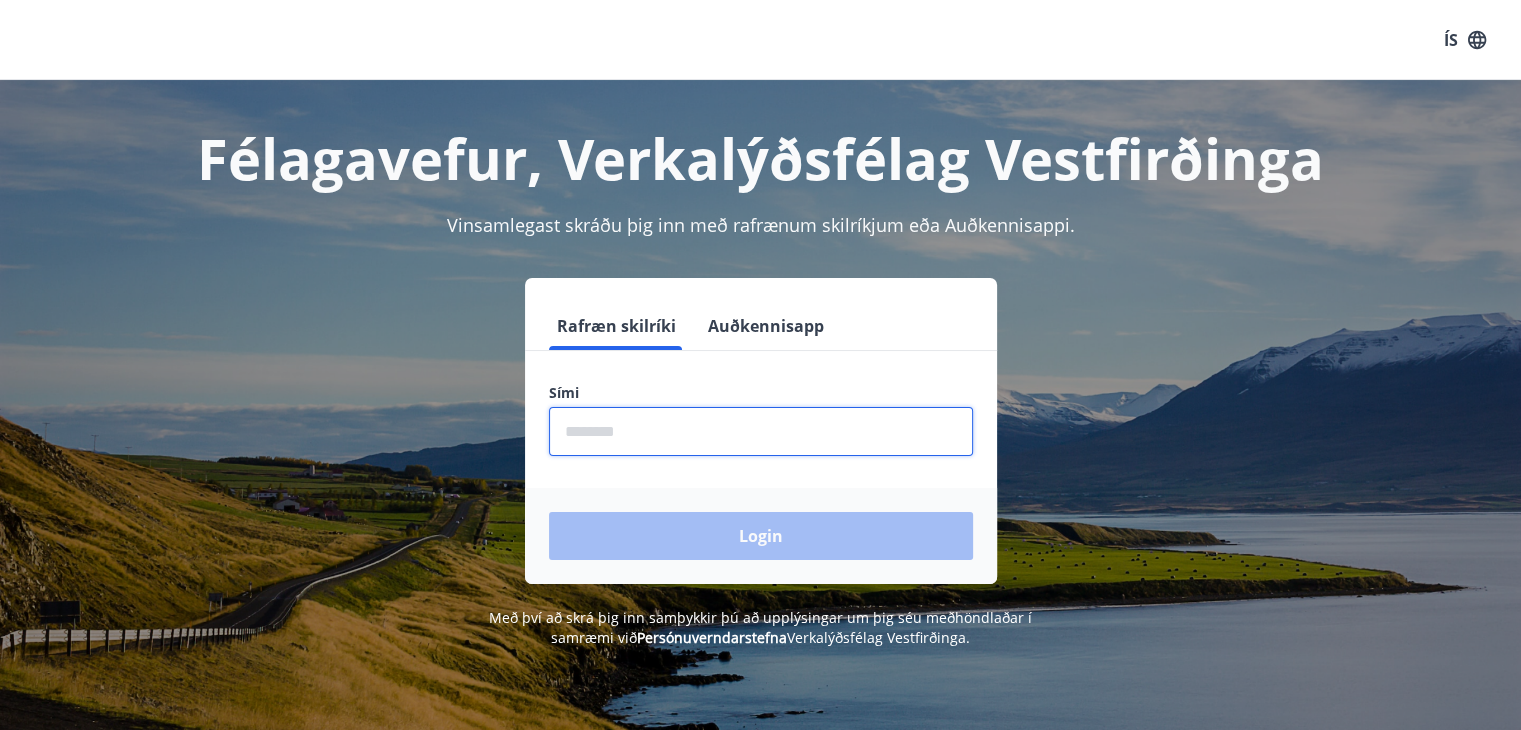 click at bounding box center [761, 431] 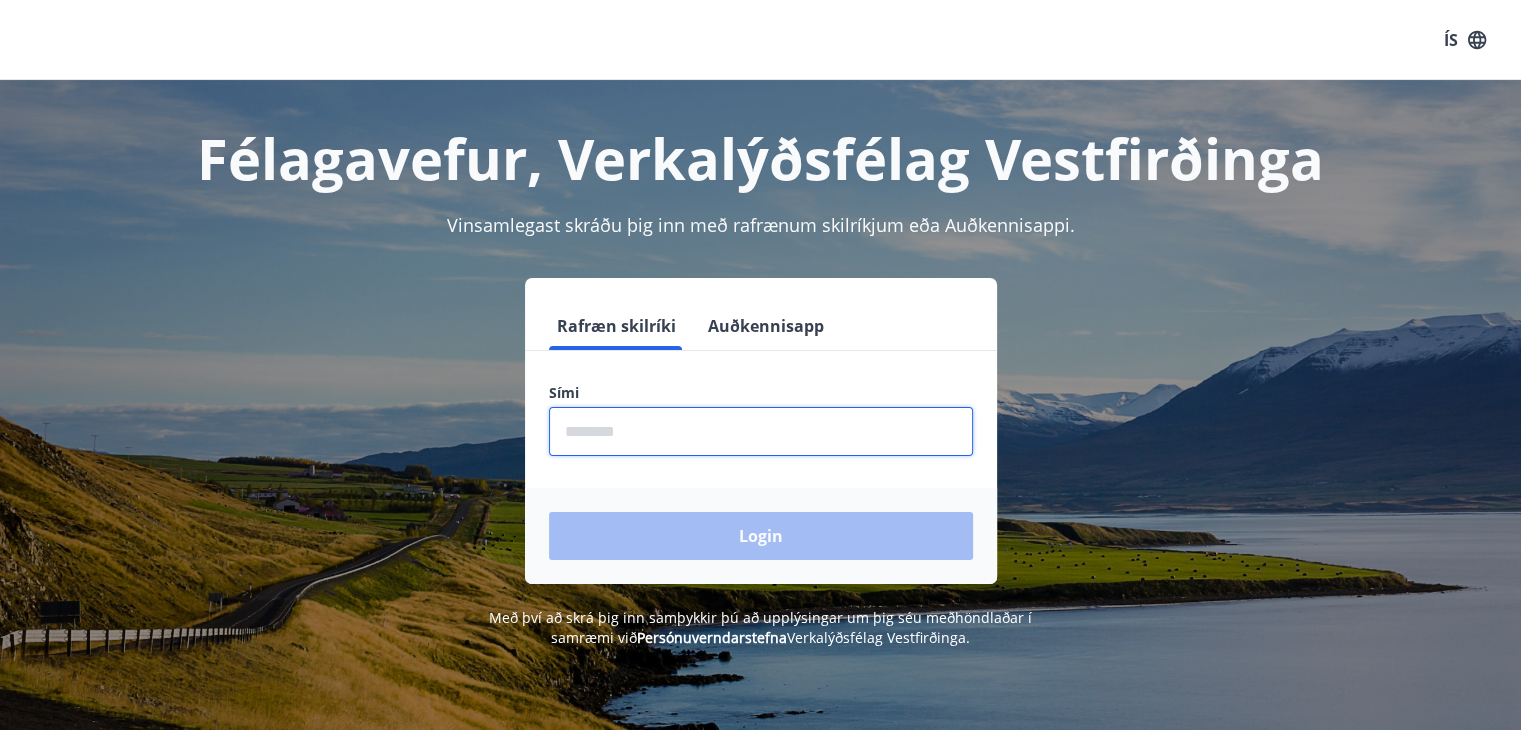 type on "********" 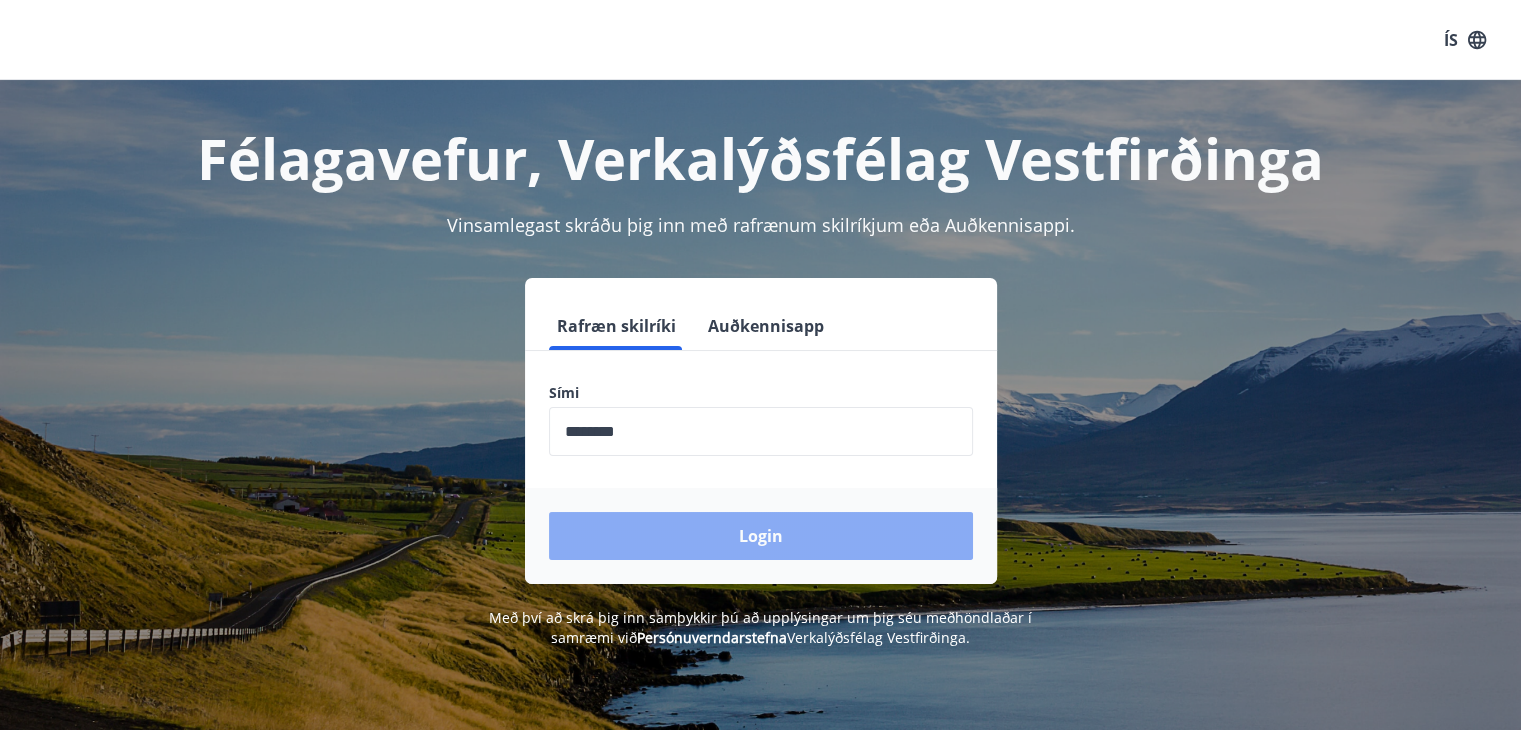 click on "Login" at bounding box center (761, 536) 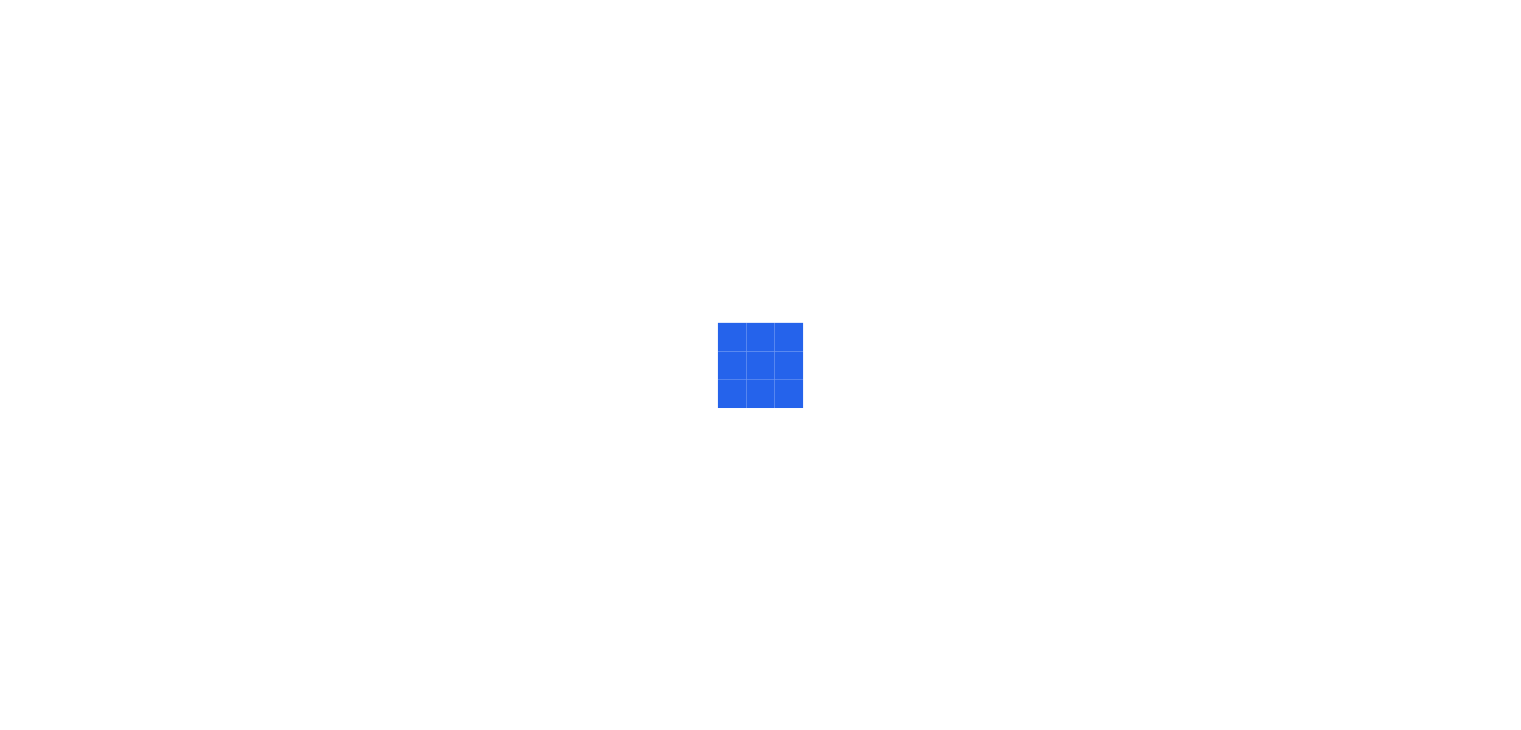 scroll, scrollTop: 0, scrollLeft: 0, axis: both 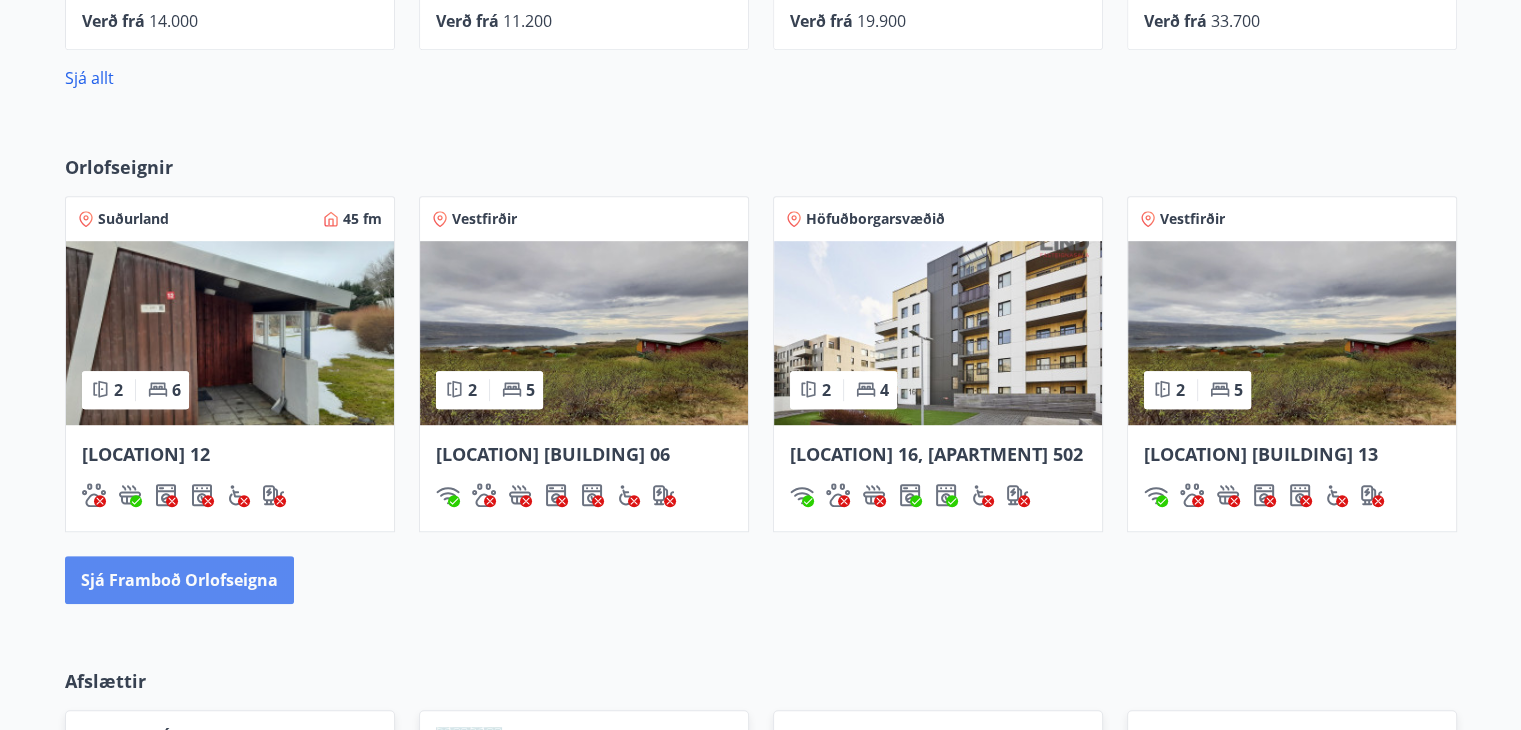 click on "Sjá framboð orlofseigna" at bounding box center [179, 580] 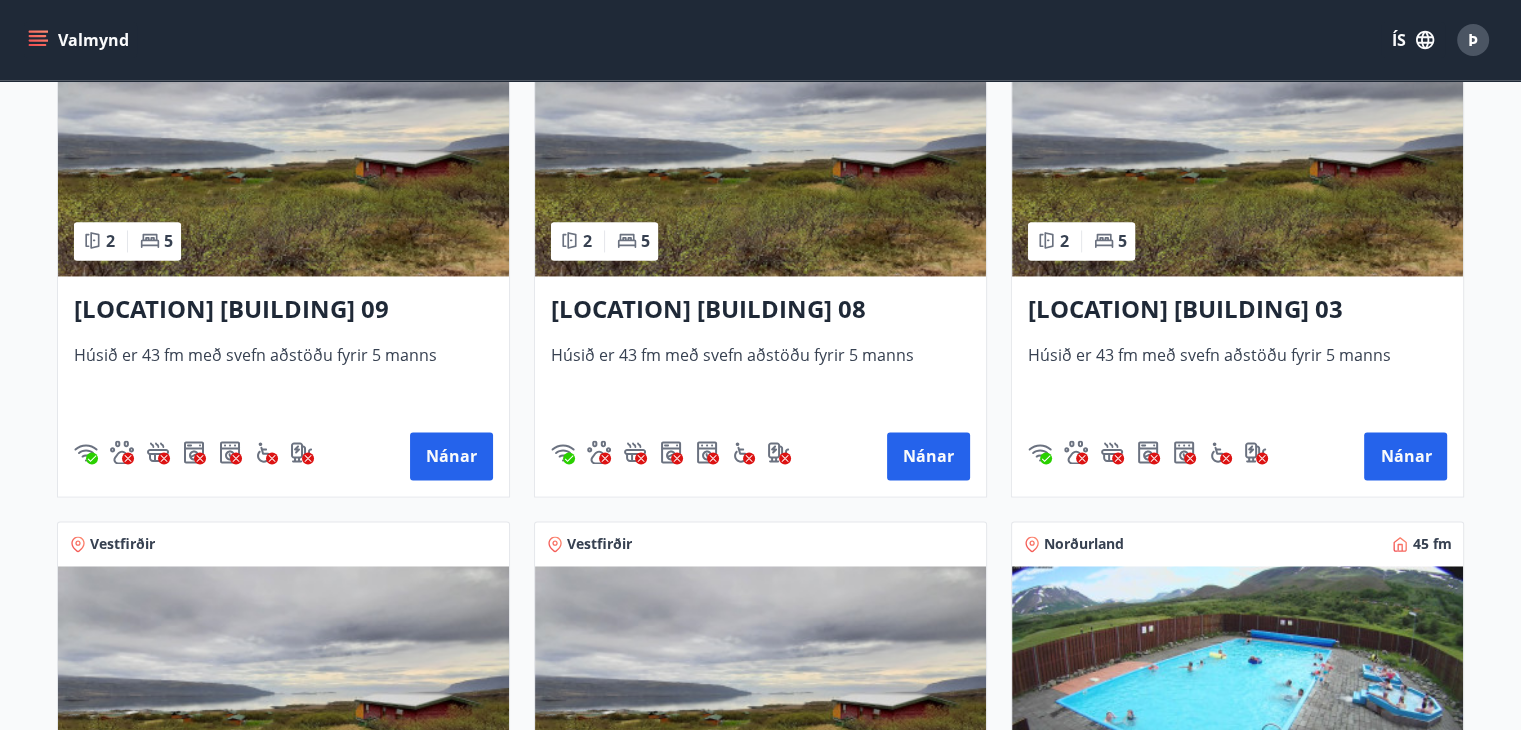 scroll, scrollTop: 3172, scrollLeft: 0, axis: vertical 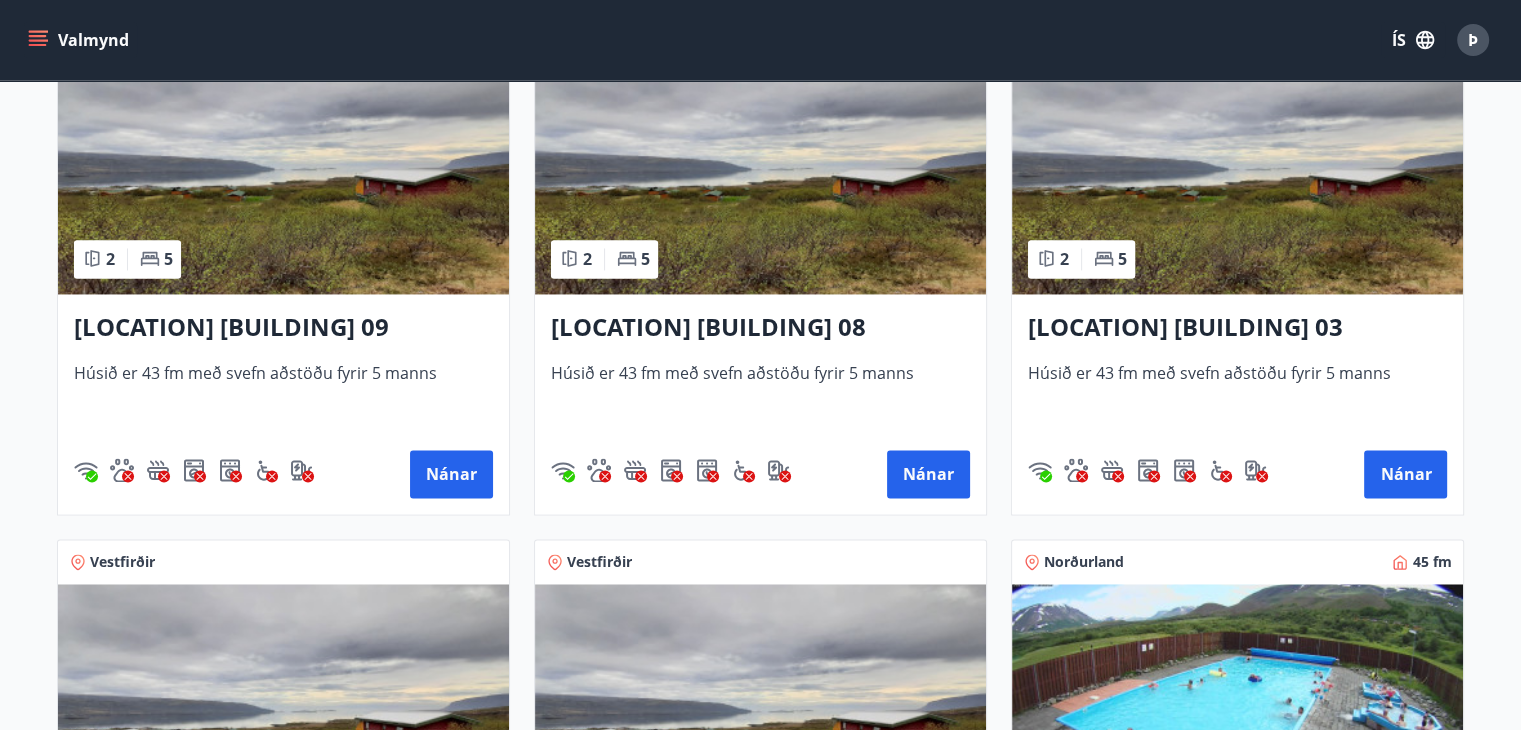 click on "[LOCATION] [BUILDING] 08" at bounding box center (760, 328) 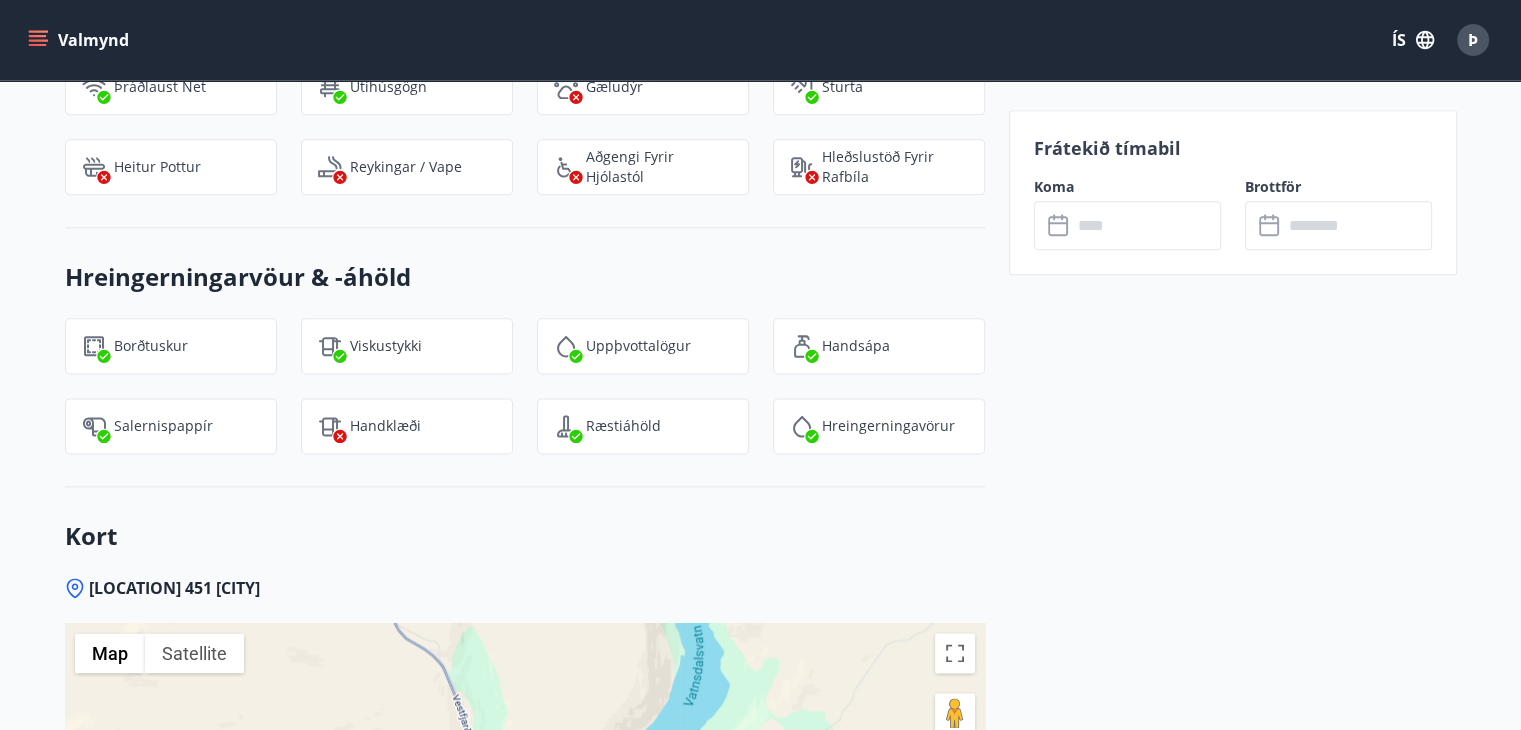 scroll, scrollTop: 2652, scrollLeft: 0, axis: vertical 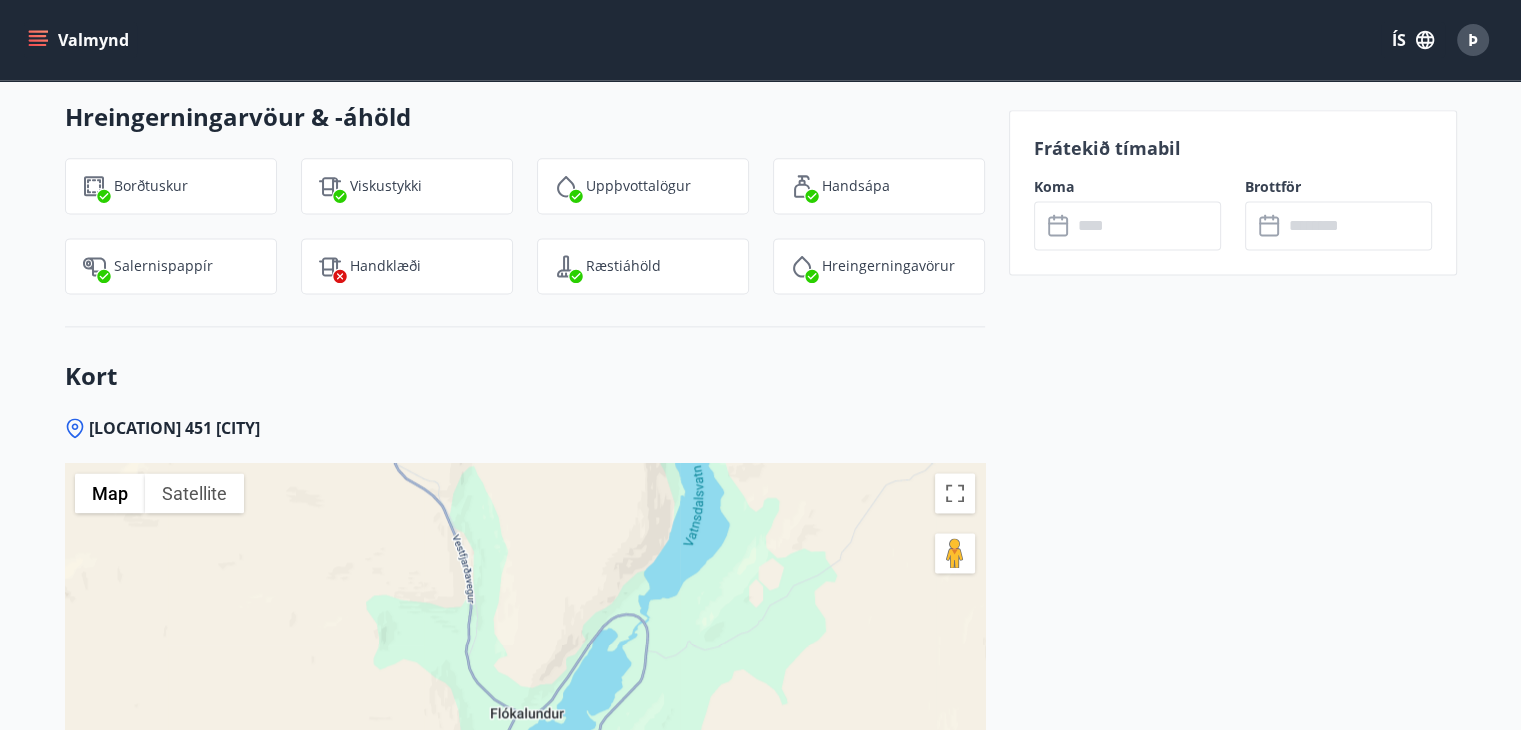 click 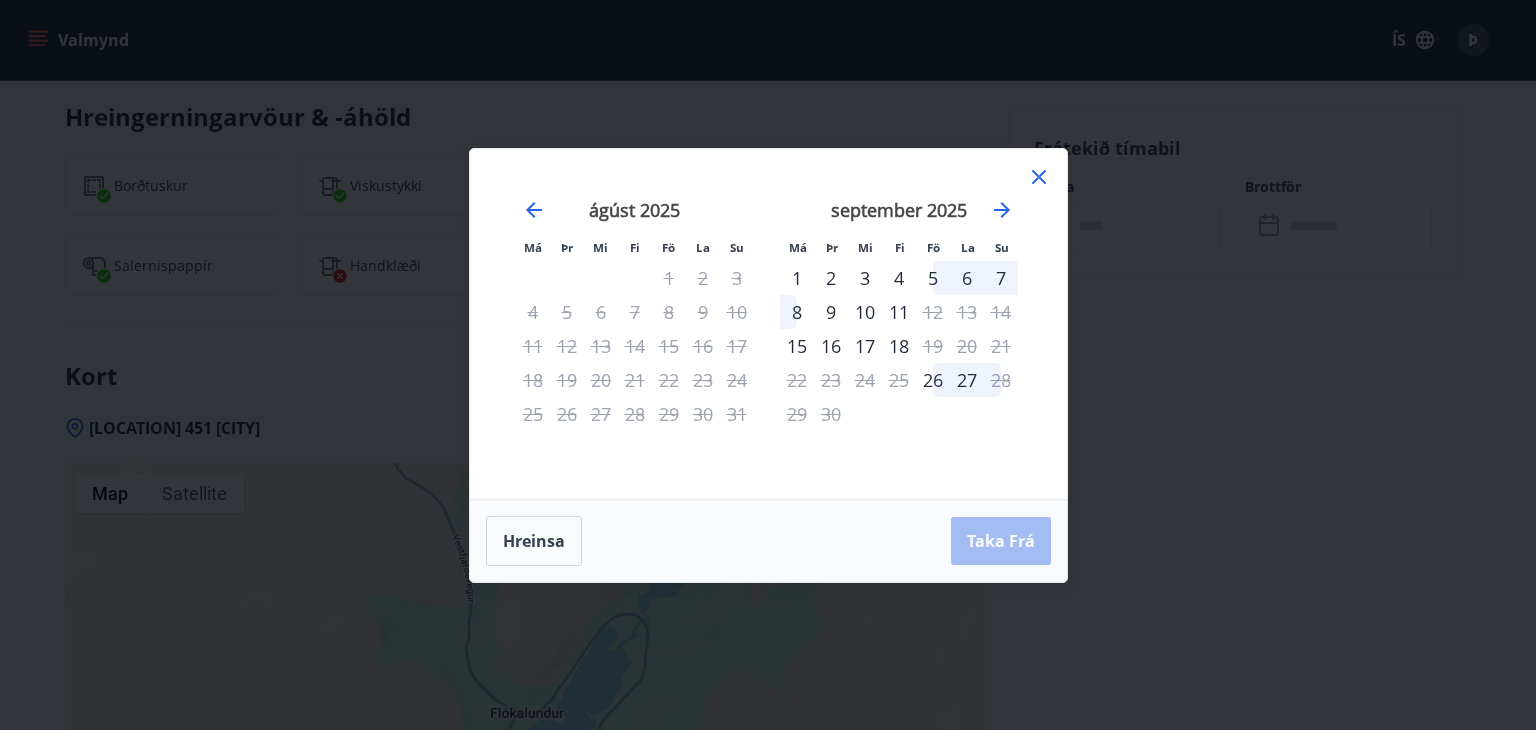 click 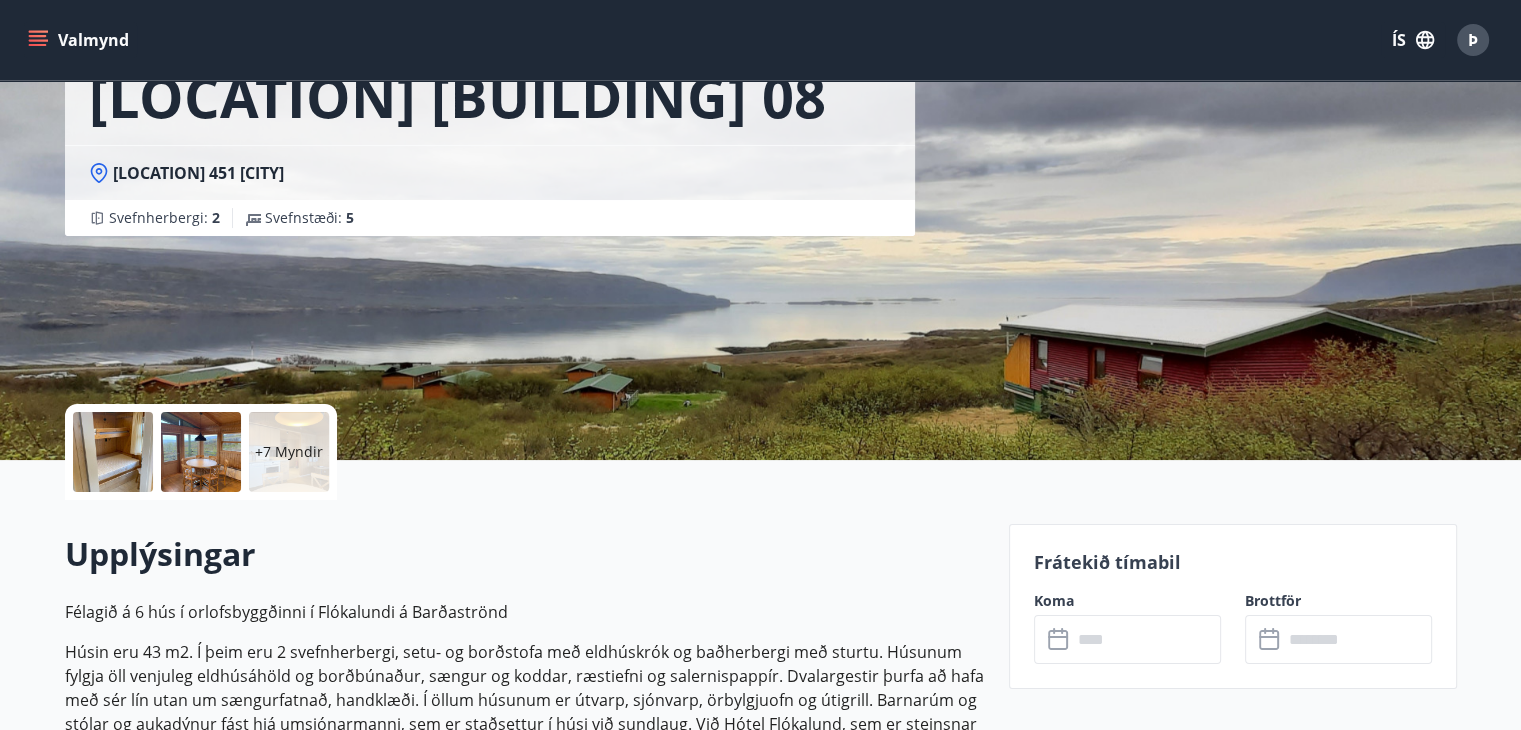 scroll, scrollTop: 0, scrollLeft: 0, axis: both 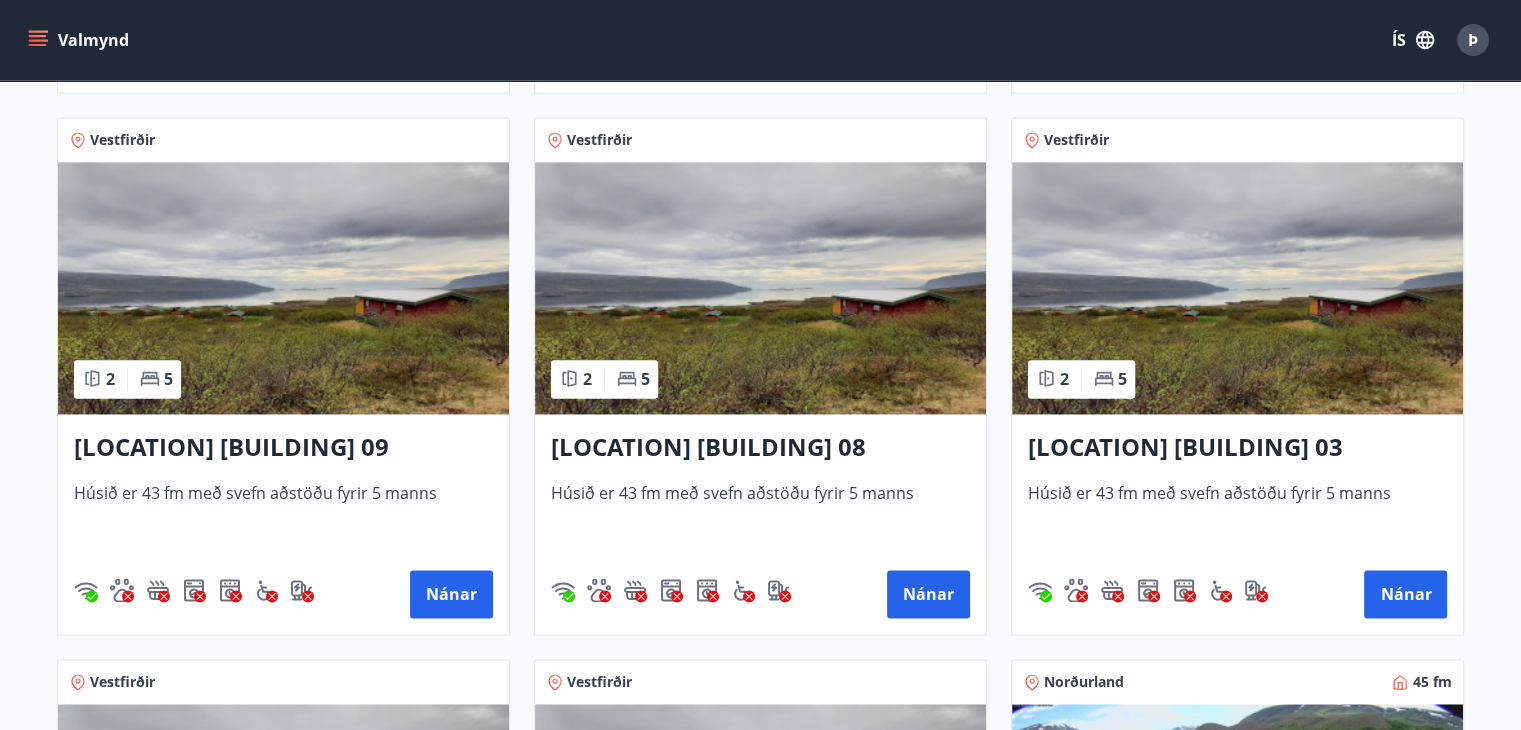 click at bounding box center [283, 288] 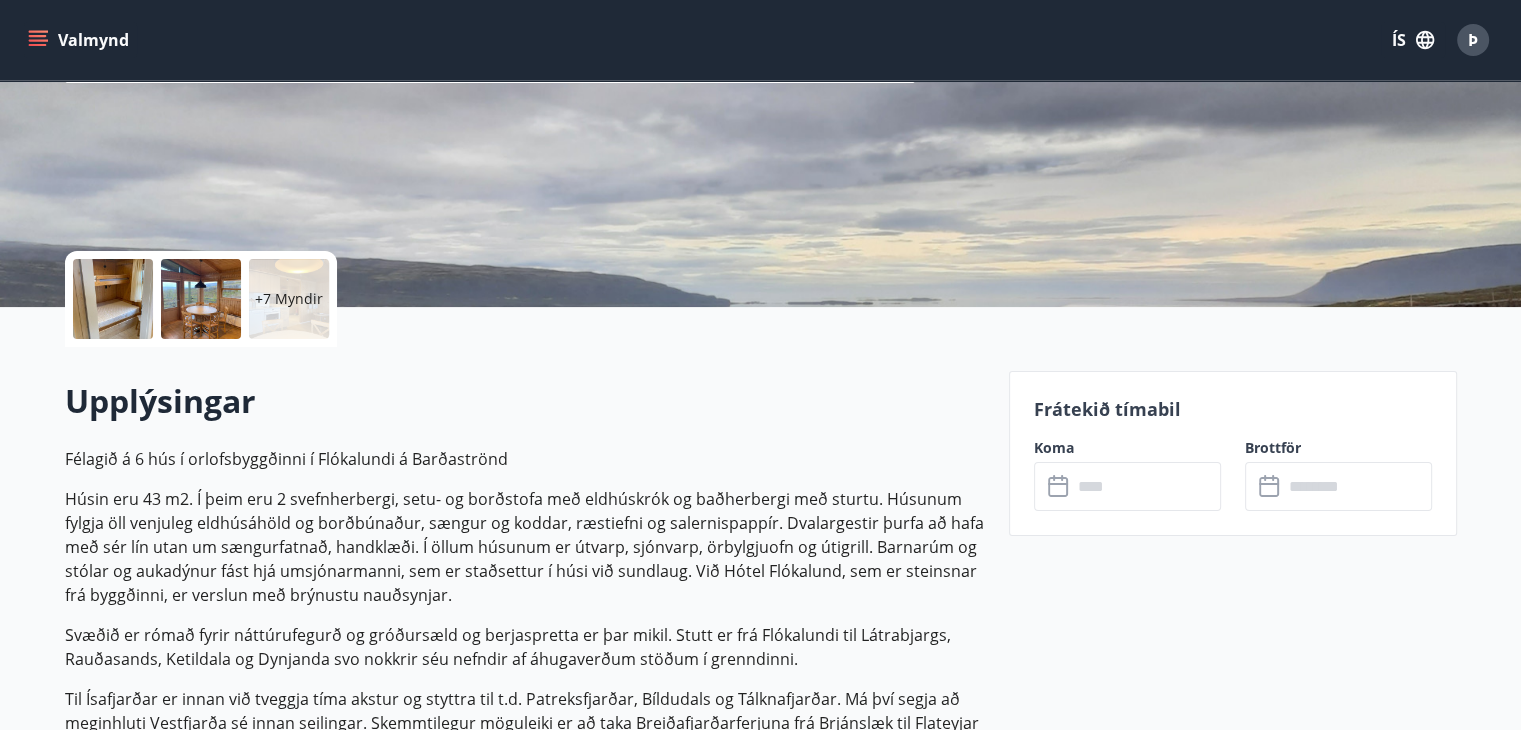 scroll, scrollTop: 360, scrollLeft: 0, axis: vertical 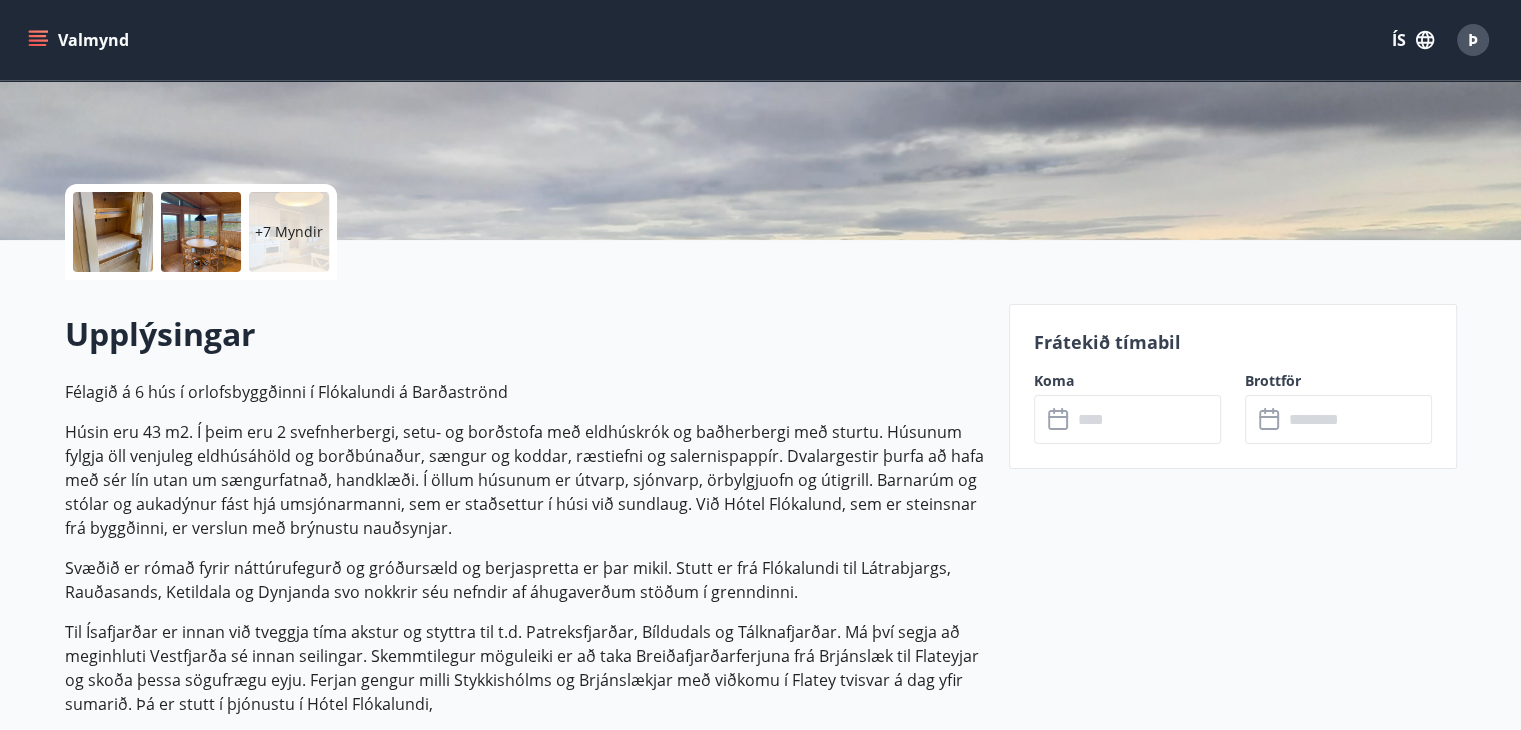click 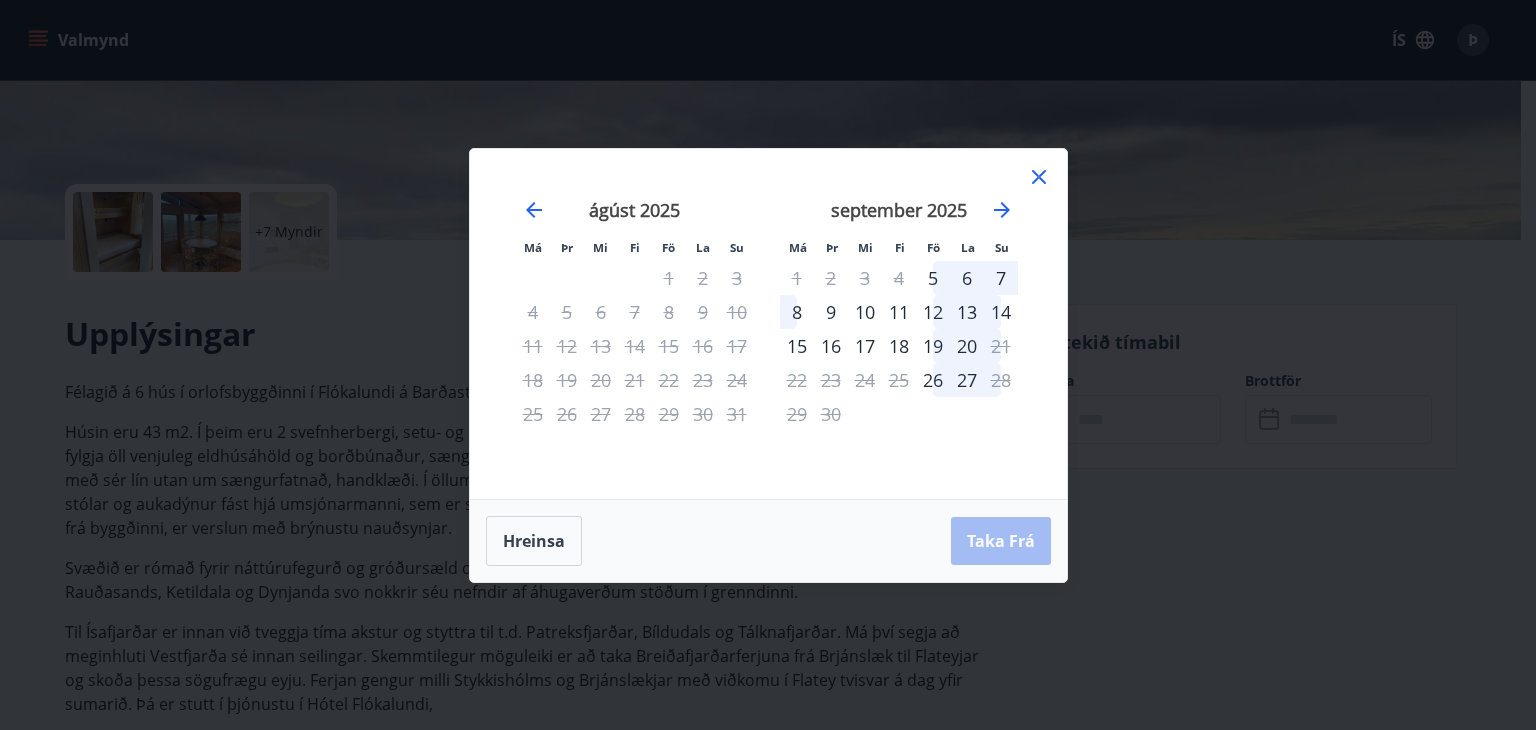 click on "12" at bounding box center [933, 312] 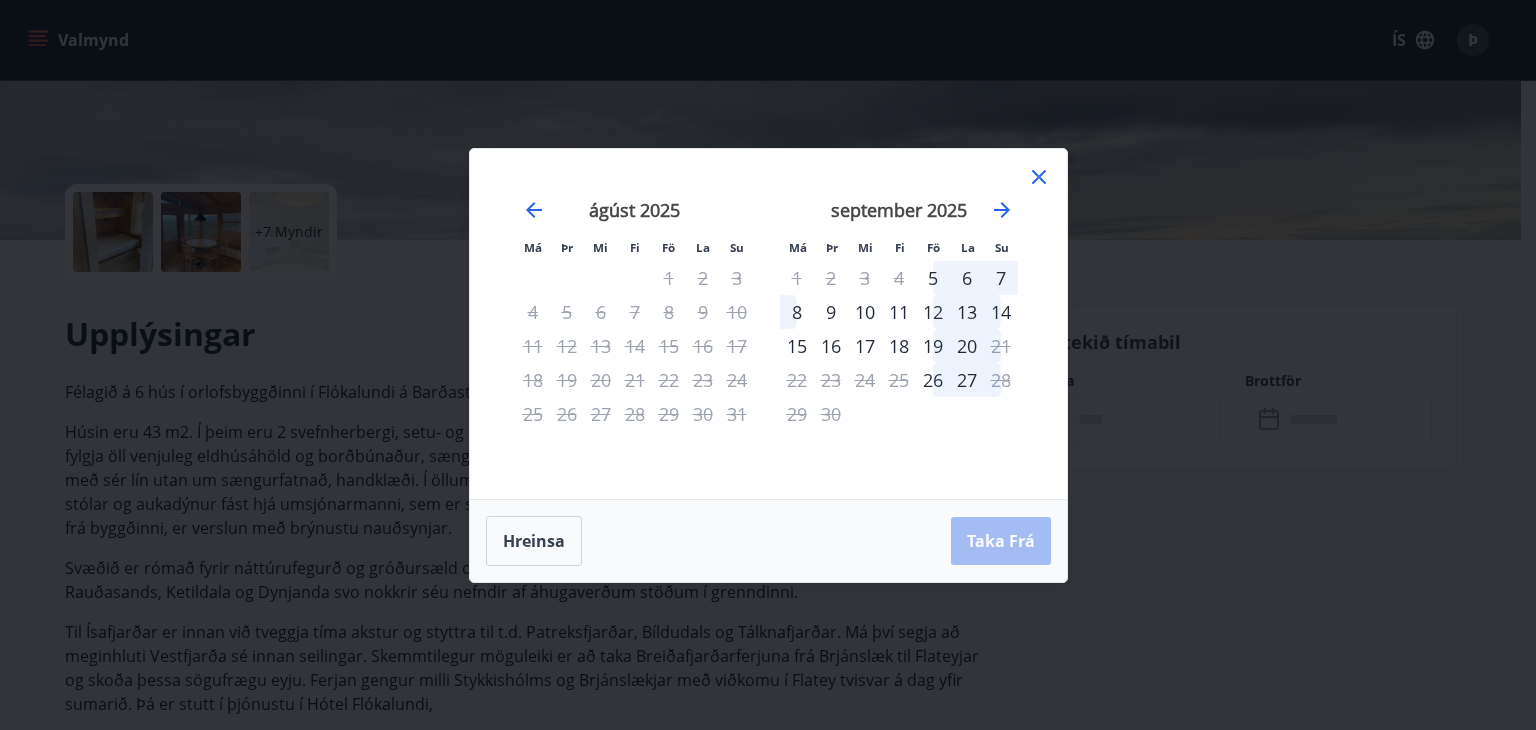 click 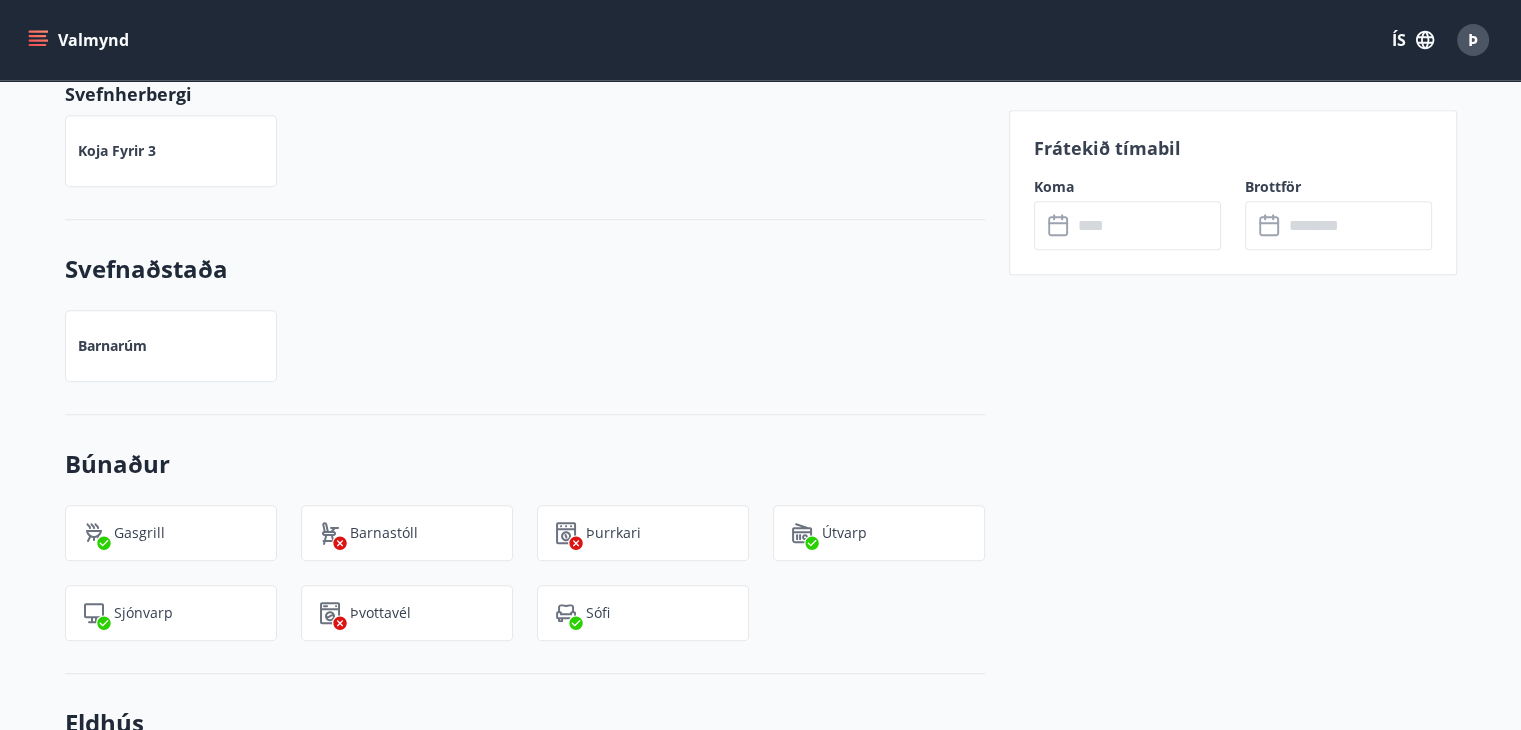scroll, scrollTop: 1600, scrollLeft: 0, axis: vertical 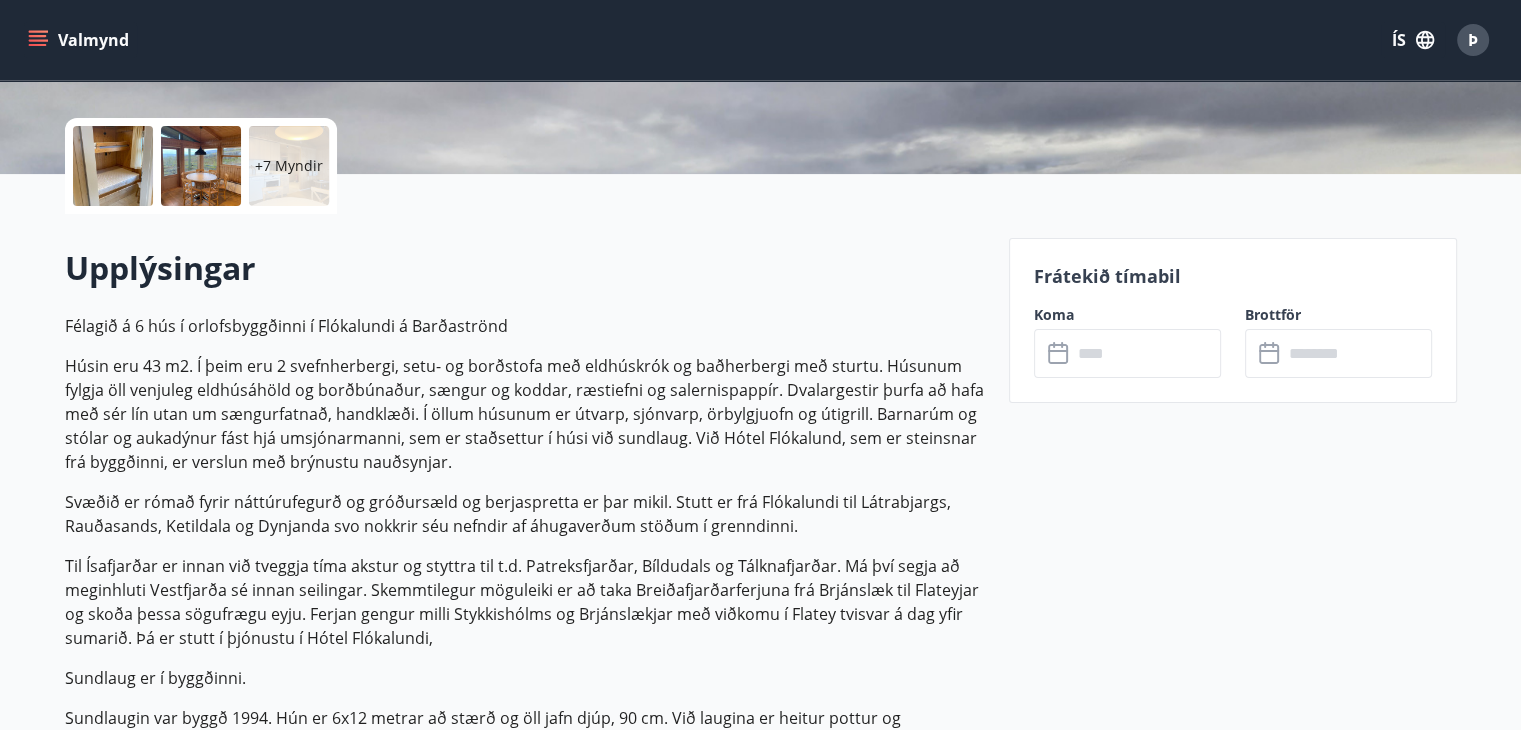 click 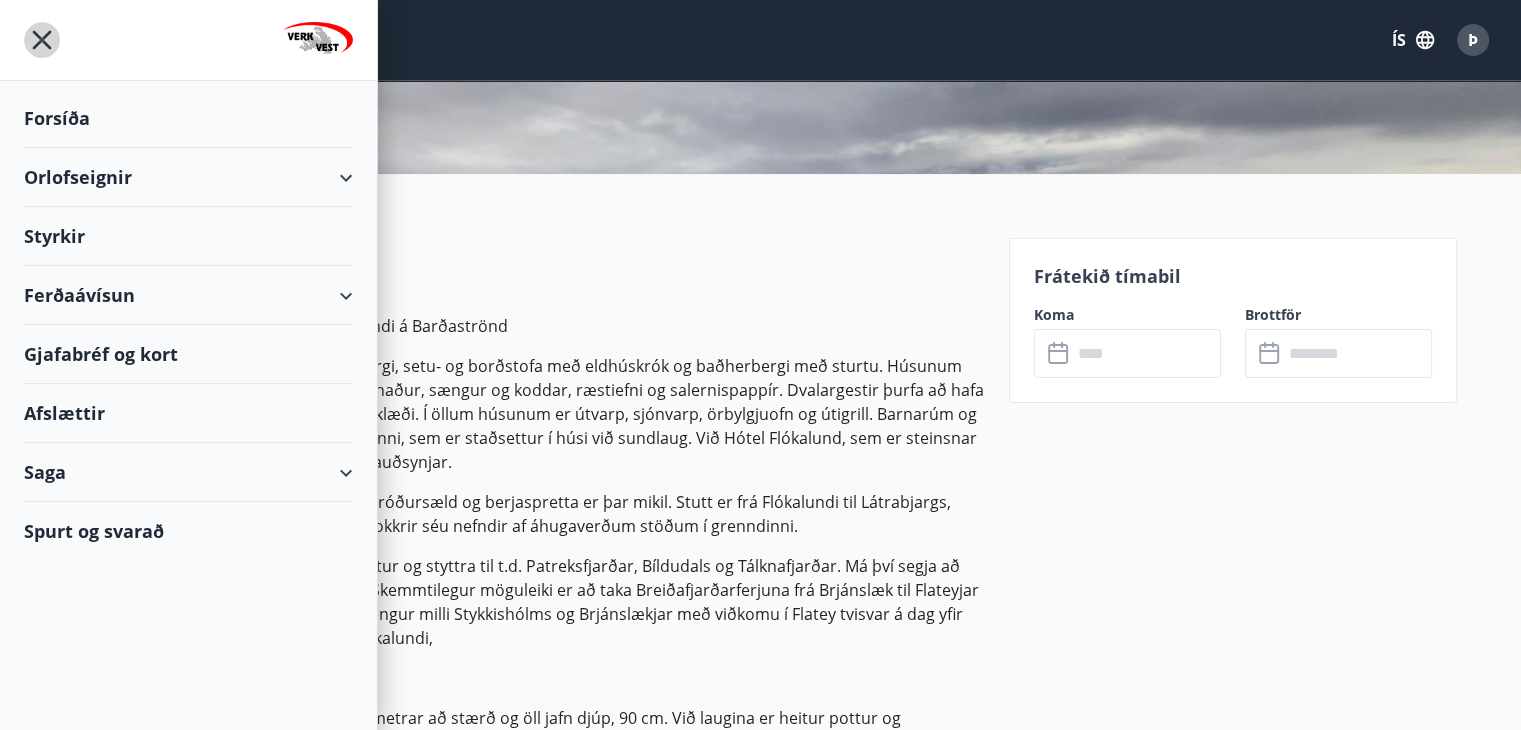 click 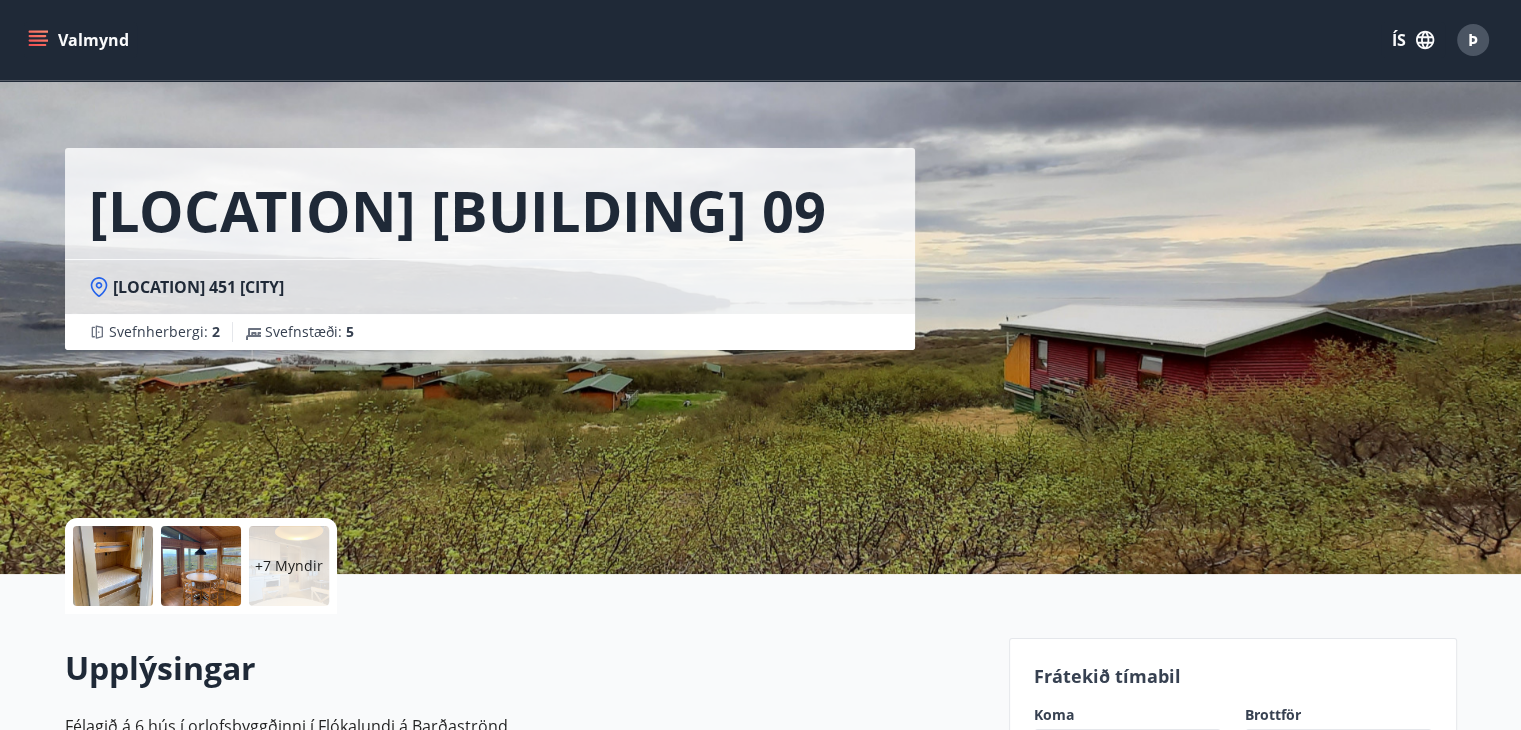 scroll, scrollTop: 0, scrollLeft: 0, axis: both 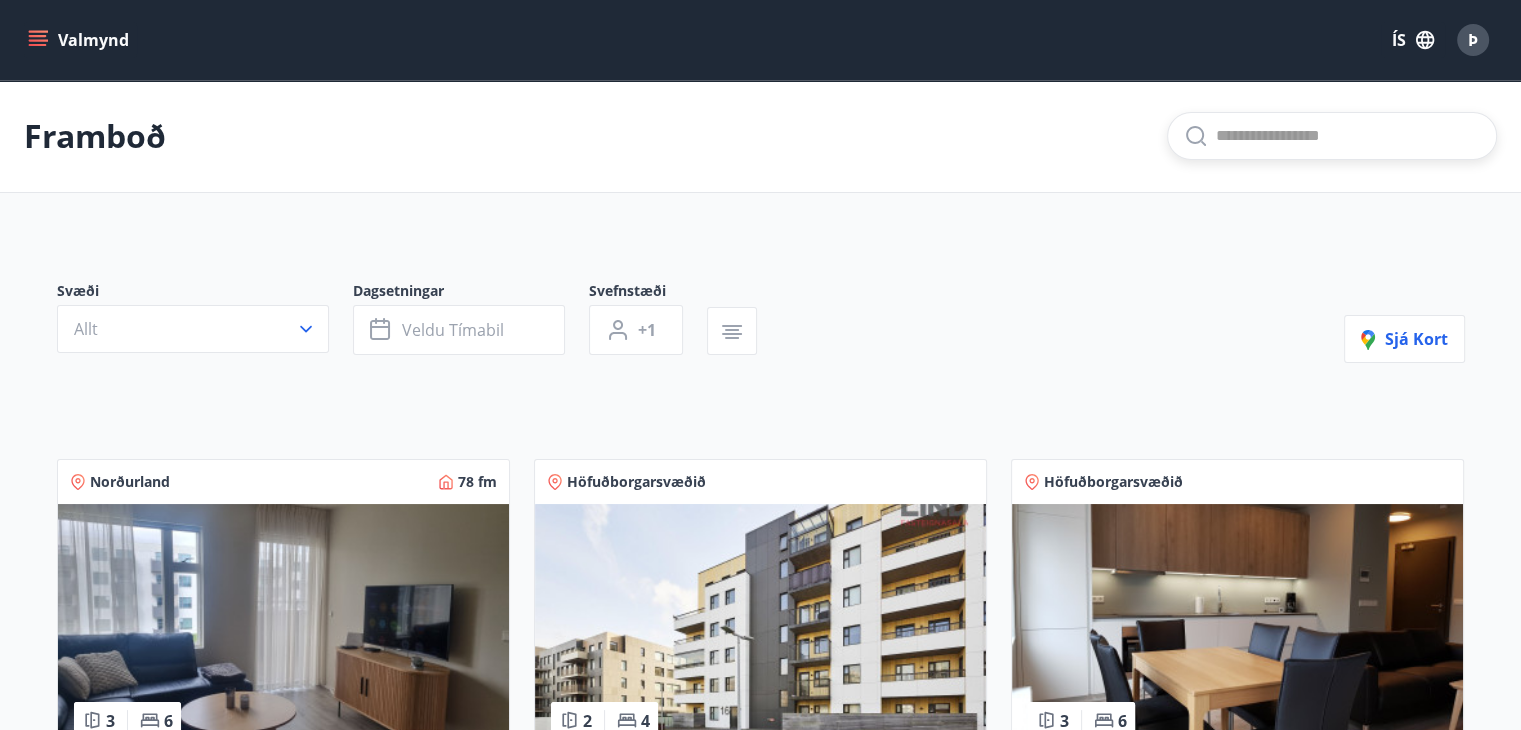 click at bounding box center [1348, 136] 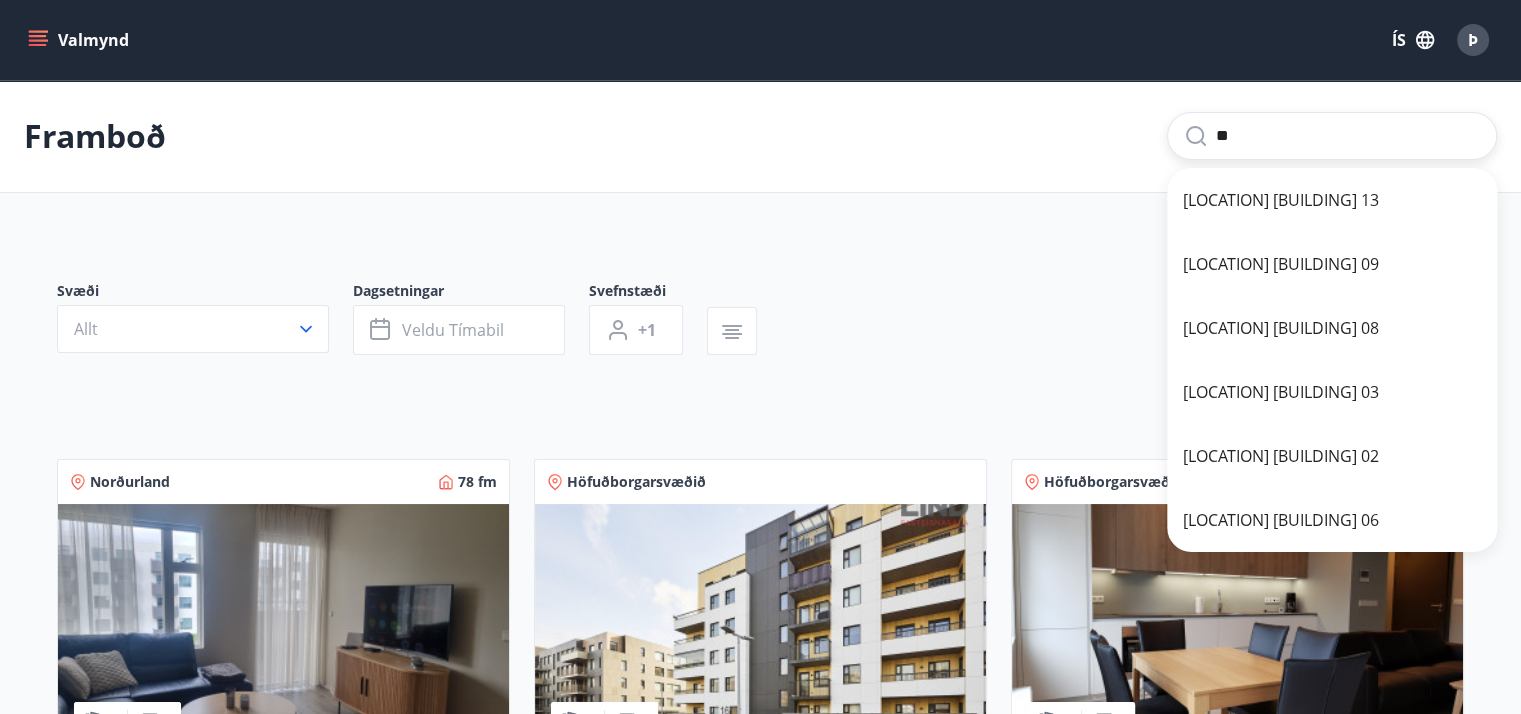 type on "*" 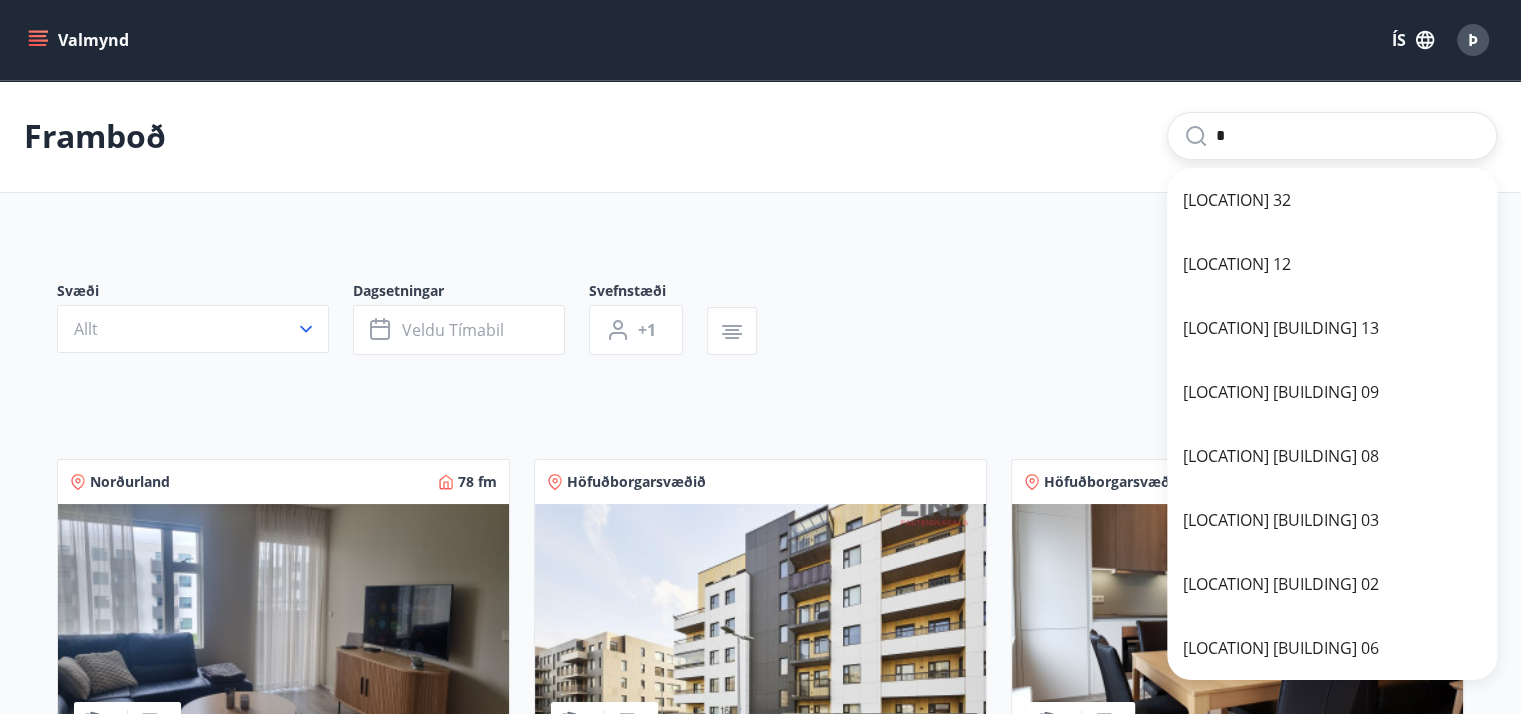 type 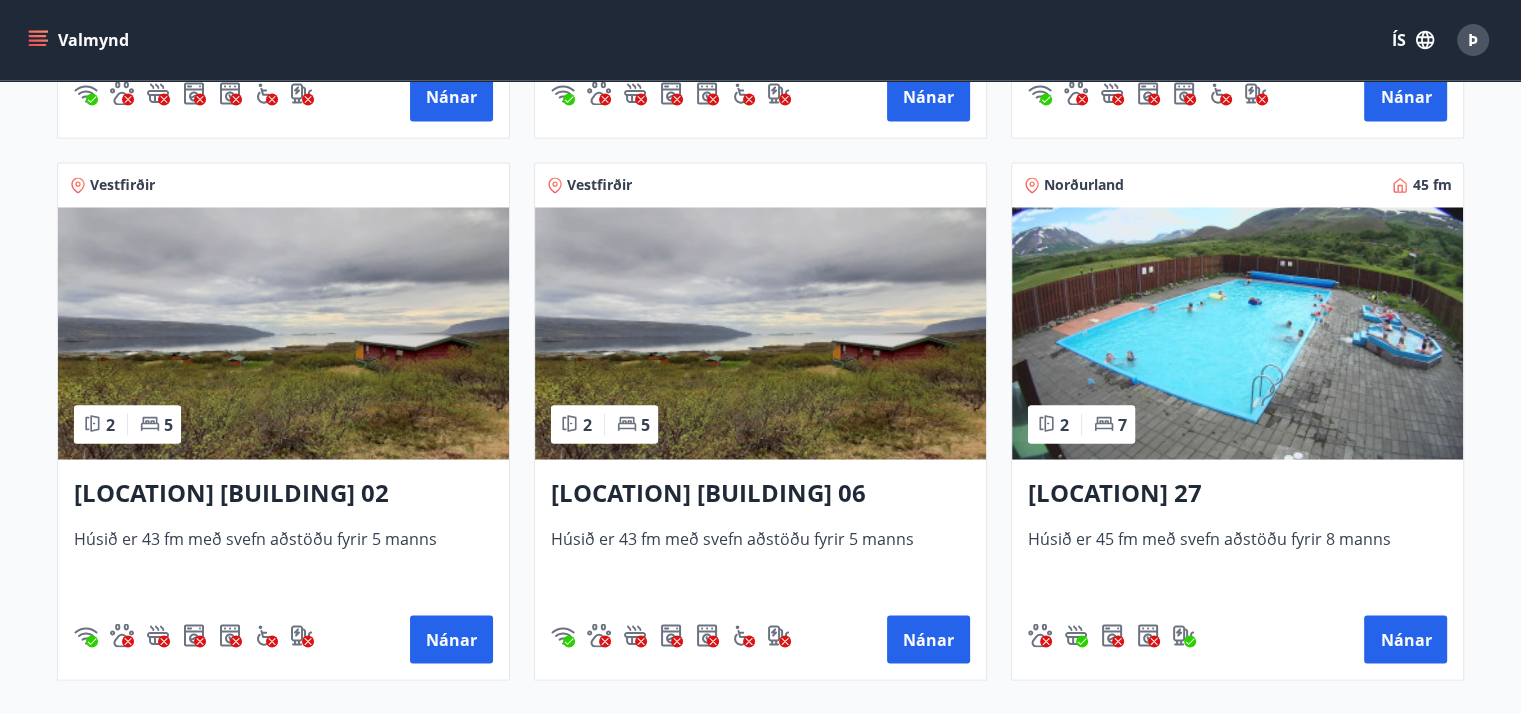 scroll, scrollTop: 3557, scrollLeft: 0, axis: vertical 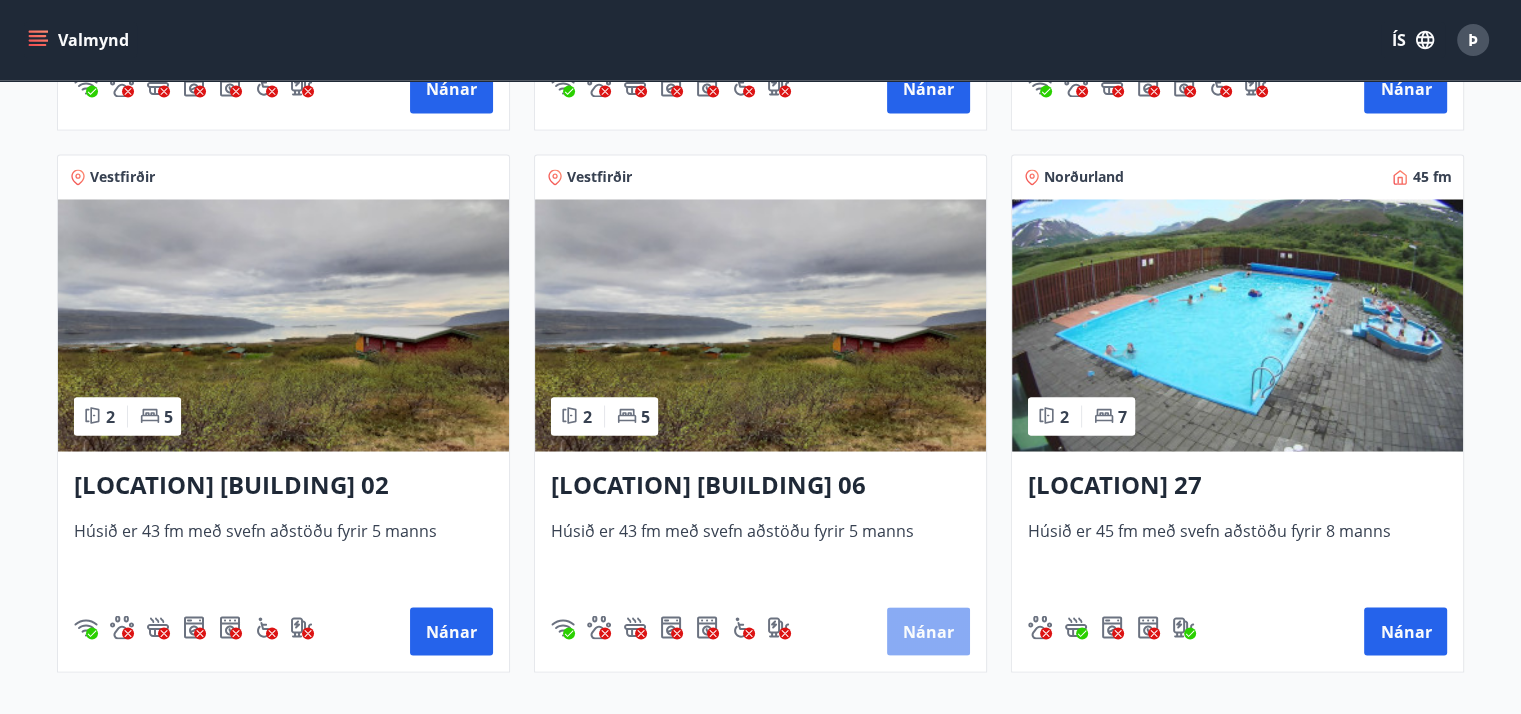 click on "Nánar" at bounding box center (928, 631) 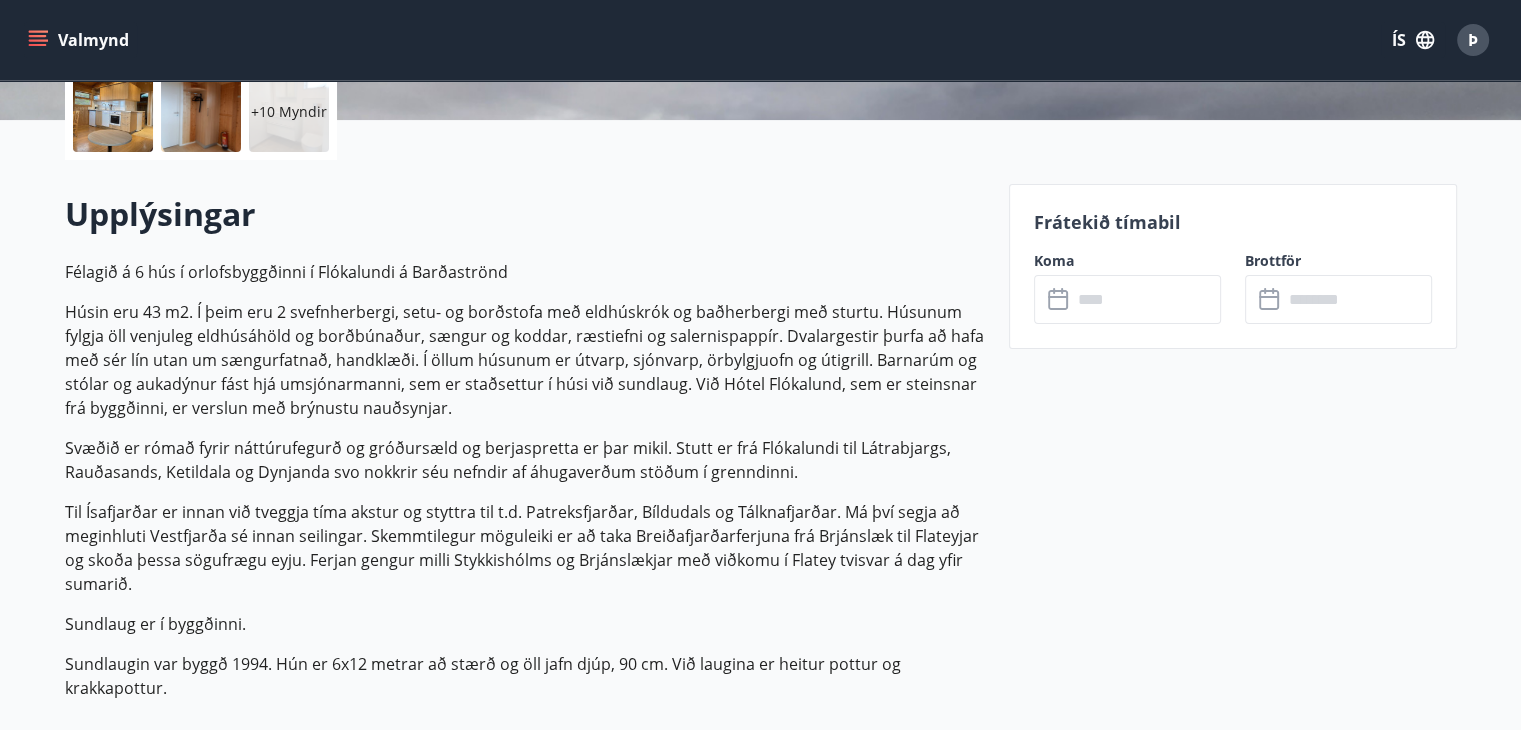 scroll, scrollTop: 520, scrollLeft: 0, axis: vertical 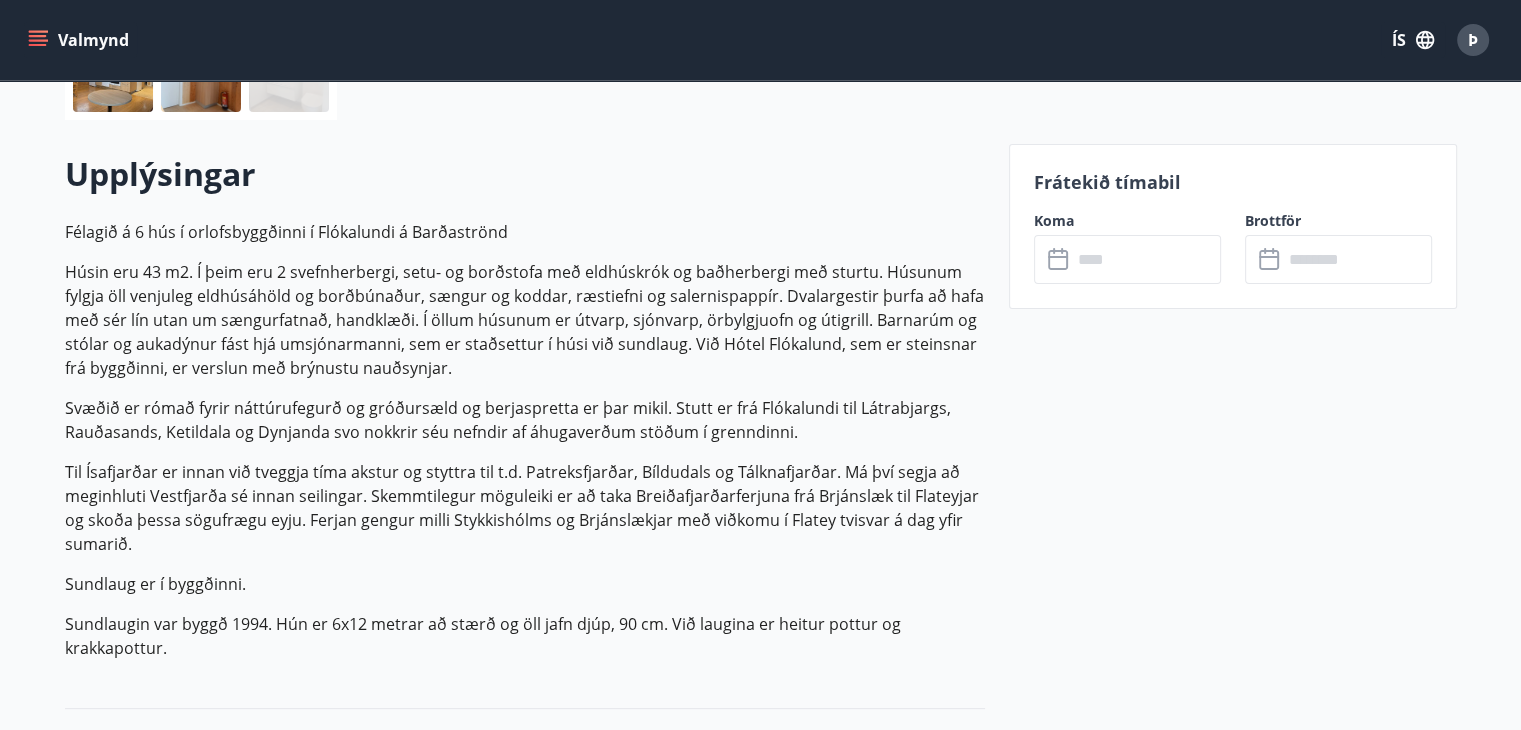 click 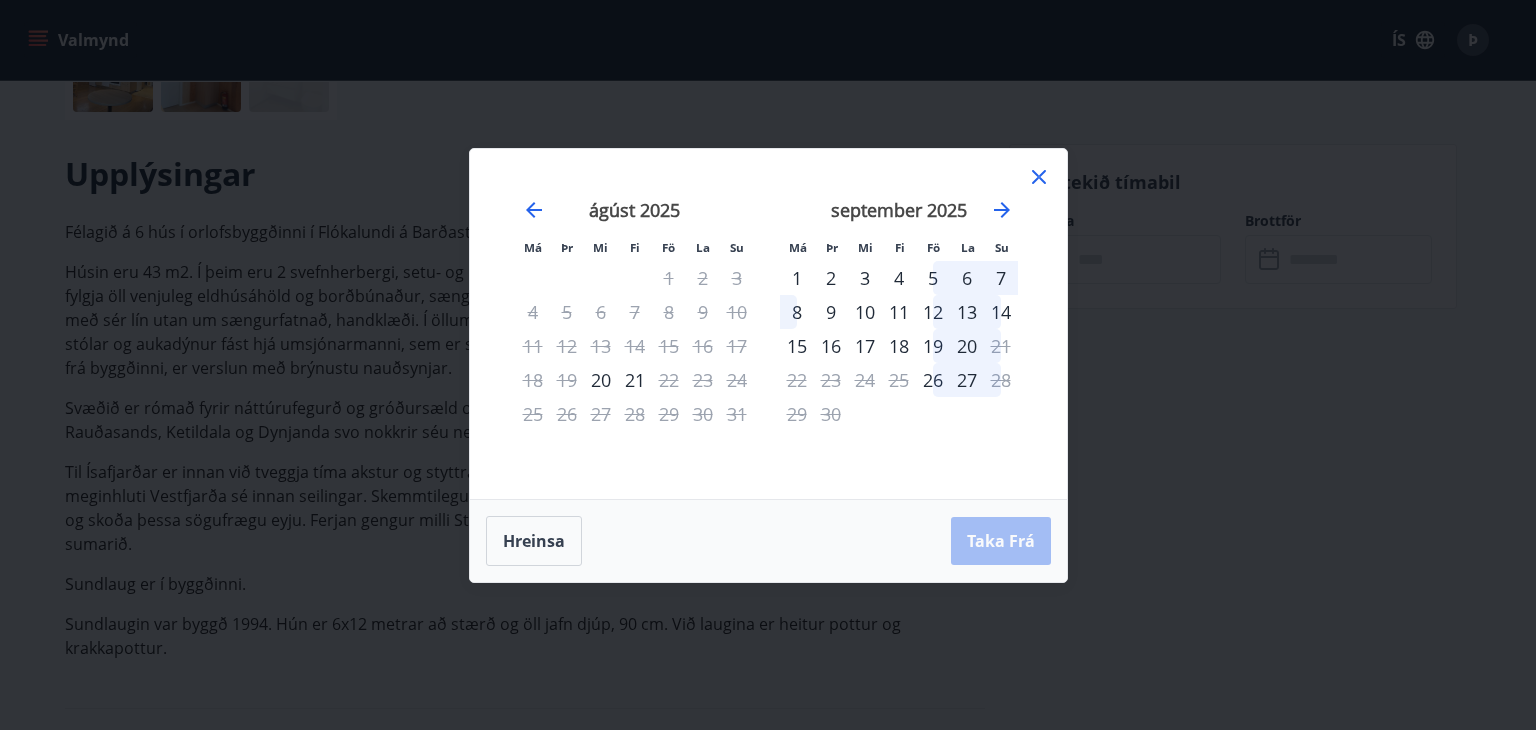click on "Hreinsa Taka Frá" at bounding box center [768, 541] 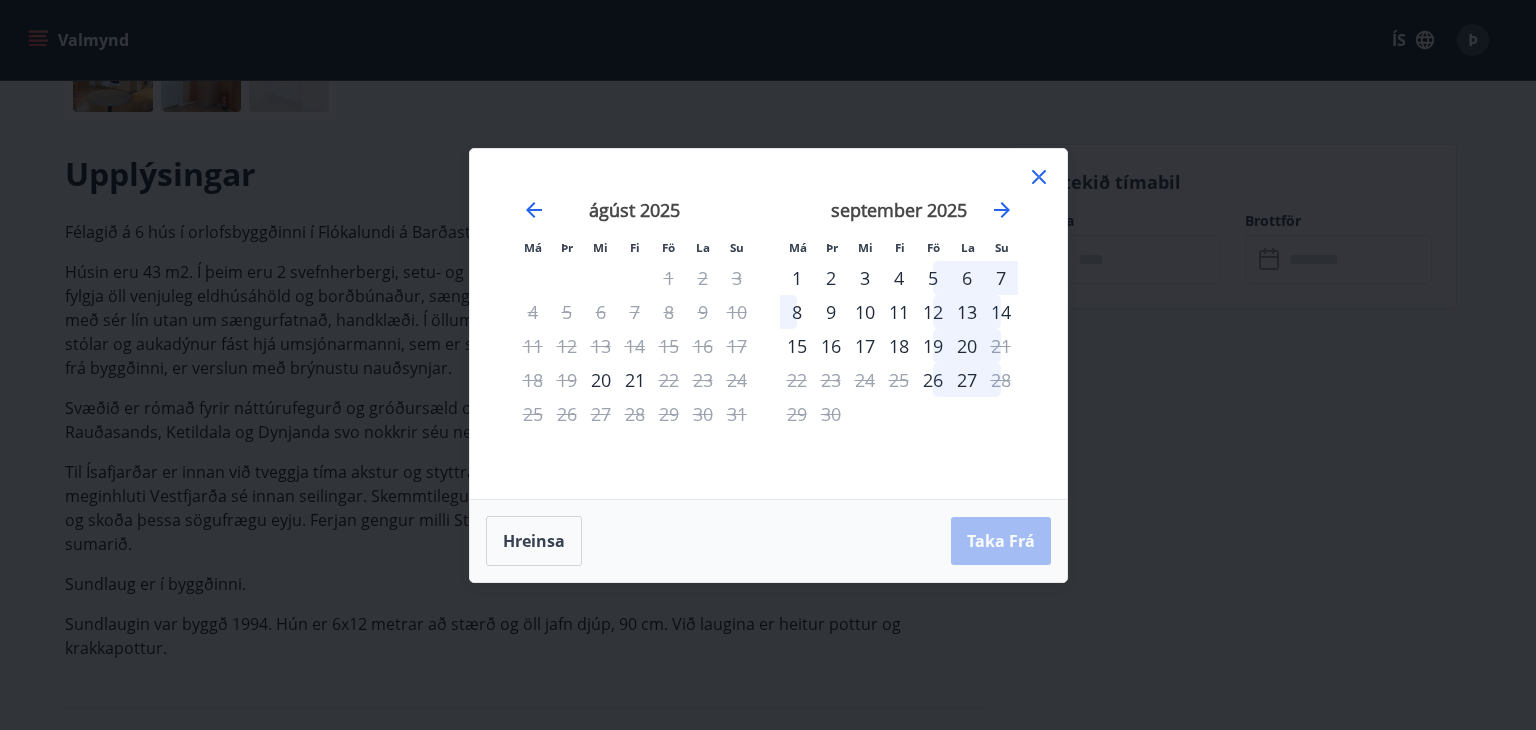 click on "12" at bounding box center (933, 312) 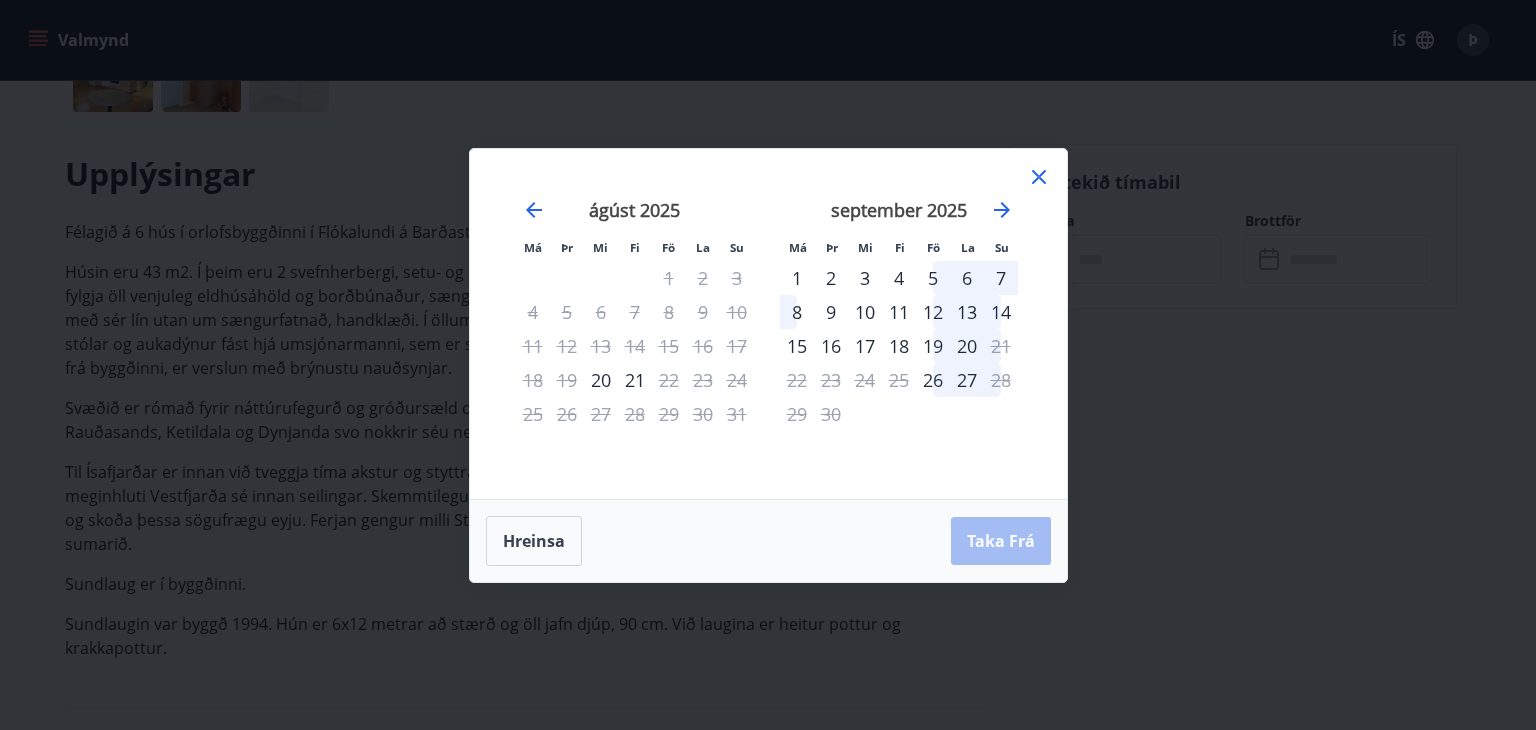click on "Hreinsa Taka Frá" at bounding box center [768, 541] 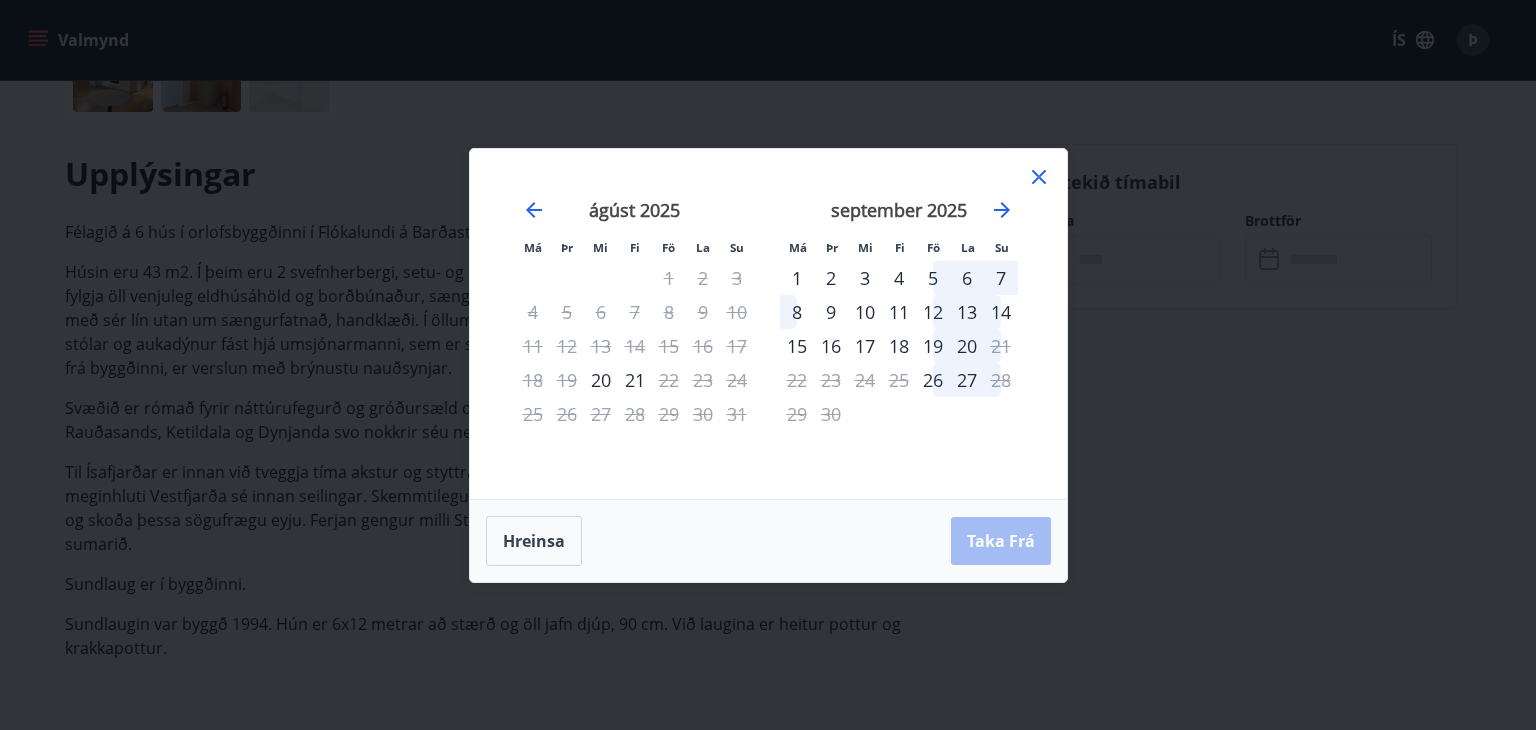 click on "Hreinsa Taka Frá" at bounding box center [768, 541] 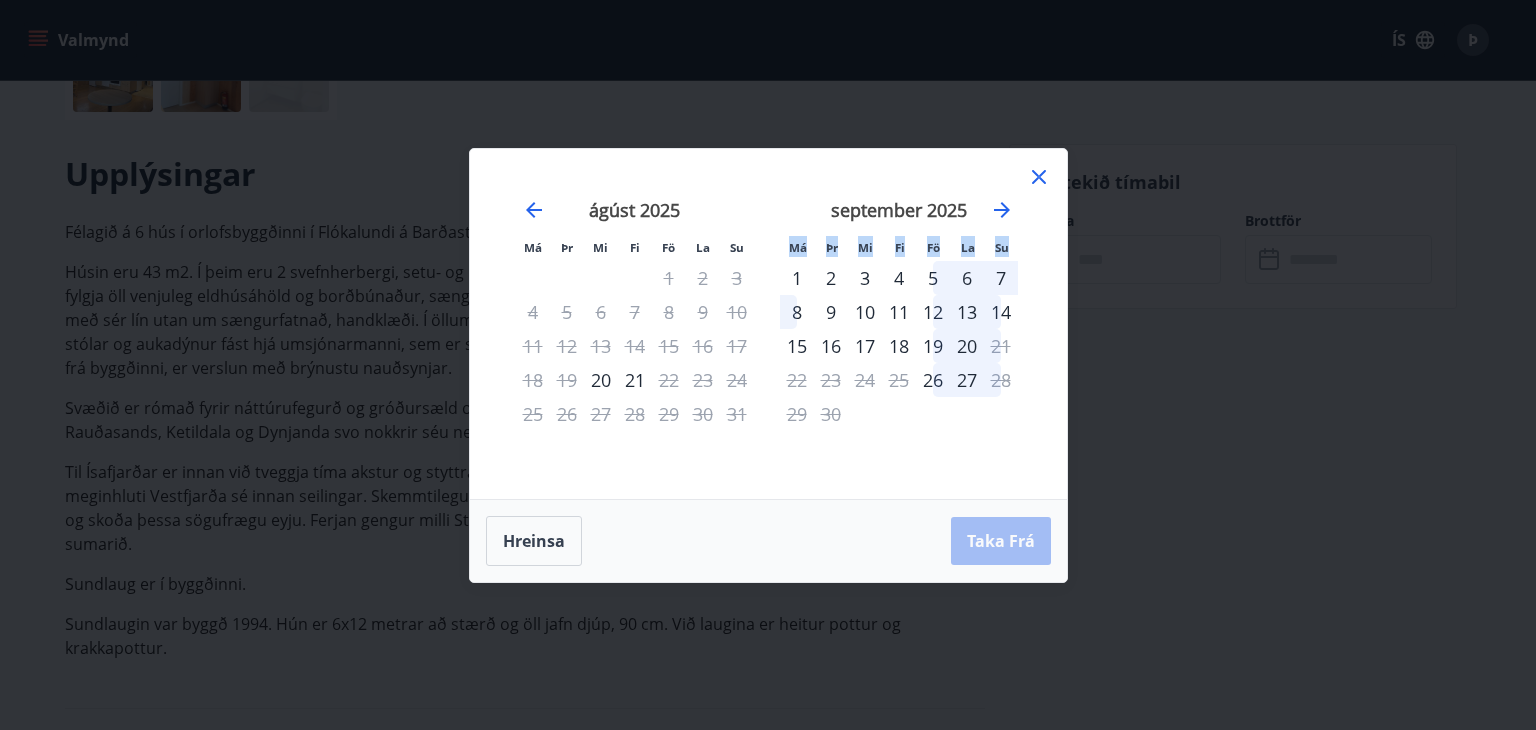 click on "Hreinsa Taka Frá" at bounding box center [768, 541] 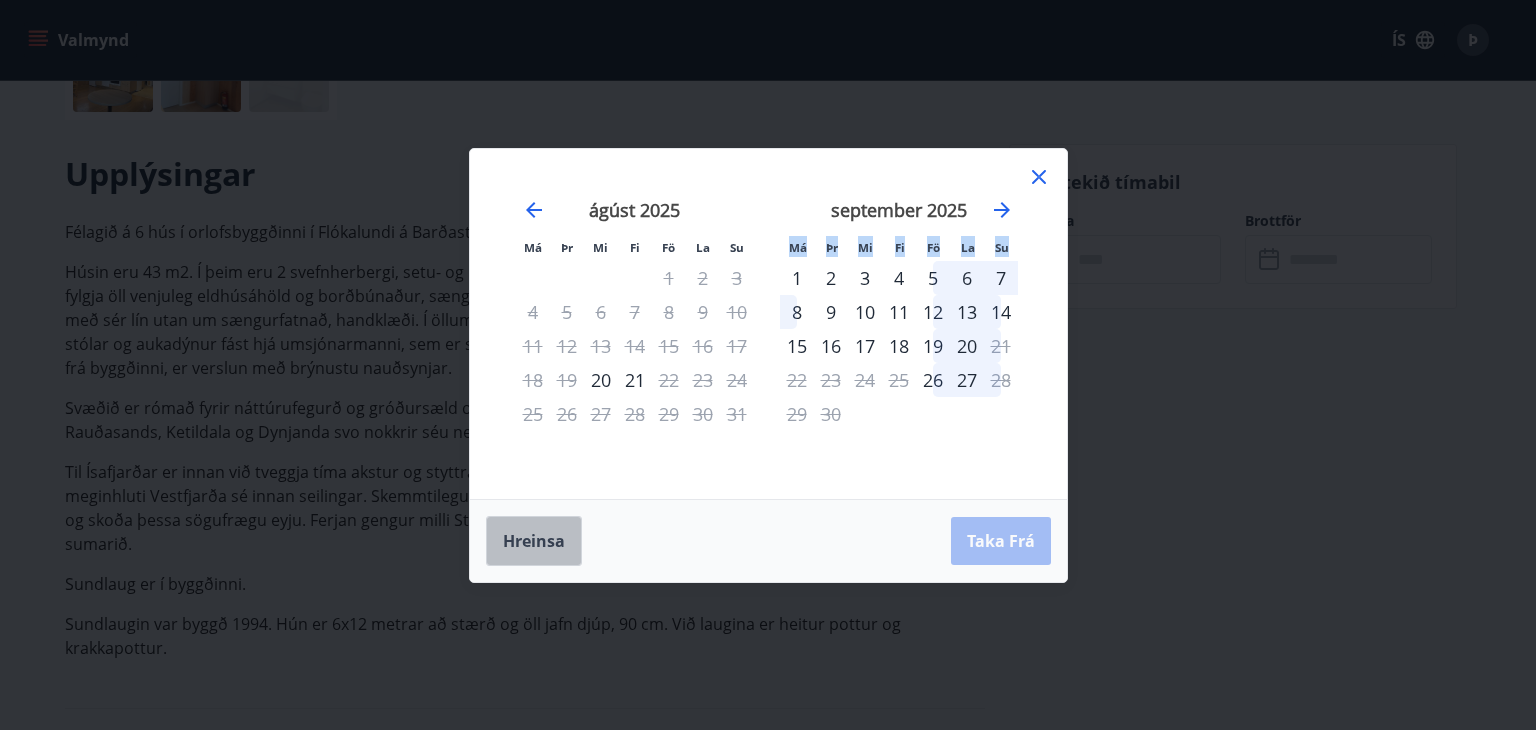 click on "Hreinsa" at bounding box center [534, 541] 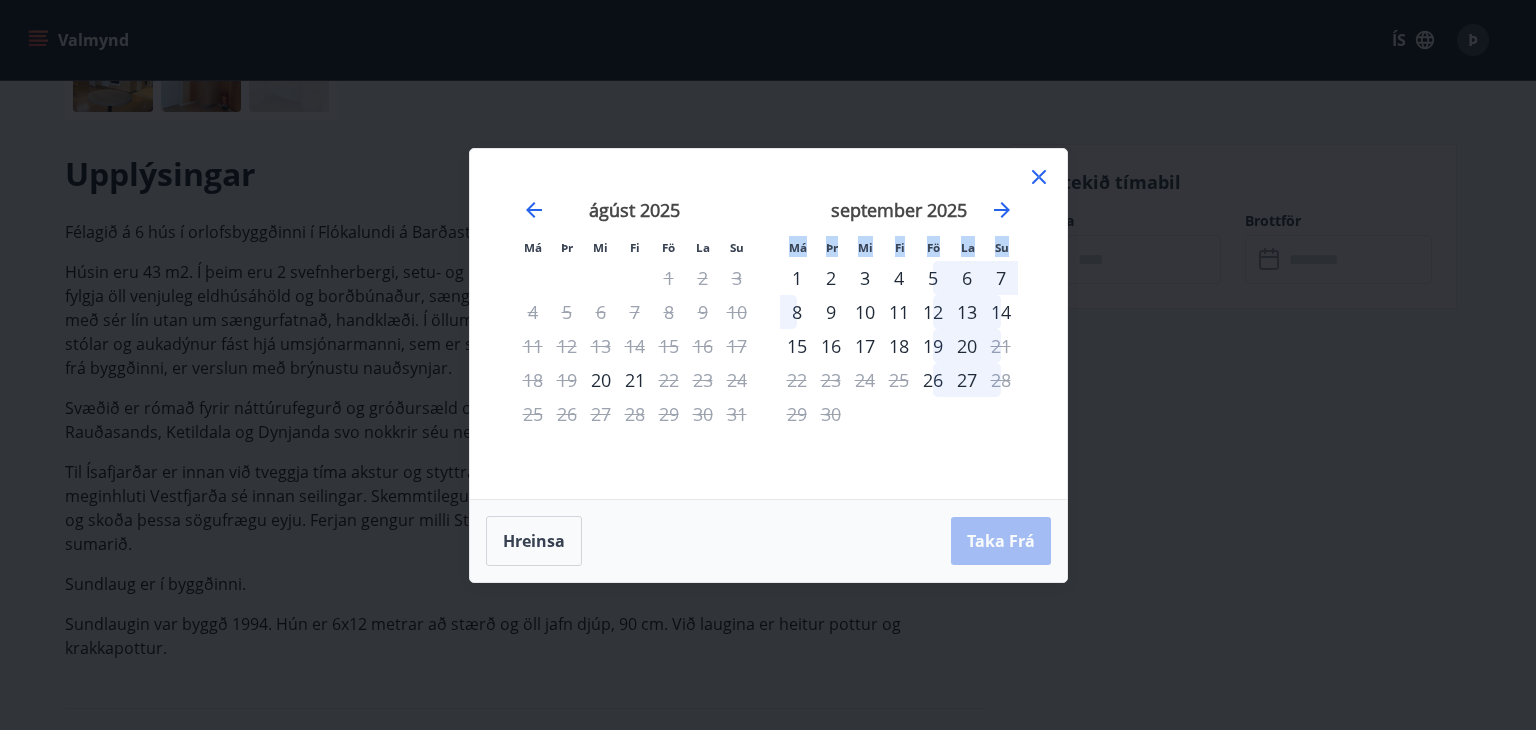 click on "12" at bounding box center [933, 312] 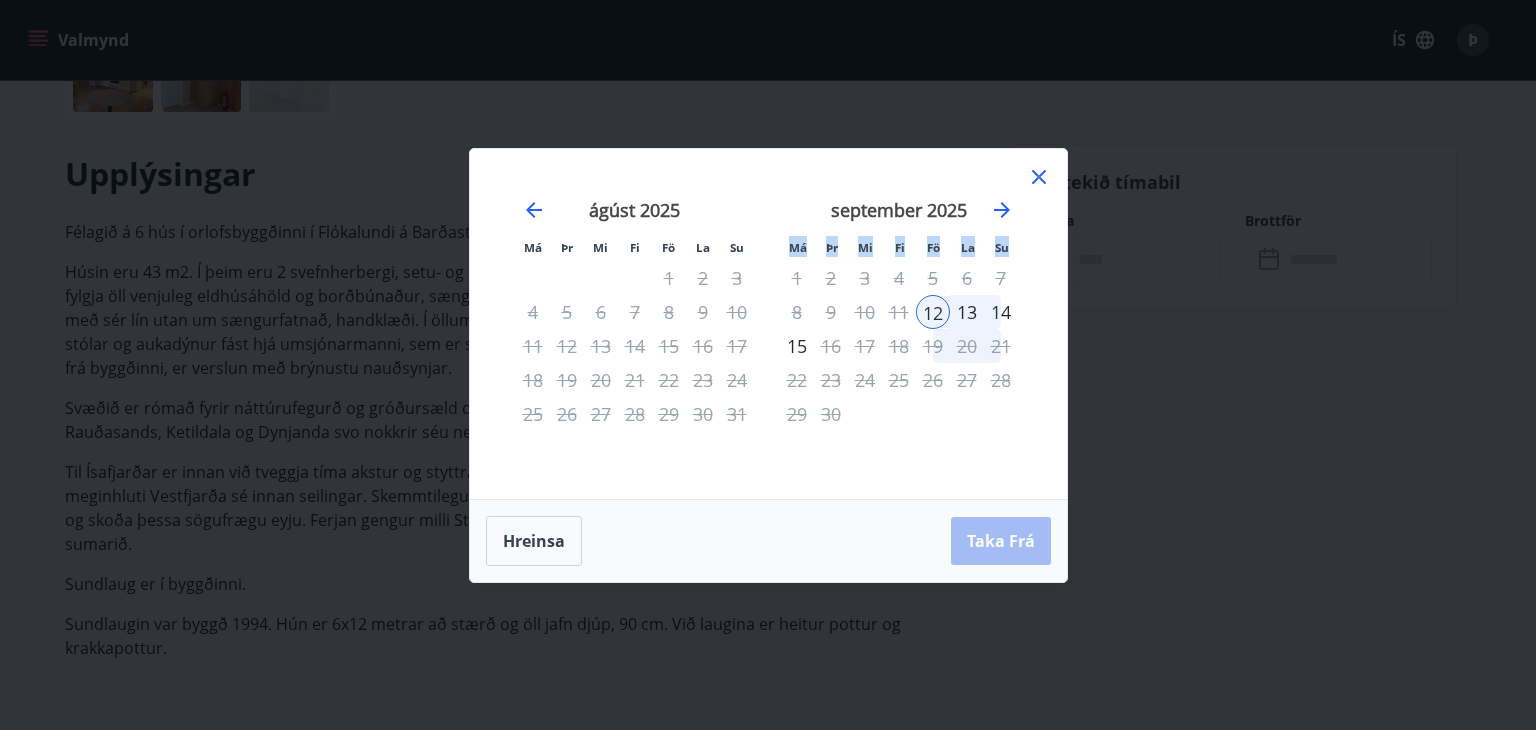 drag, startPoint x: 933, startPoint y: 313, endPoint x: 800, endPoint y: 476, distance: 210.37585 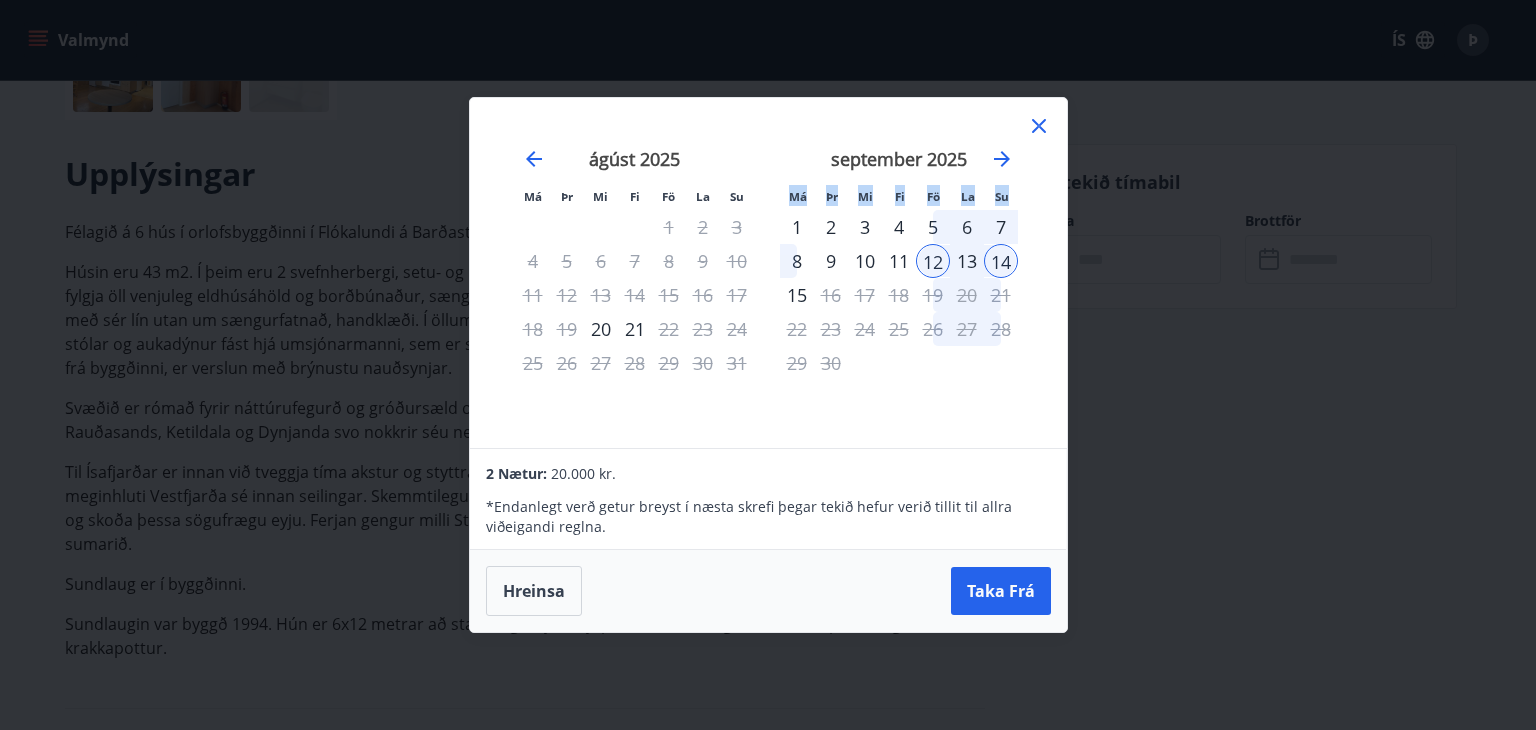 click on "13" at bounding box center (967, 261) 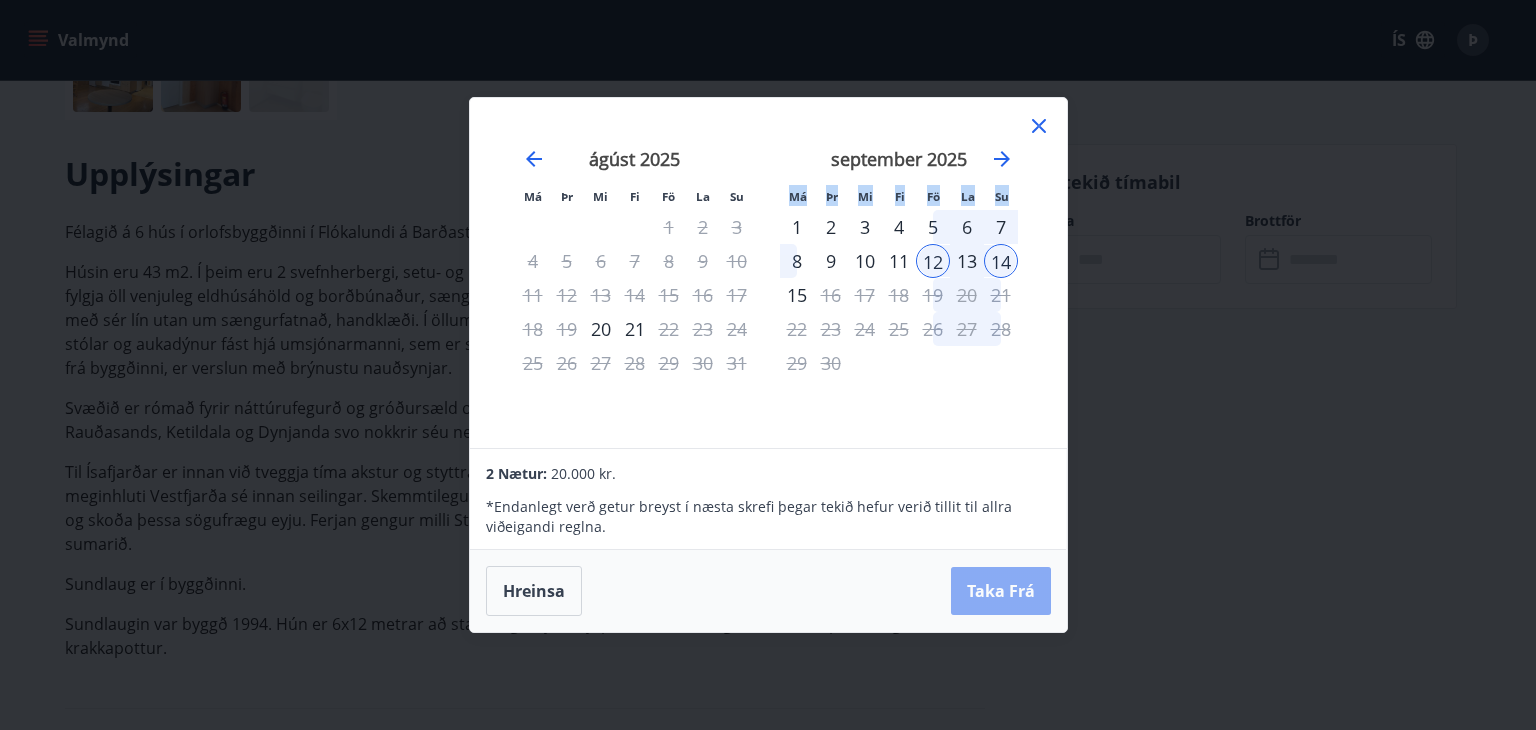 click on "Taka Frá" at bounding box center [1001, 591] 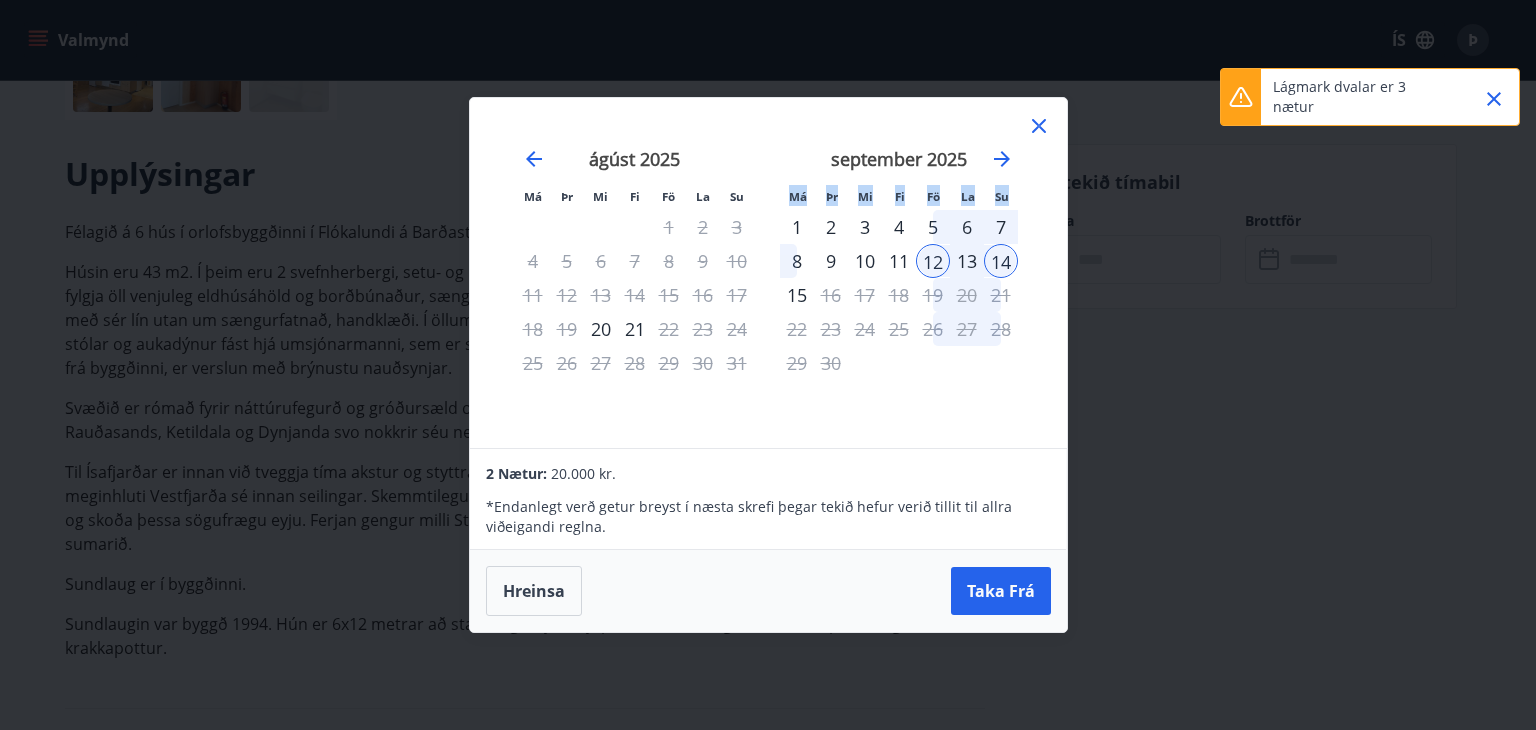 click on "13" at bounding box center (967, 261) 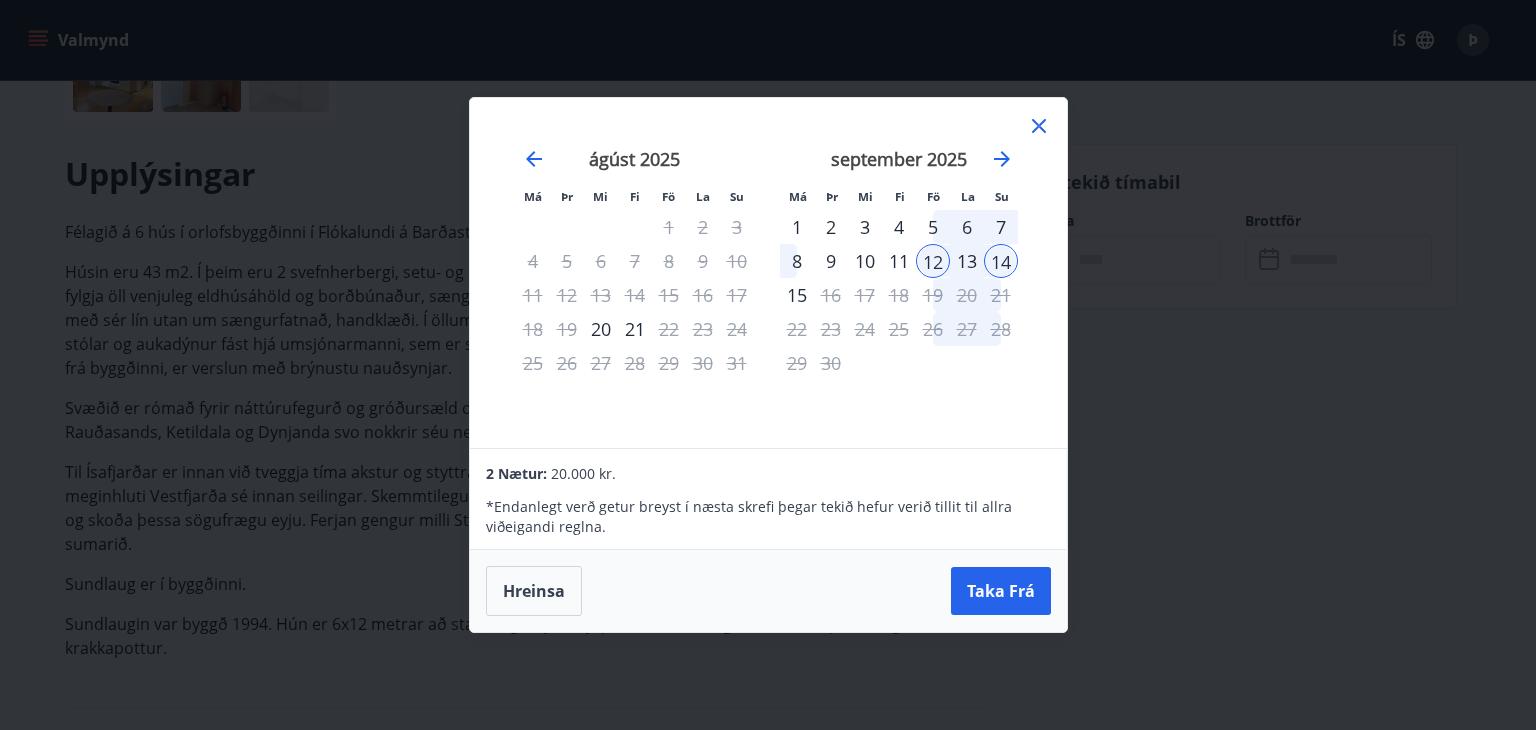 drag, startPoint x: 968, startPoint y: 263, endPoint x: 1211, endPoint y: 145, distance: 270.13516 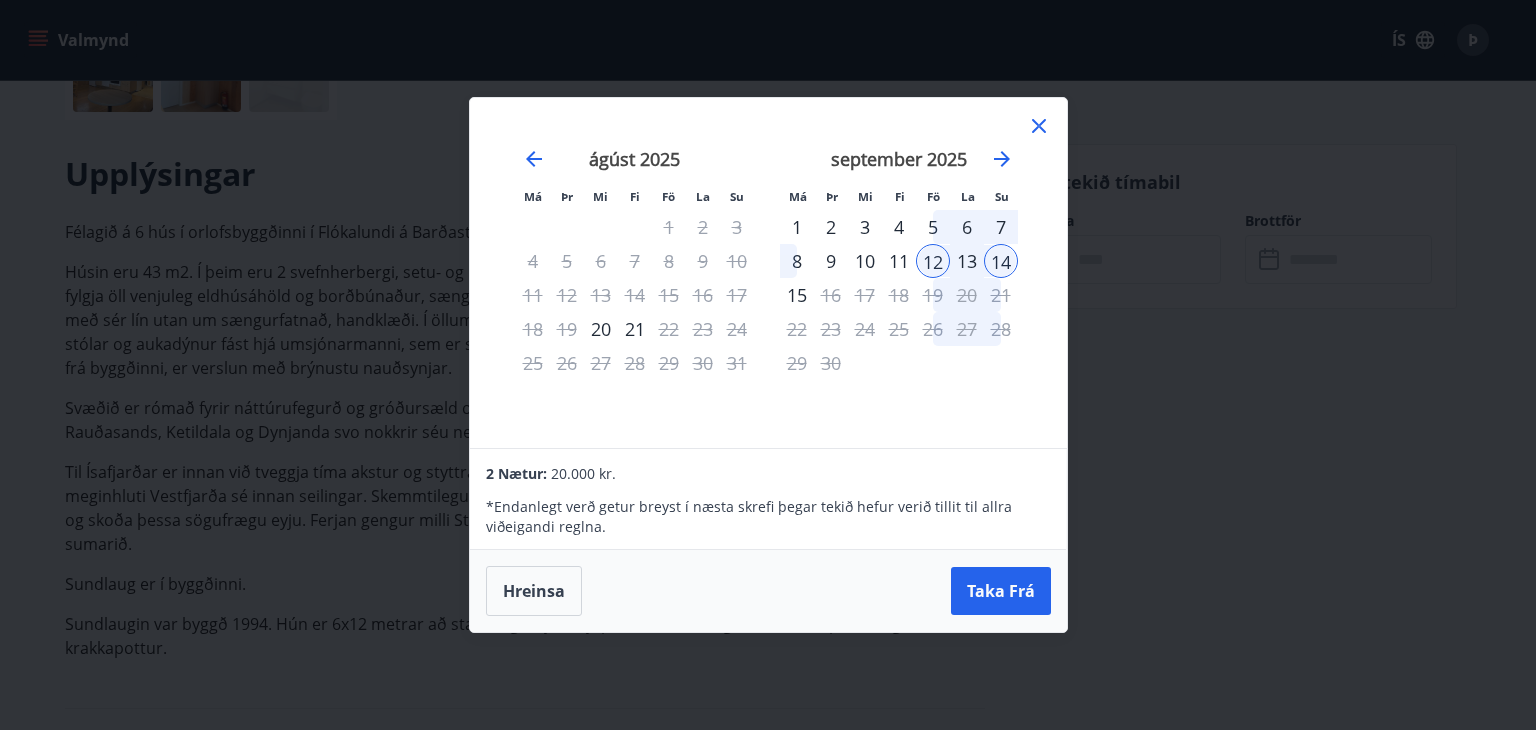 click on "Má Þr Mi Fi Fö La Su Má Þr Mi Fi Fö La Su [MONTH] [YEAR] 1 2 3 4 5 6 7 8 9 10 11 12 13 14 15 16 17 18 19 20 21 22 23 24 25 26 27 28 29 30 31 [MONTH] [YEAR] 1 2 3 4 5 6 7 8 9 10 11 12 13 14 15 16 17 18 19 20 21 22 23 24 25 26 27 28 29 30 31 [MONTH] [YEAR] 1 2 3 4 5 6 7 8 9 10 11 12 13 14 15 16 17 18 19 20 21 22 23 24 25 26 27 28 29 30 [MONTH] [YEAR] 1 2 3 4 5 6 7 8 9 10 11 12 13 14 15 16 17 18 19 20 21 22 23 24 25 26 27 28 29 30 31 2 [NIGHTS]: 20.000 kr. * Endanlegt verð getur breyst í næsta skrefi þegar tekið hefur verið tillit til allra viðeigandi reglna. Hreinsa Taka Frá" at bounding box center (768, 365) 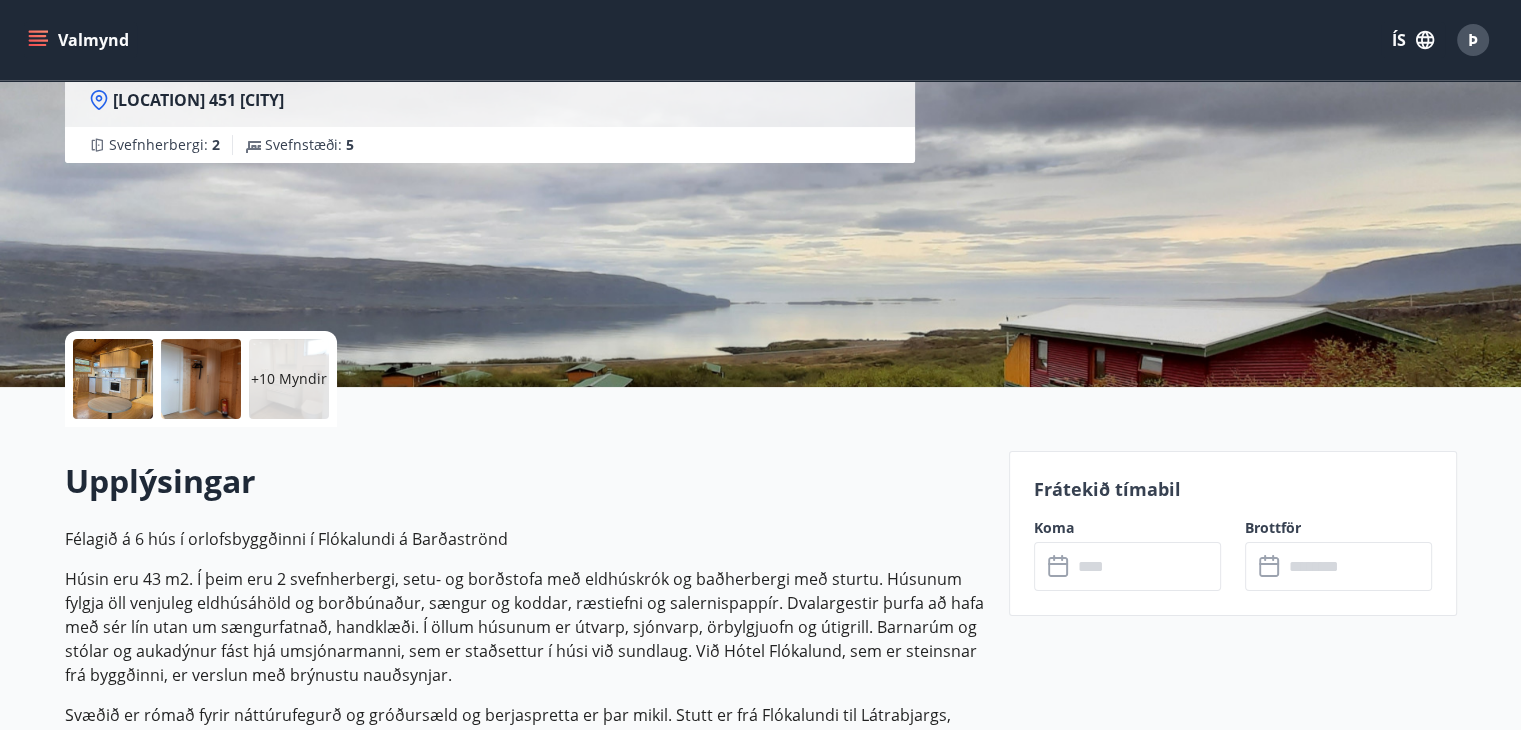 scroll, scrollTop: 187, scrollLeft: 0, axis: vertical 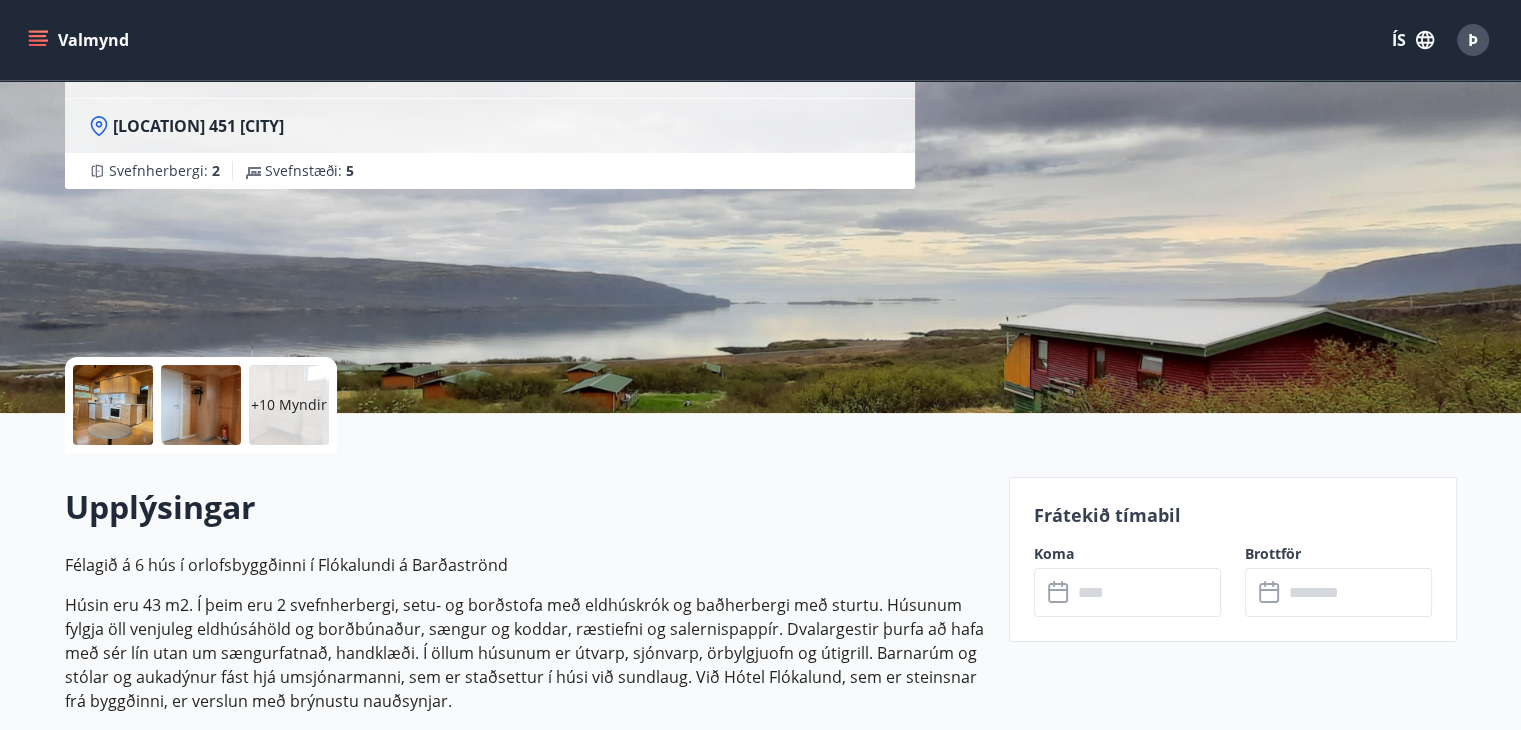 click 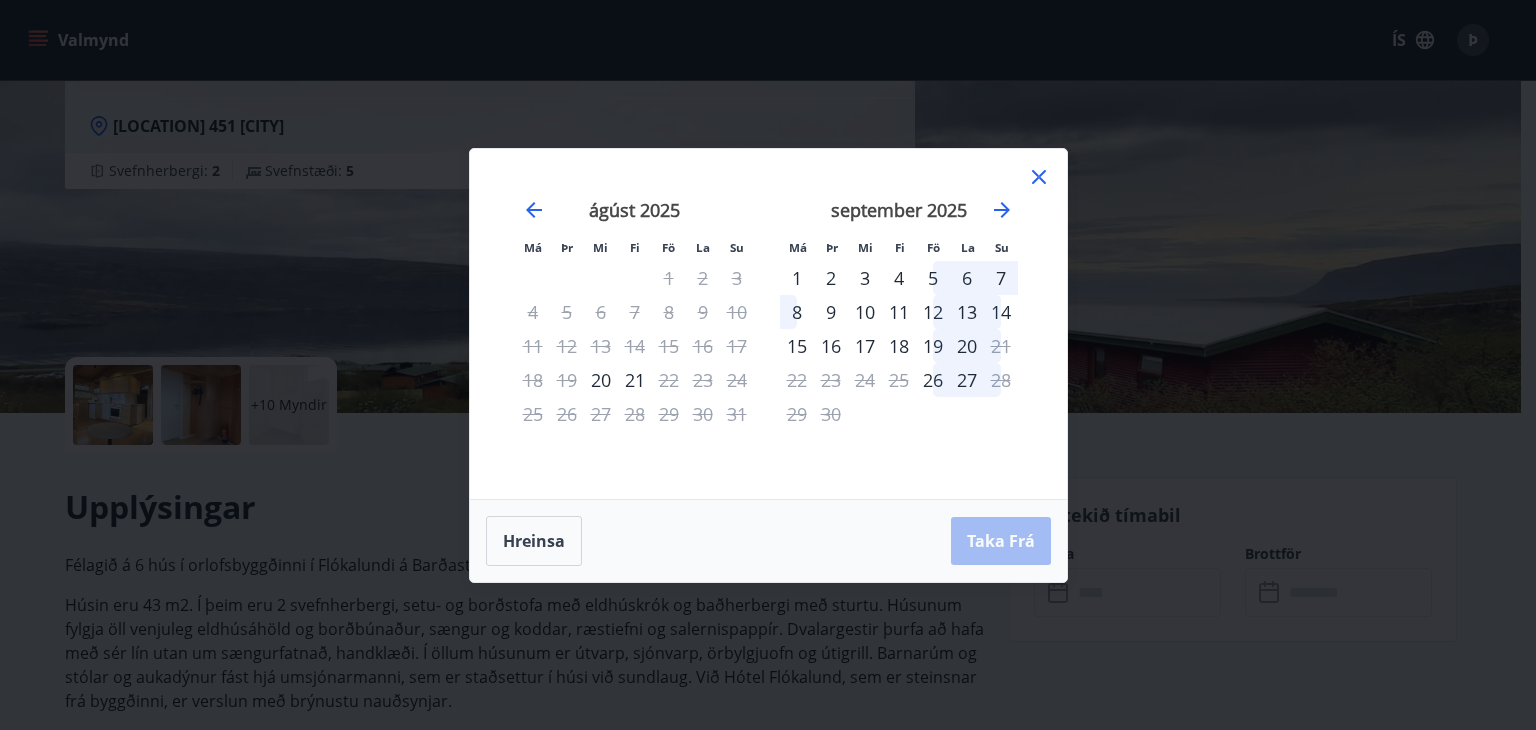 click on "12" at bounding box center [933, 312] 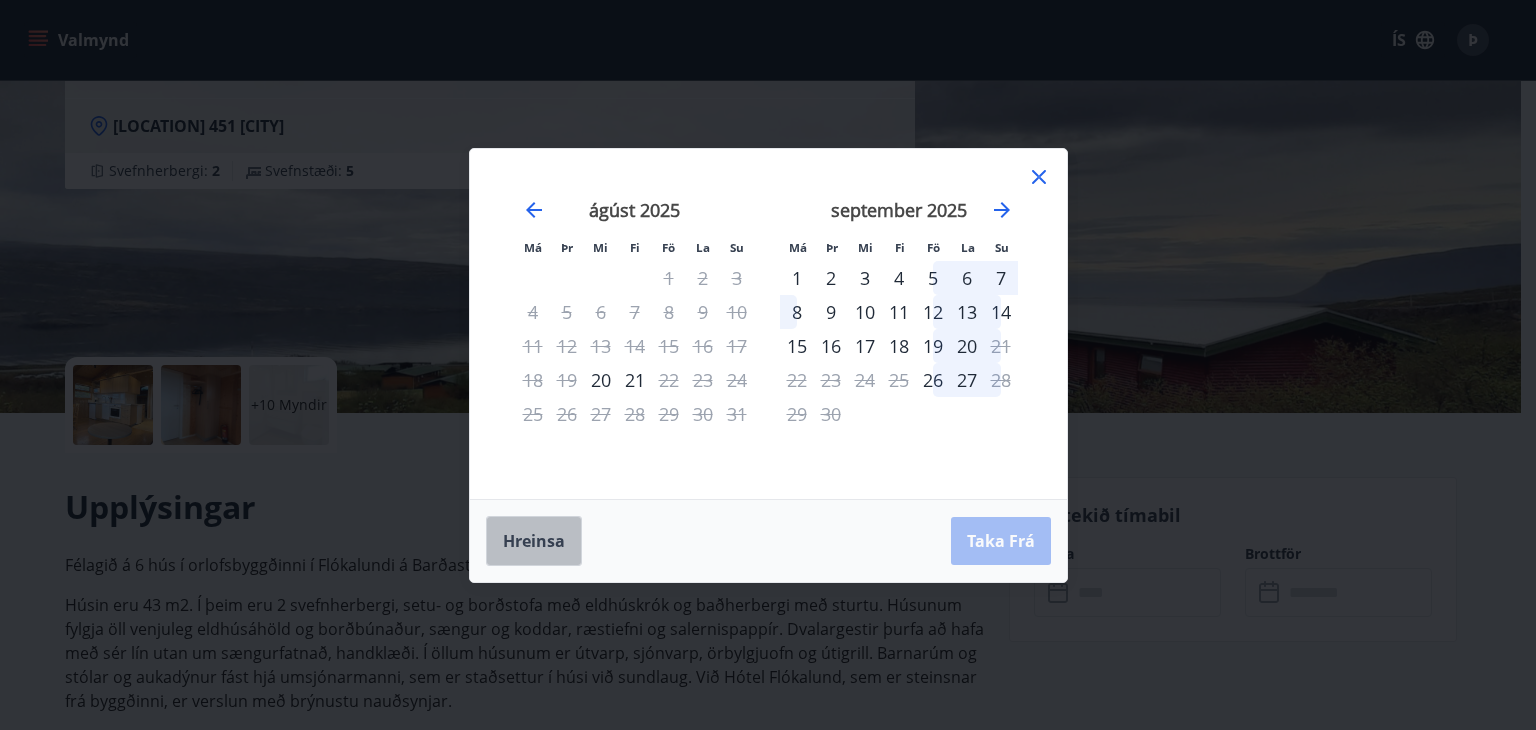 click on "Hreinsa" at bounding box center [534, 541] 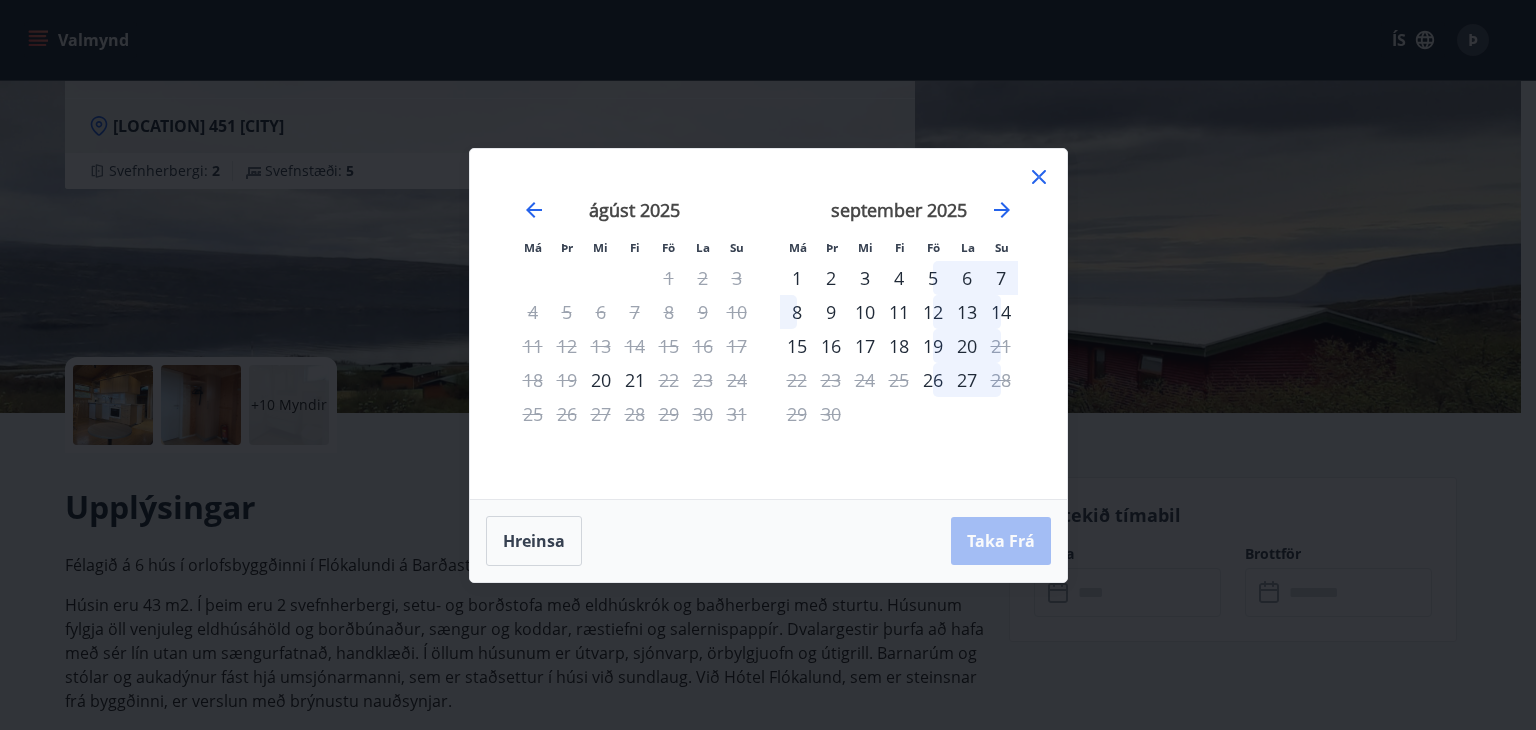 drag, startPoint x: 926, startPoint y: 313, endPoint x: 1232, endPoint y: 138, distance: 352.50674 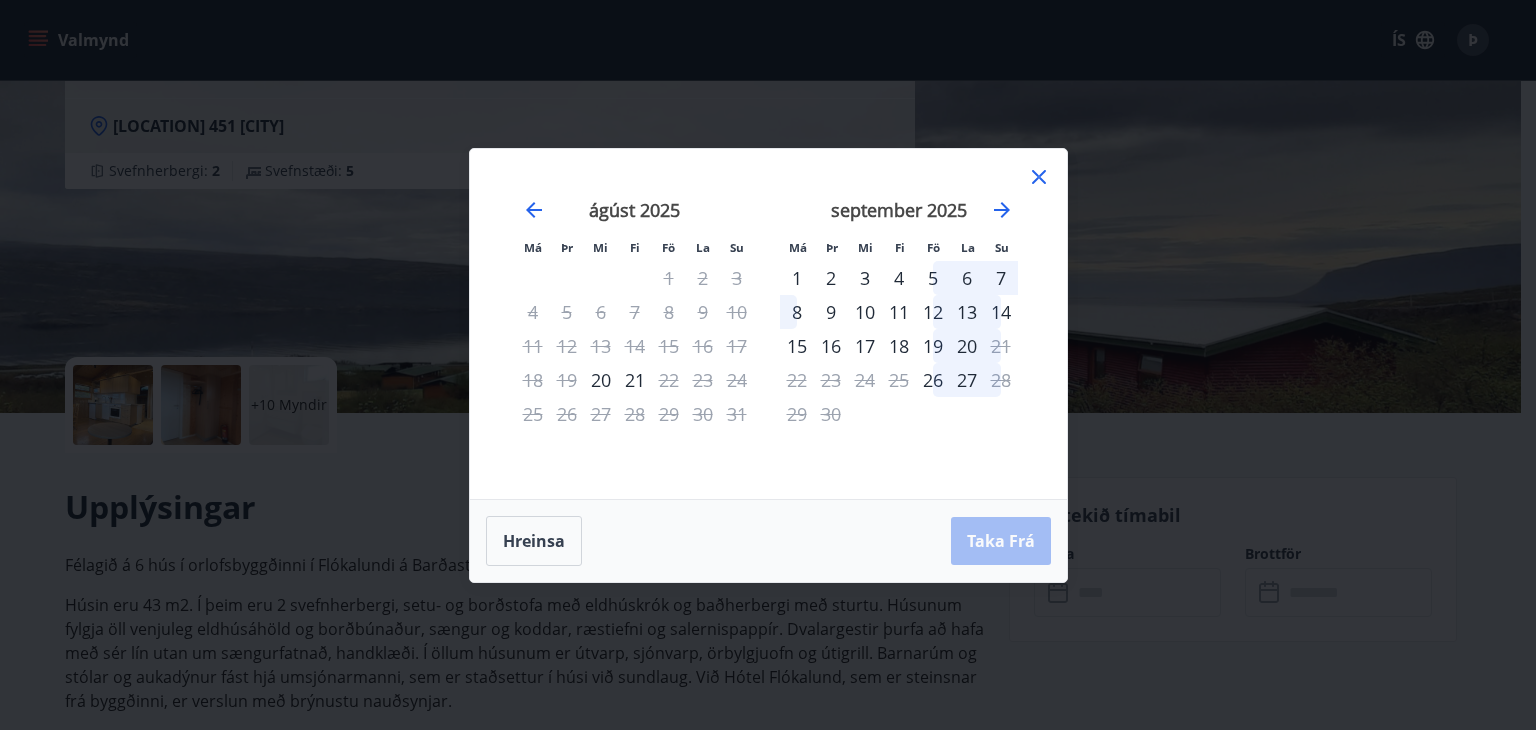 click on "Má Þr Mi Fi Fö La Su Má Þr Mi Fi Fö La Su júlí 2025 1 2 3 4 5 6 7 8 9 10 11 12 13 14 15 16 17 18 19 20 21 22 23 24 25 26 27 28 29 30 31 ágúst 2025 1 2 3 4 5 6 7 8 9 10 11 12 13 14 15 16 17 18 19 20 21 22 23 24 25 26 27 28 29 30 31 september 2025 1 2 3 4 5 6 7 8 9 10 11 12 13 14 15 16 17 18 19 20 21 22 23 24 25 26 27 28 29 30 október 2025 1 2 3 4 5 6 7 8 9 10 11 12 13 14 15 16 17 18 19 20 21 22 23 24 25 26 27 28 29 30 31 Hreinsa Taka Frá" at bounding box center (768, 365) 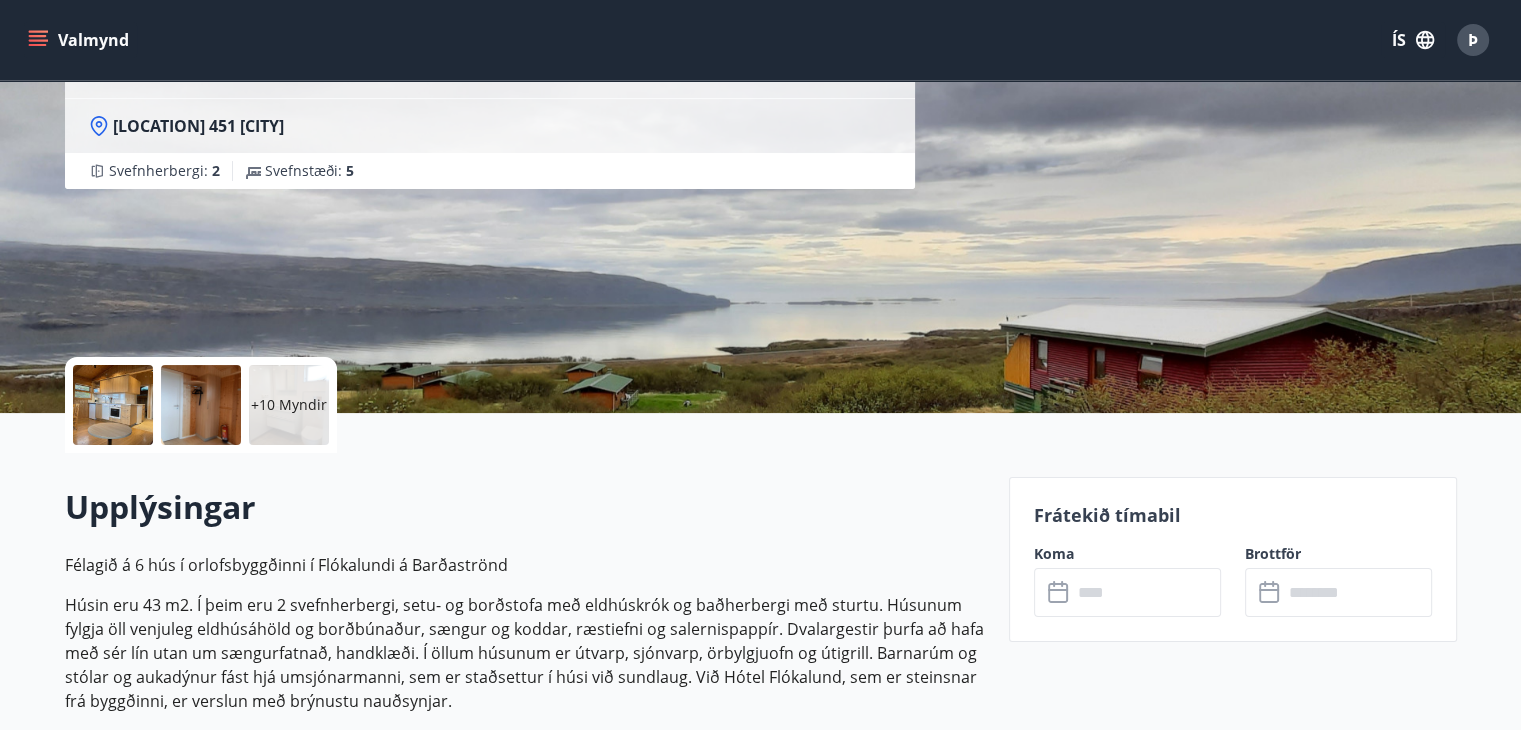 drag, startPoint x: 1054, startPoint y: 593, endPoint x: 972, endPoint y: 577, distance: 83.546394 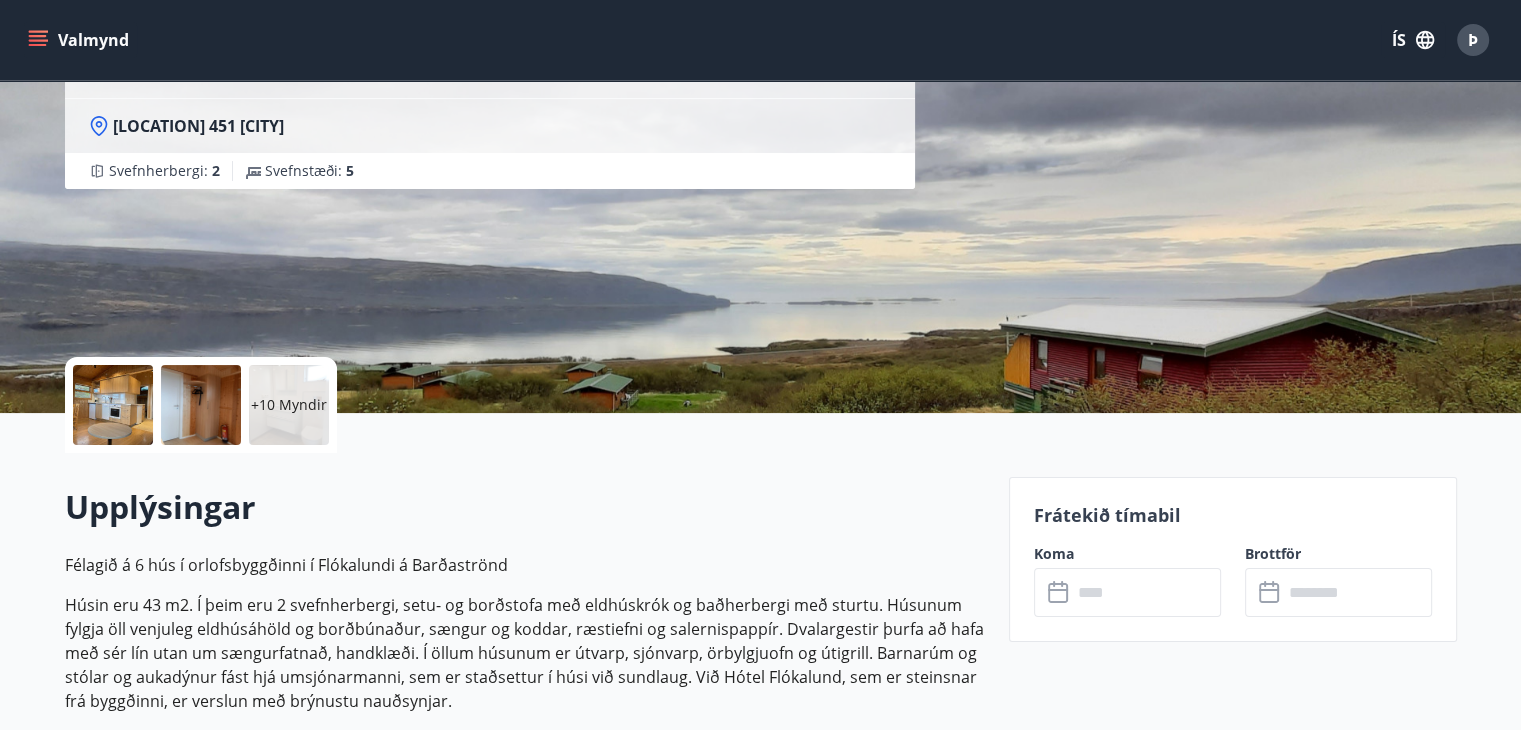 click on "+10 [PHOTOS] [INFO] [COMPANY] á 6 [BUILDINGS] í orlofsbyggðinni í [LOCATION] á [REGION]
Húsin eru 43 m2. Í þeim eru 2 [BEDROOMS], setu- og borðstofa með eldhúskrók og baðherbergi með sturtu. Húsunum fylgja öll venjuleg eldhúsáhöld og borðbúnaður, sængur og koddar, ræstiefni og salernispappír. Dvalargestir þurfa að hafa með sér lín utan um sængurfatnað, handklæði. Í öllum húsunum er útvarp, sjónvarp, örbylgjuofn og útigrill. Barnarúm og stólar og aukadýnur fást hjá umsjónarmanni, sem er staðsettur í húsi við sundlaug. Við [HOTEL] [LOCATION], sem er steinsnar frá byggðinni, er verslun með brýnustu nauðsynjar.
Svæðið er rómað fyrir náttúrufegurð og gróðursæld og berjaspretta er þar mikil. Stutt er frá [LOCATION] til [LANDMARK], [LANDMARK], [LANDMARK] og [LANDMARK] svo nokkrir séu nefndir af áhugaverðum stöðum í grenndinni.
Sundlaug er í byggðinni.
Svefnaðstaða Svefnherbergi : 2 Svefnstæði : 5 :" at bounding box center [749, 1960] 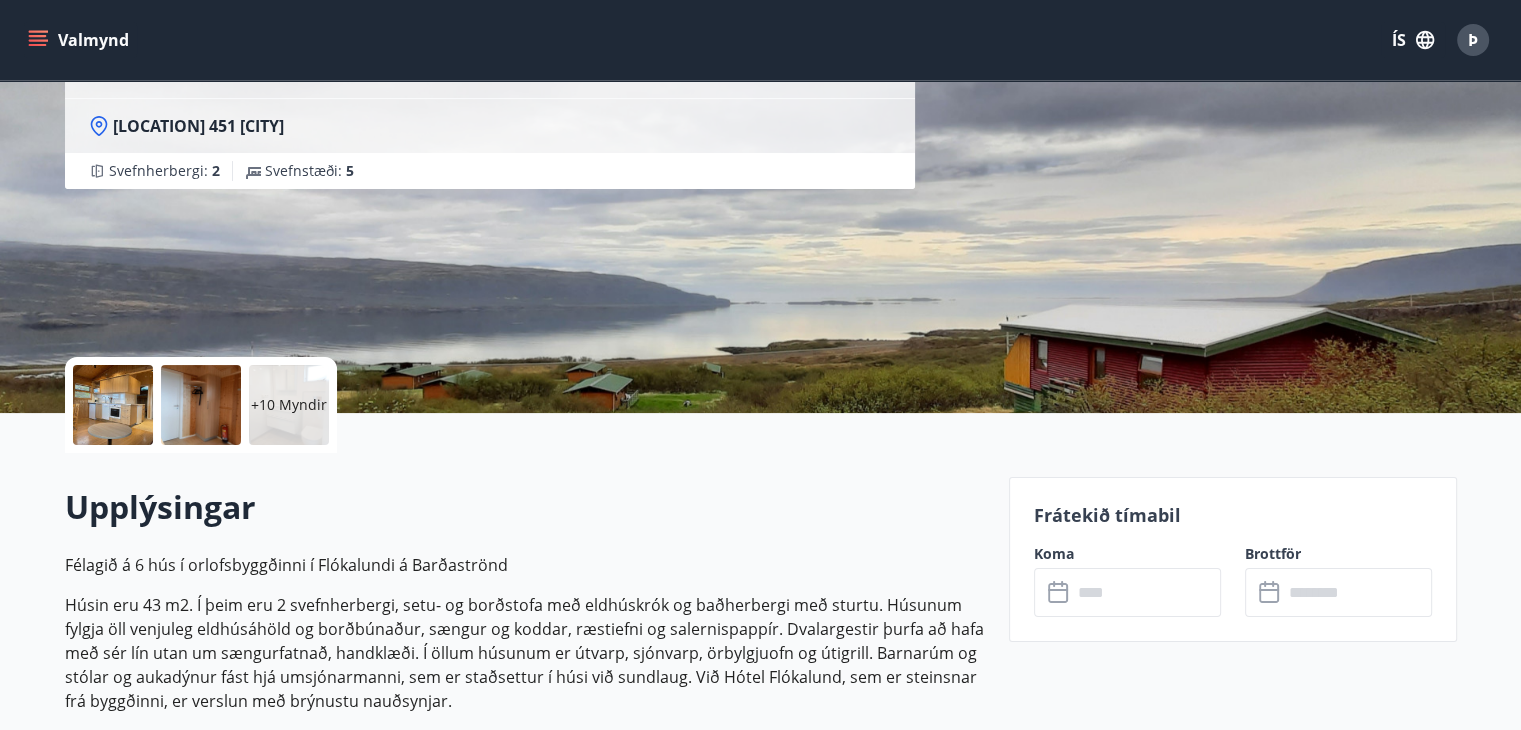 drag, startPoint x: 1086, startPoint y: 594, endPoint x: 861, endPoint y: 554, distance: 228.5279 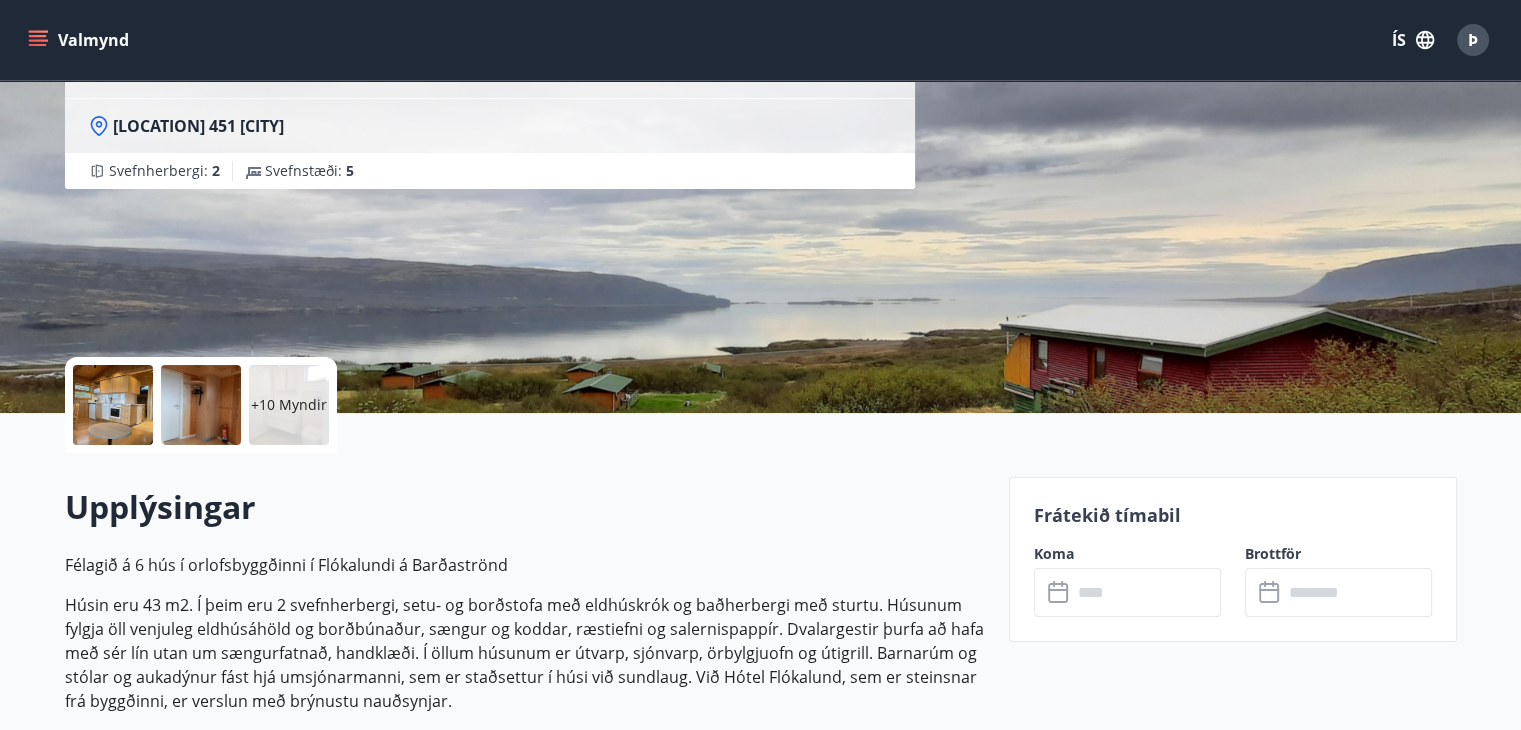 click on "Félagið á 6 hús í orlofsbyggðinni í Flókalundi á Barðaströnd" at bounding box center (525, 565) 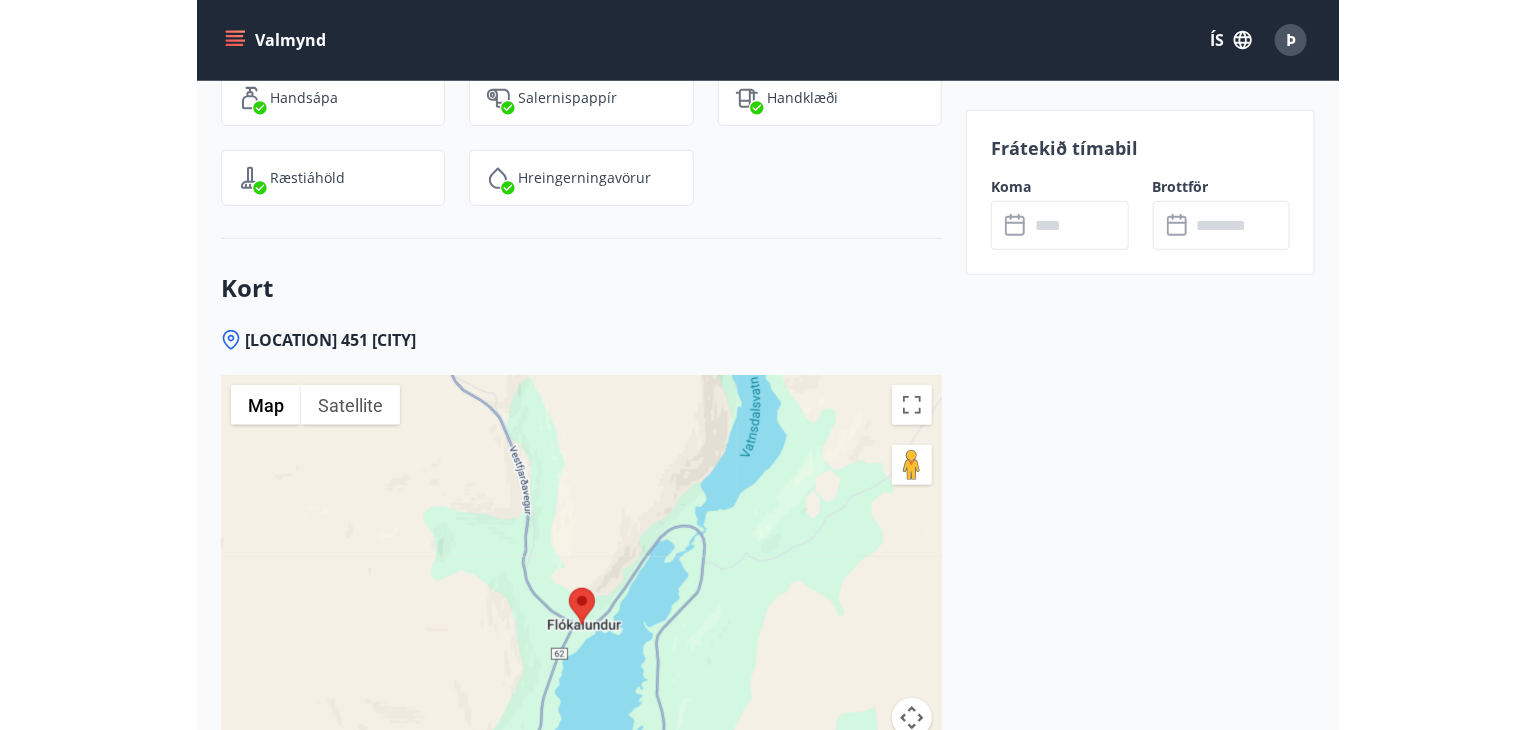 scroll, scrollTop: 3084, scrollLeft: 0, axis: vertical 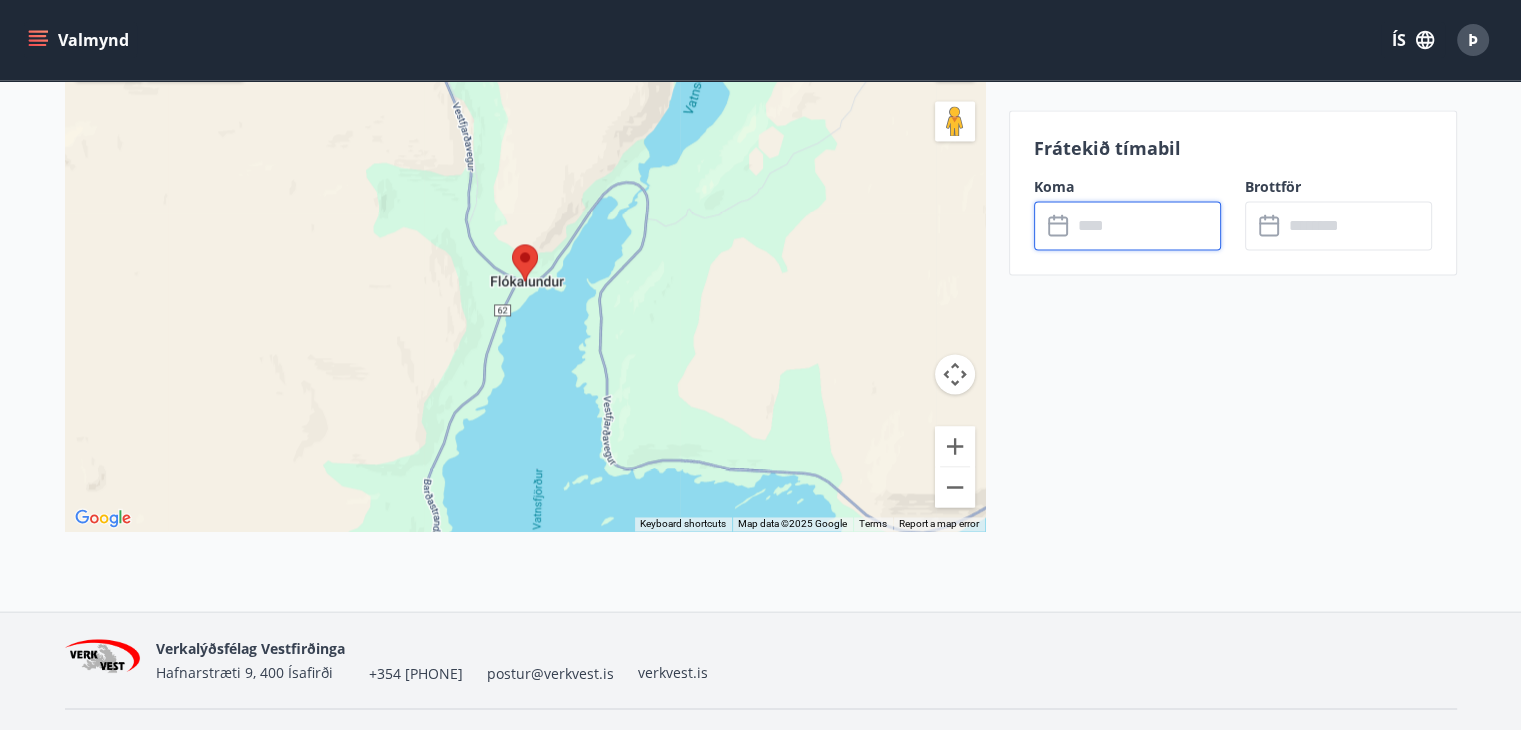 click at bounding box center (1146, 225) 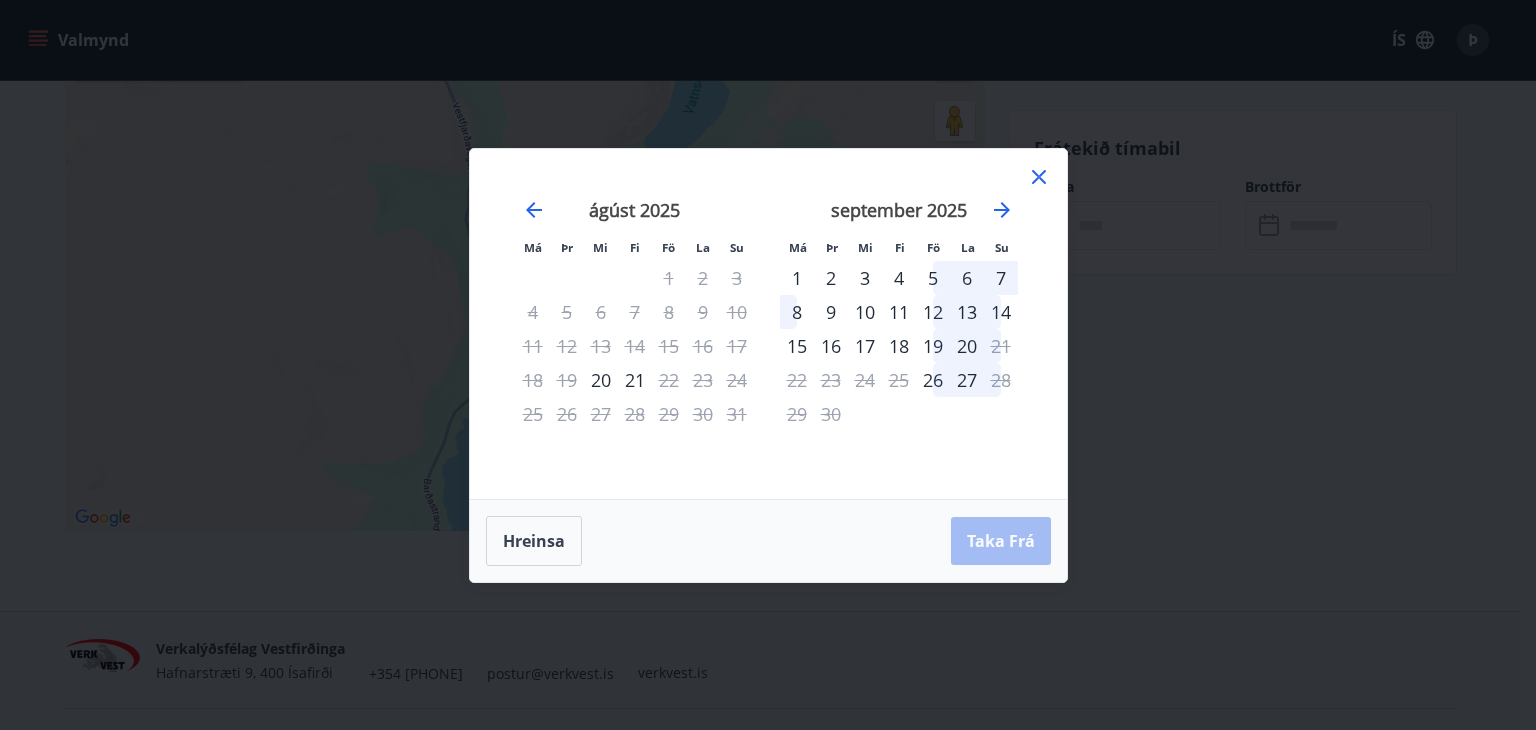 click on "12" at bounding box center (933, 312) 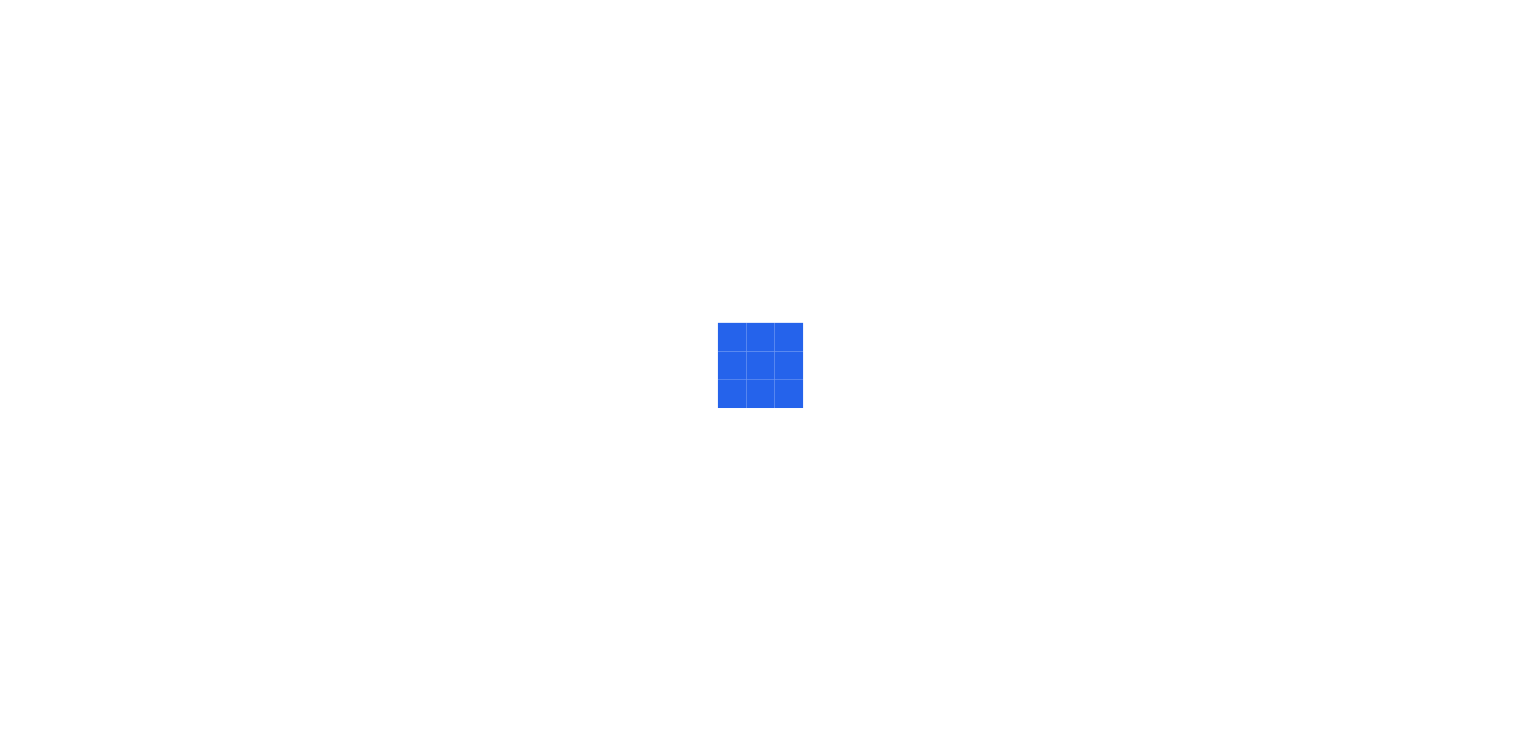 scroll, scrollTop: 0, scrollLeft: 0, axis: both 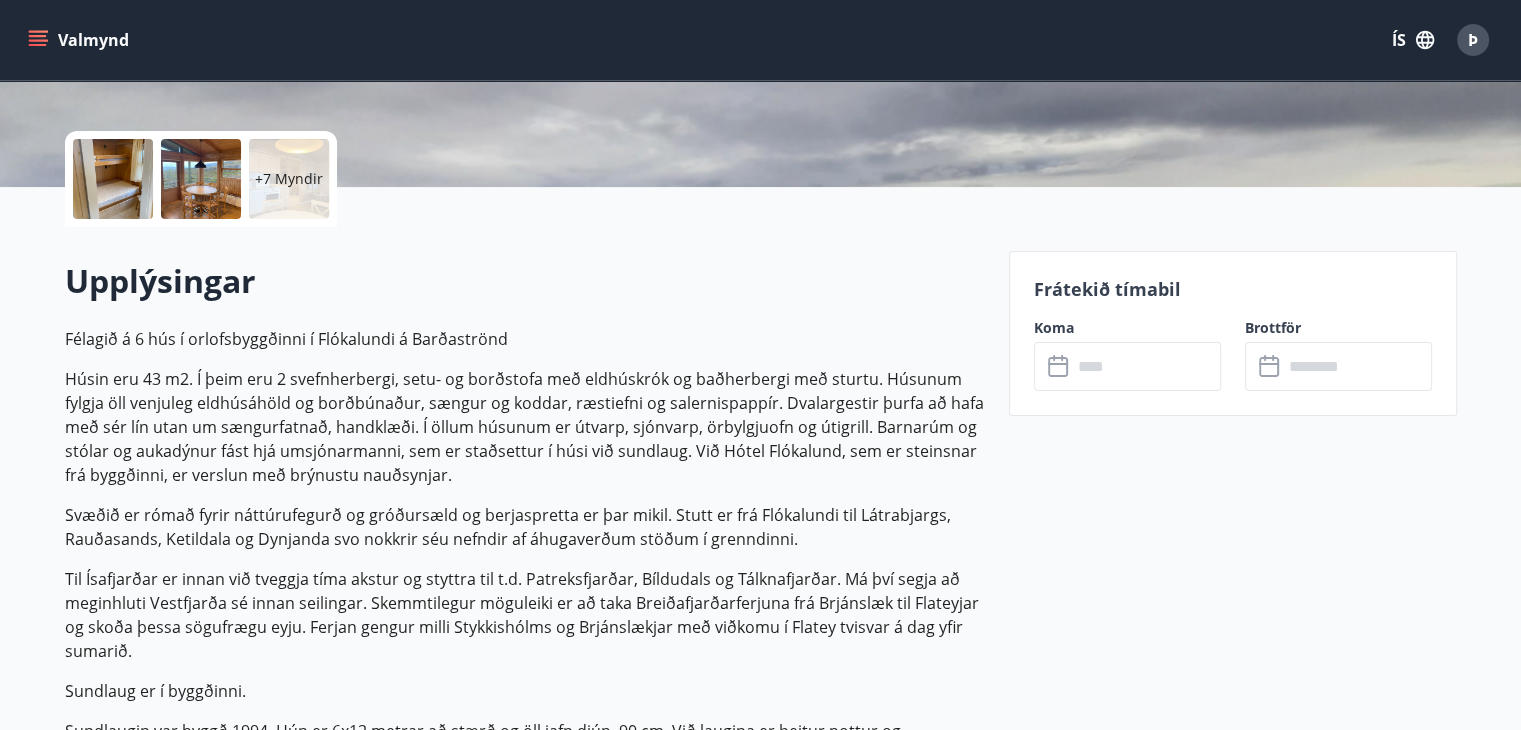 click 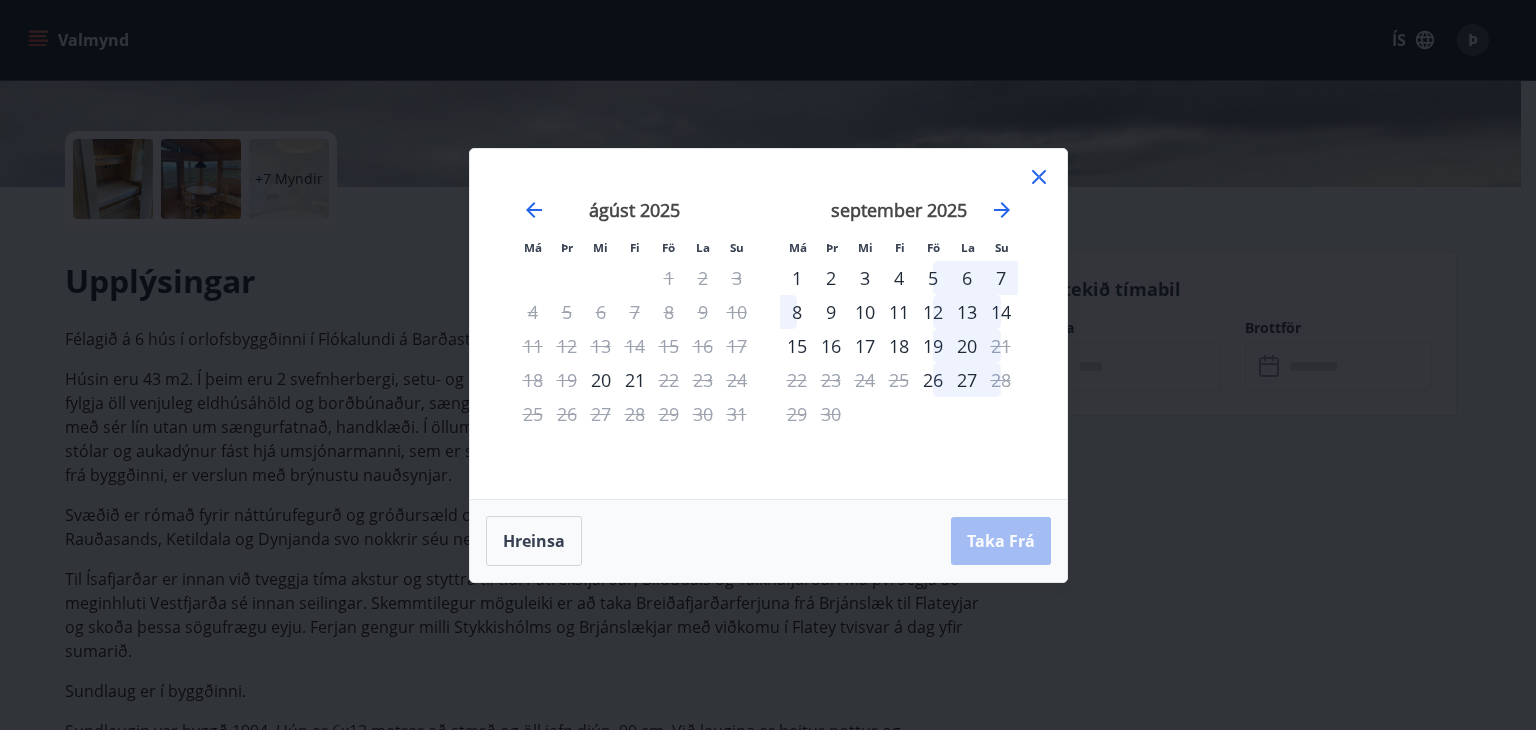 click on "12" at bounding box center [933, 312] 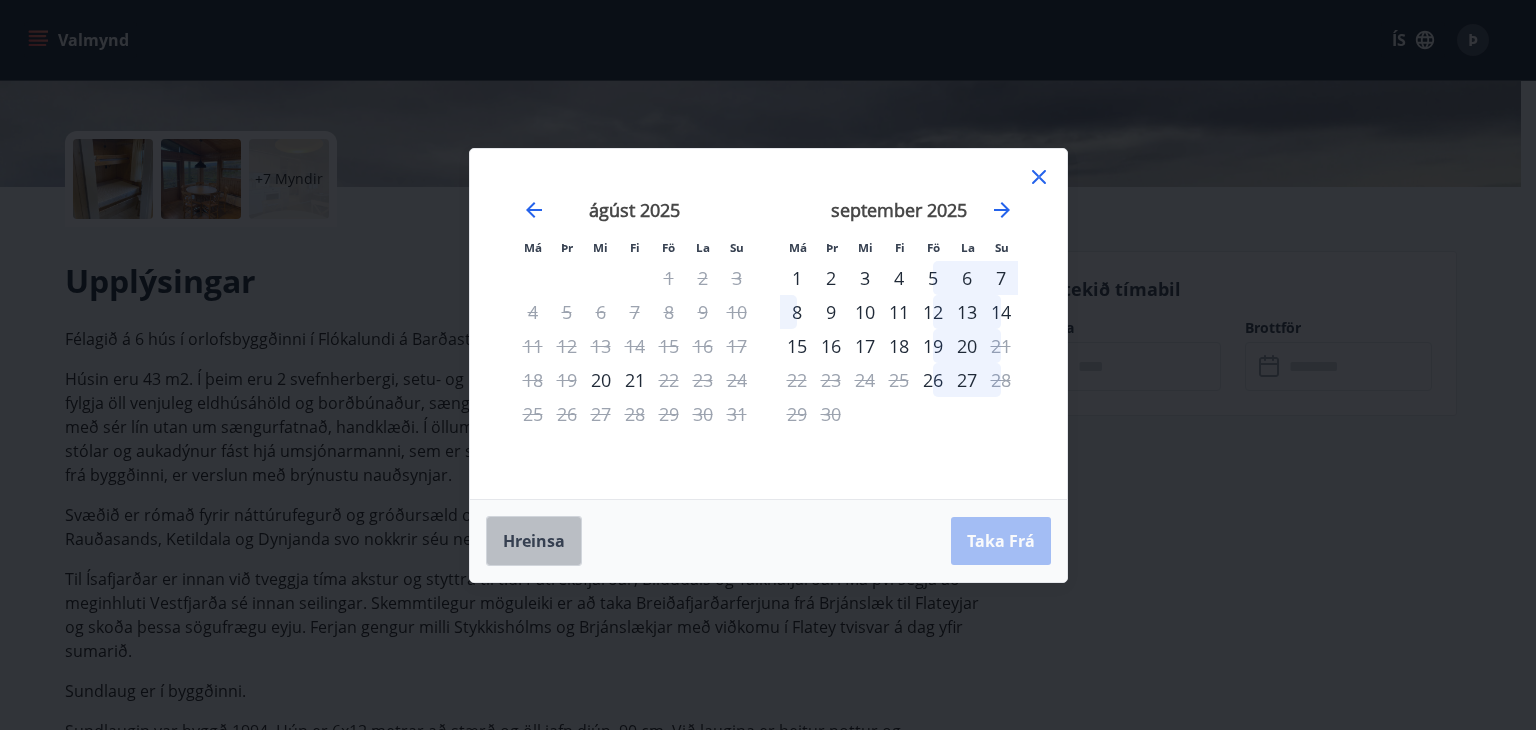 click on "Hreinsa" at bounding box center [534, 541] 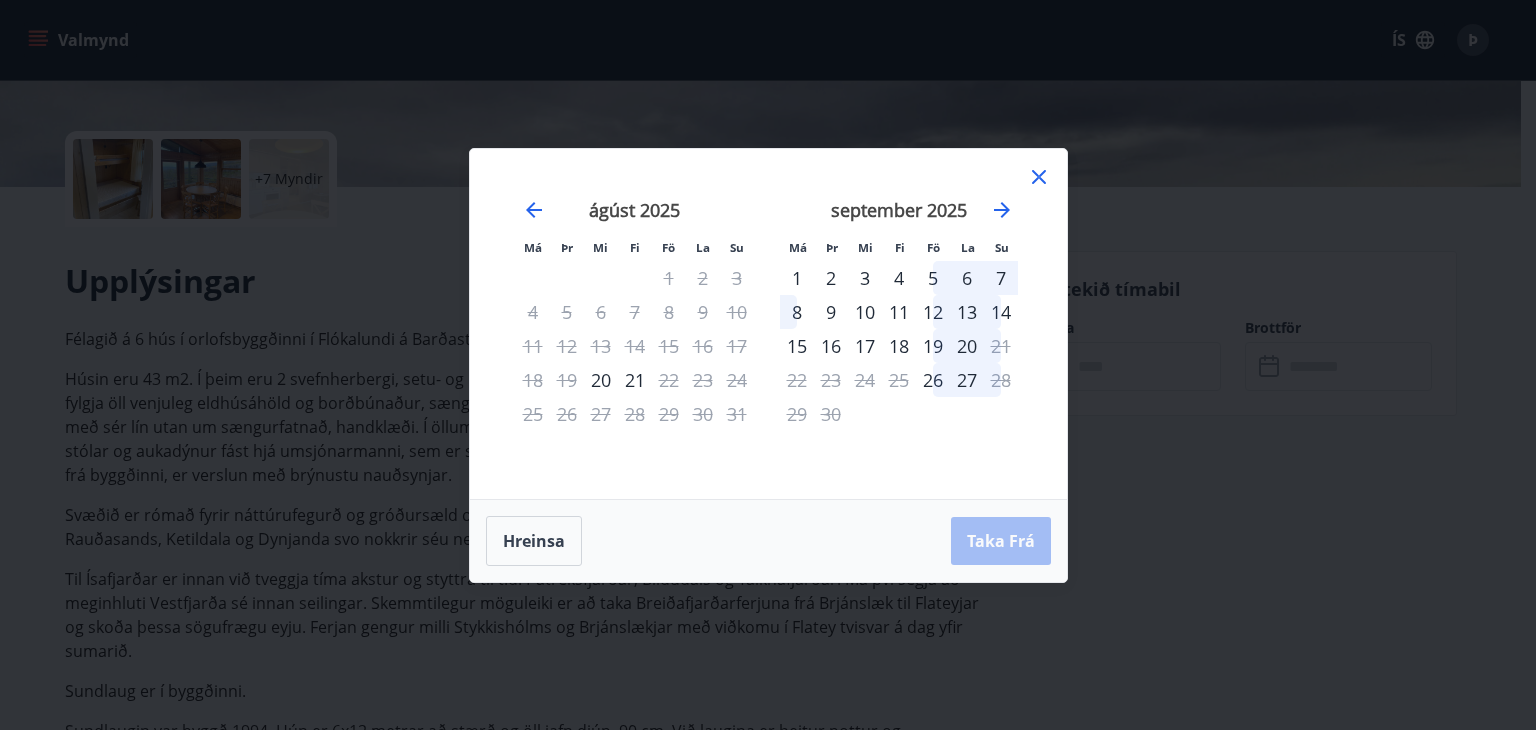 drag, startPoint x: 934, startPoint y: 309, endPoint x: 860, endPoint y: 491, distance: 196.46883 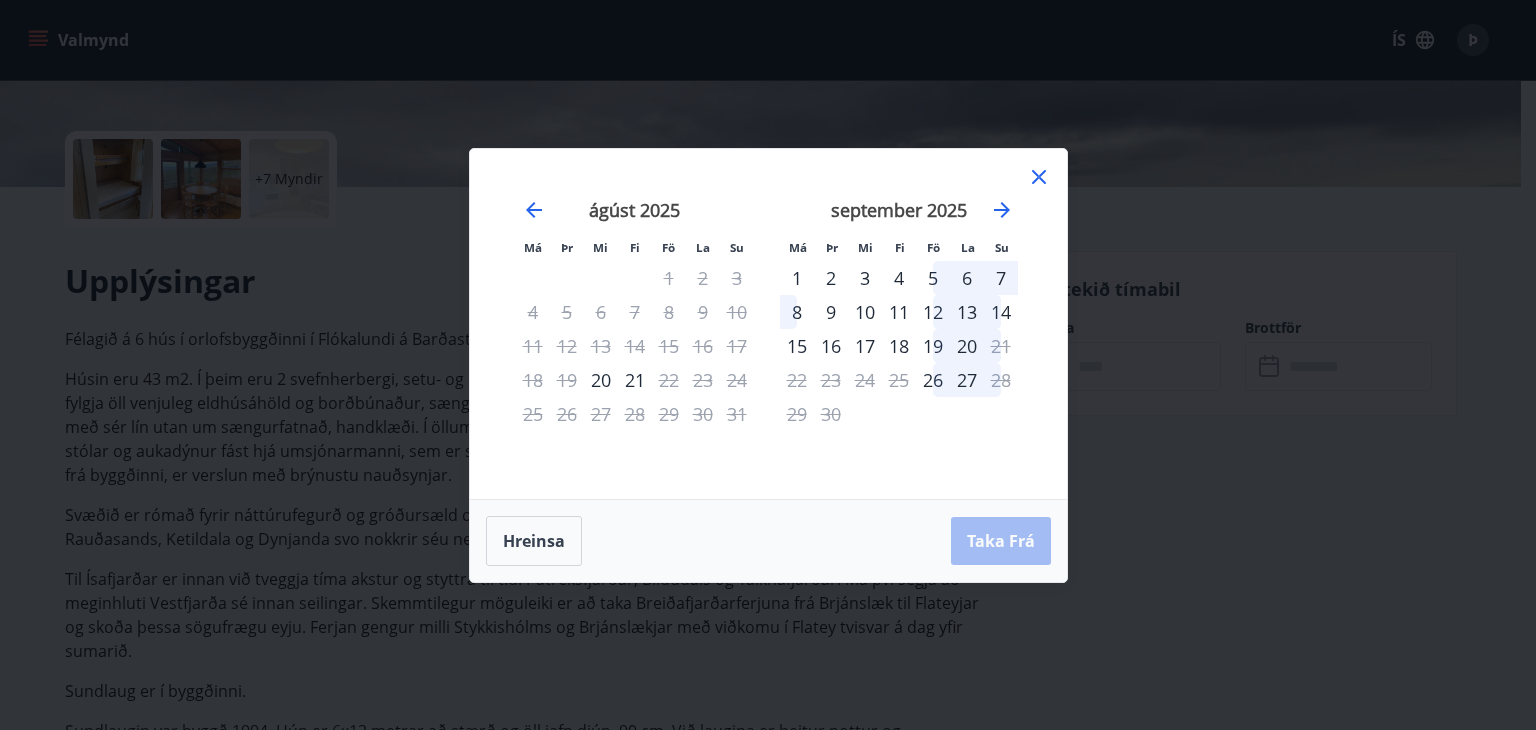 click on "Má Þr Mi Fi Fö La Su Má Þr Mi Fi Fö La Su júlí 2025 1 2 3 4 5 6 7 8 9 10 11 12 13 14 15 16 17 18 19 20 21 22 23 24 25 26 27 28 29 30 31 ágúst 2025 1 2 3 4 5 6 7 8 9 10 11 12 13 14 15 16 17 18 19 20 21 22 23 24 25 26 27 28 29 30 31 september 2025 1 2 3 4 5 6 7 8 9 10 11 12 13 14 15 16 17 18 19 20 21 22 23 24 25 26 27 28 29 30 október 2025 1 2 3 4 5 6 7 8 9 10 11 12 13 14 15 16 17 18 19 20 21 22 23 24 25 26 27 28 29 30 31" at bounding box center (768, 324) 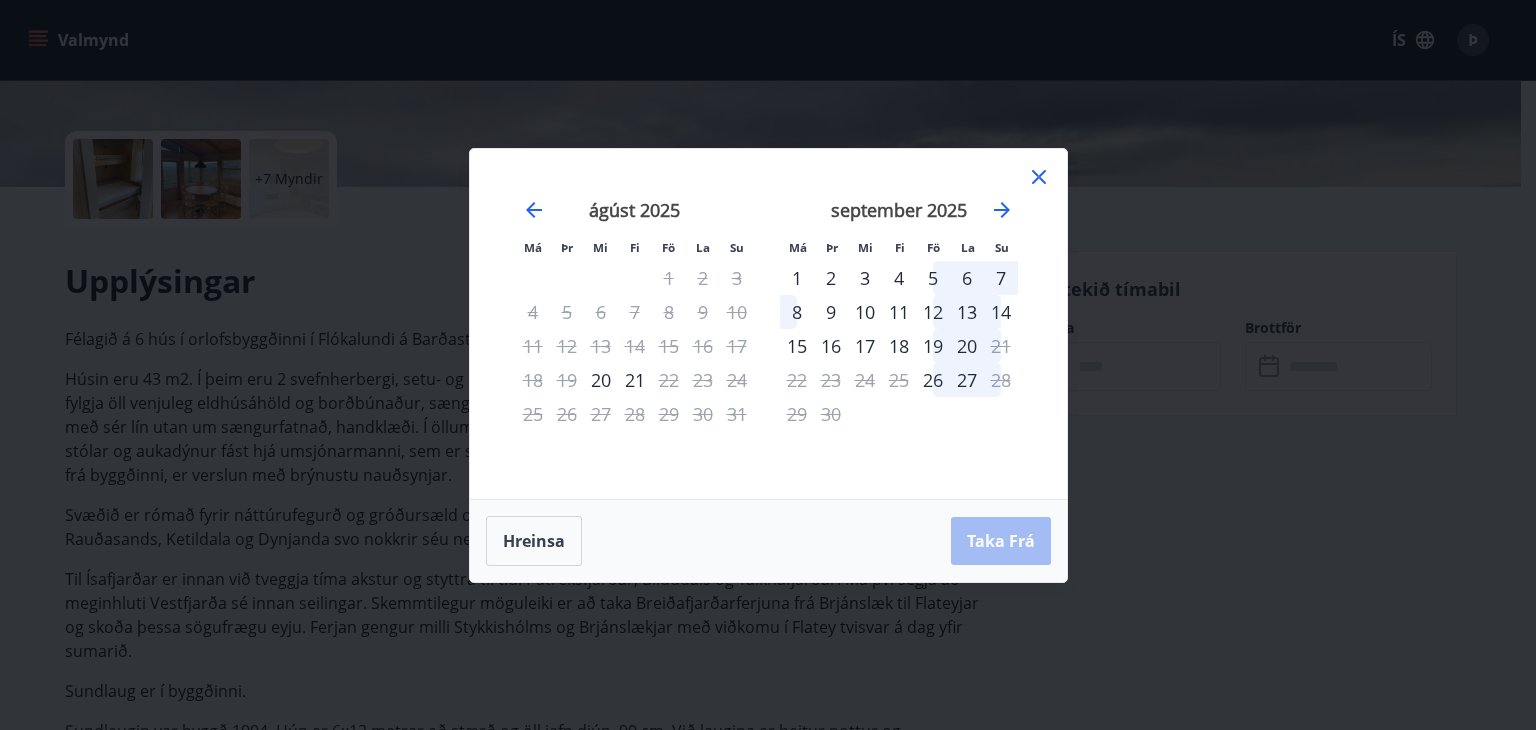 drag, startPoint x: 935, startPoint y: 313, endPoint x: 1020, endPoint y: 284, distance: 89.81091 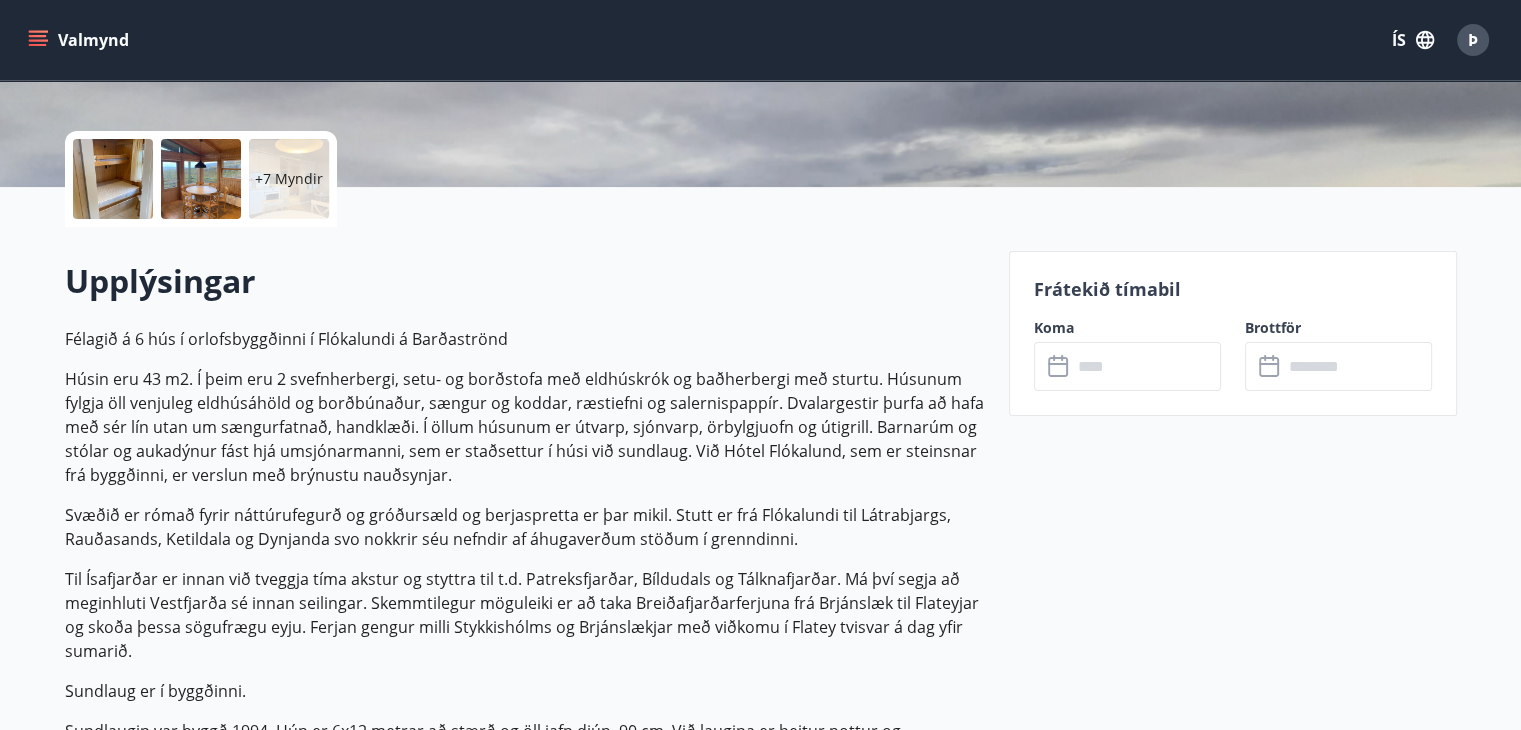 click at bounding box center [1146, 366] 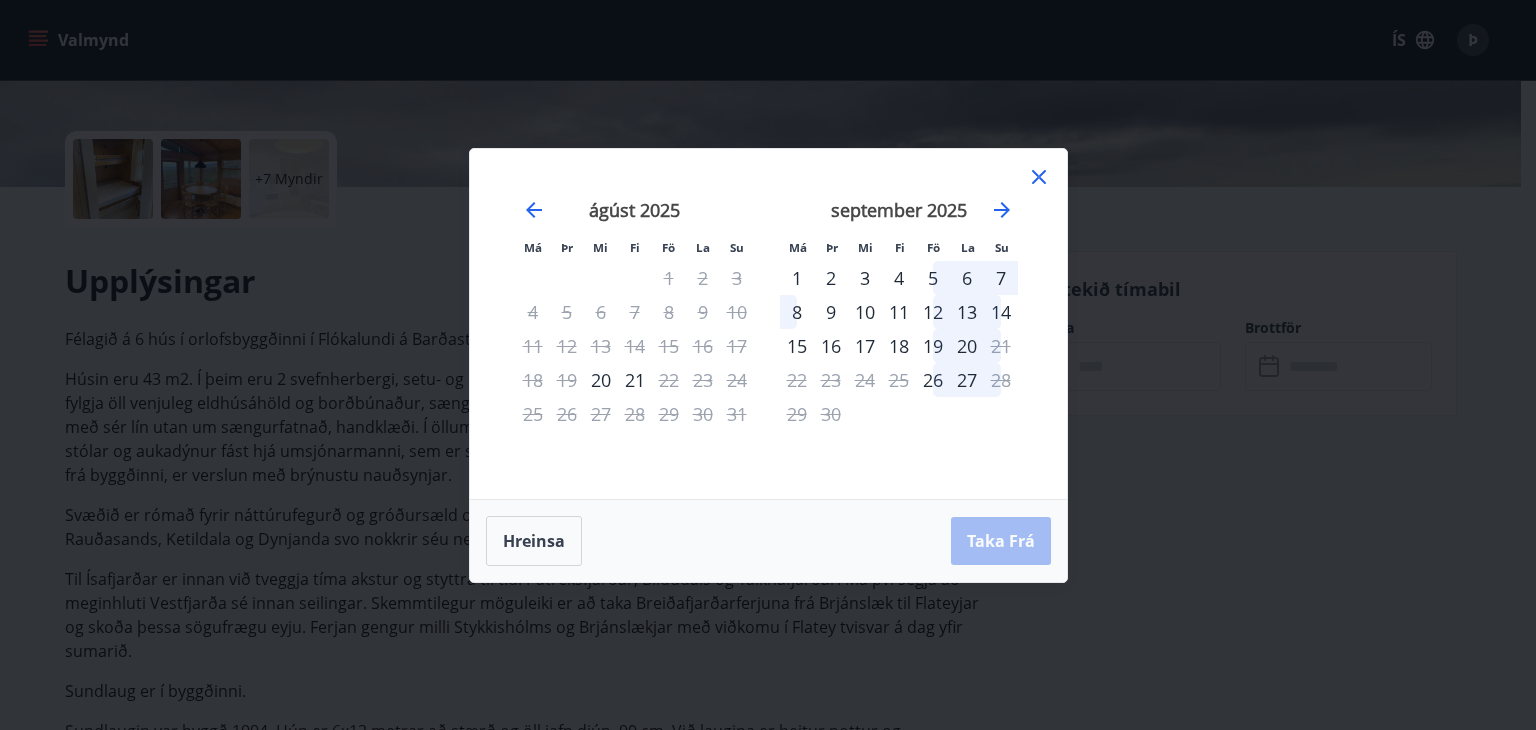 click on "12" at bounding box center [933, 312] 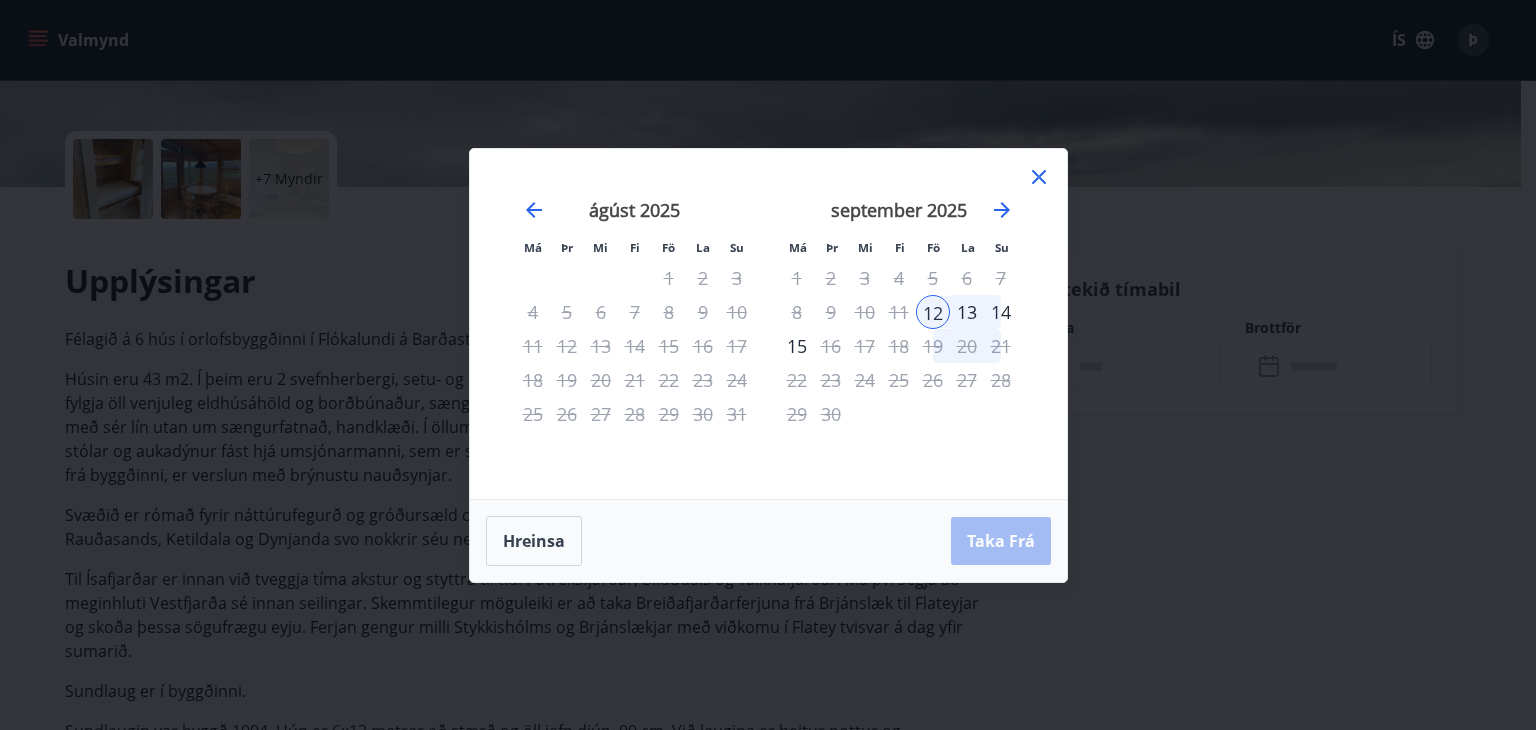 click on "13" at bounding box center [967, 312] 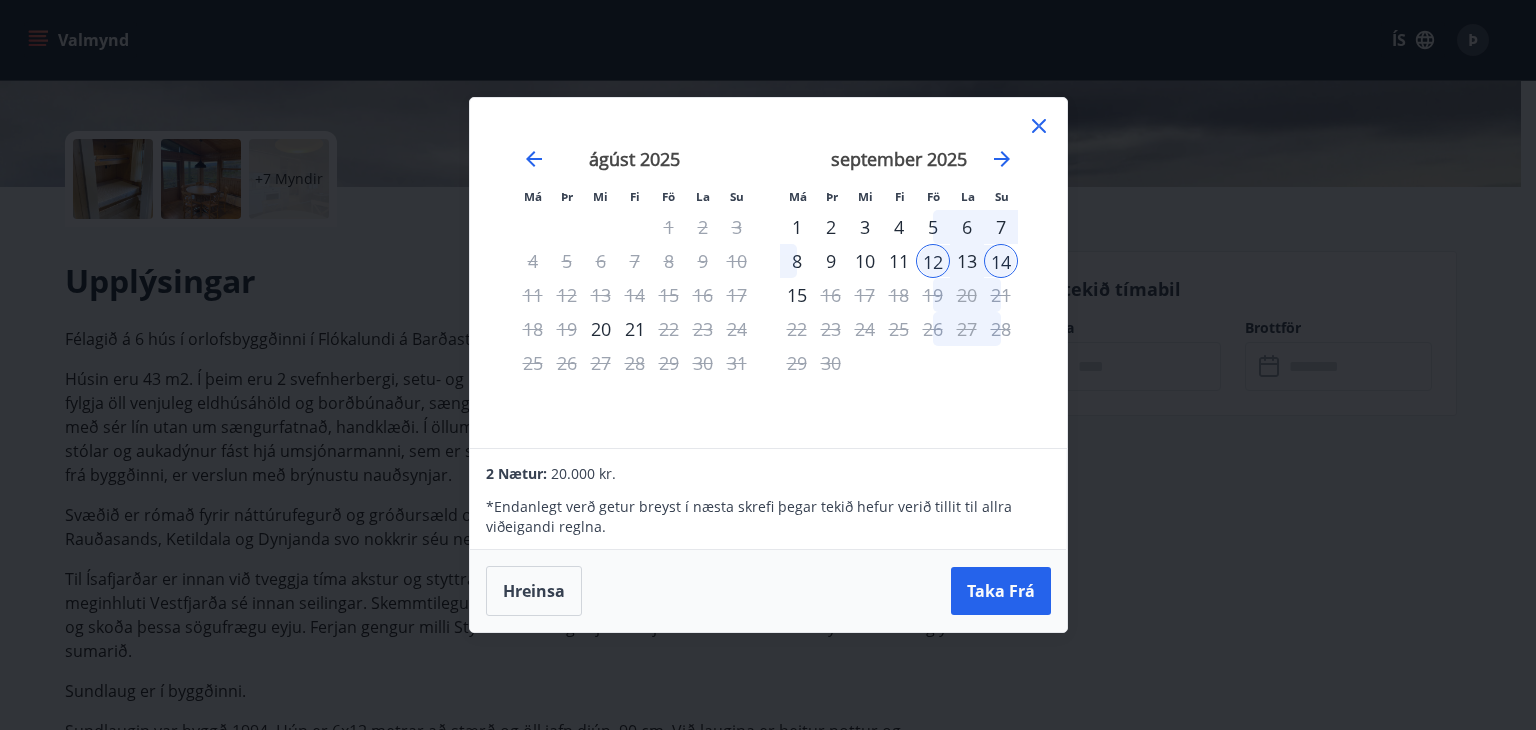 click on "13" at bounding box center (967, 261) 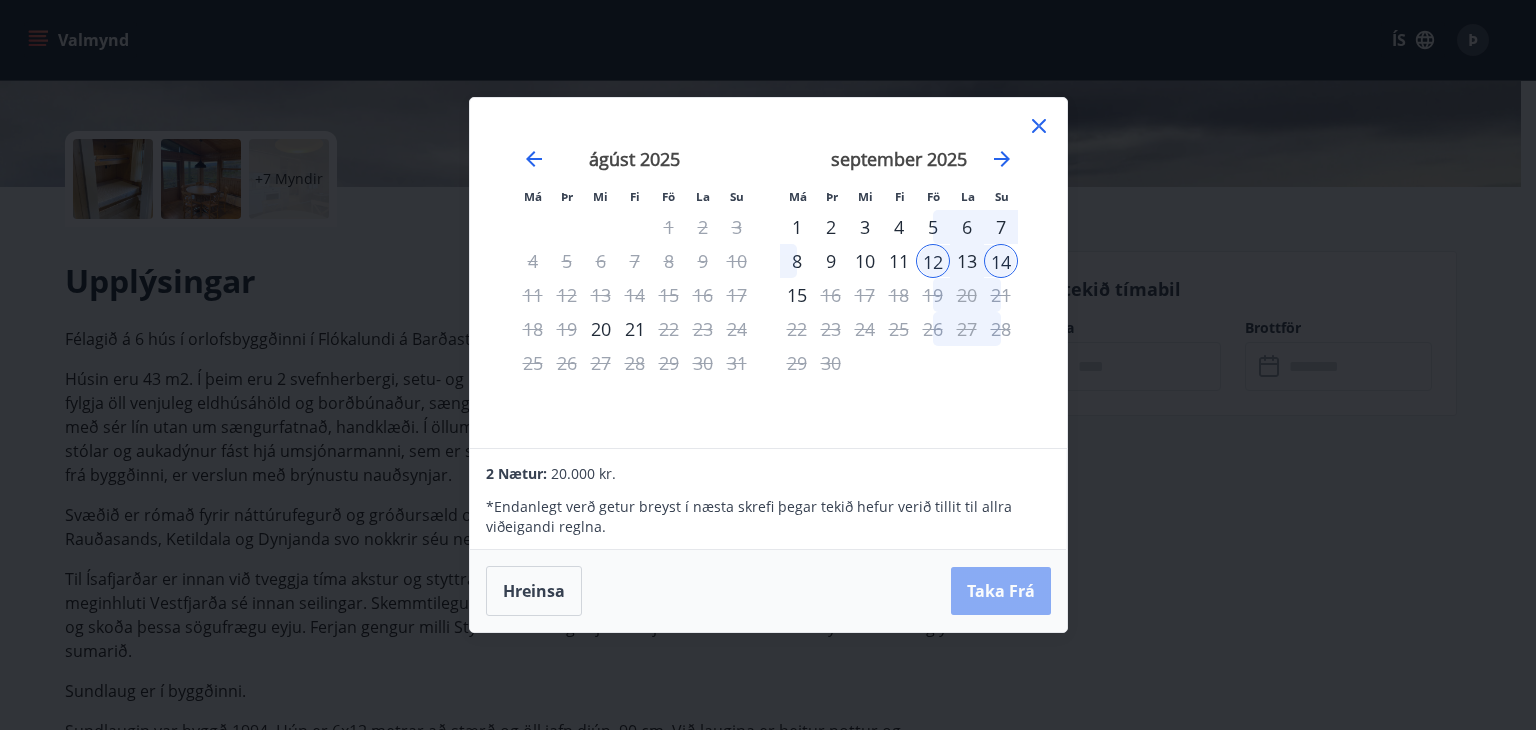 click on "Taka Frá" at bounding box center (1001, 591) 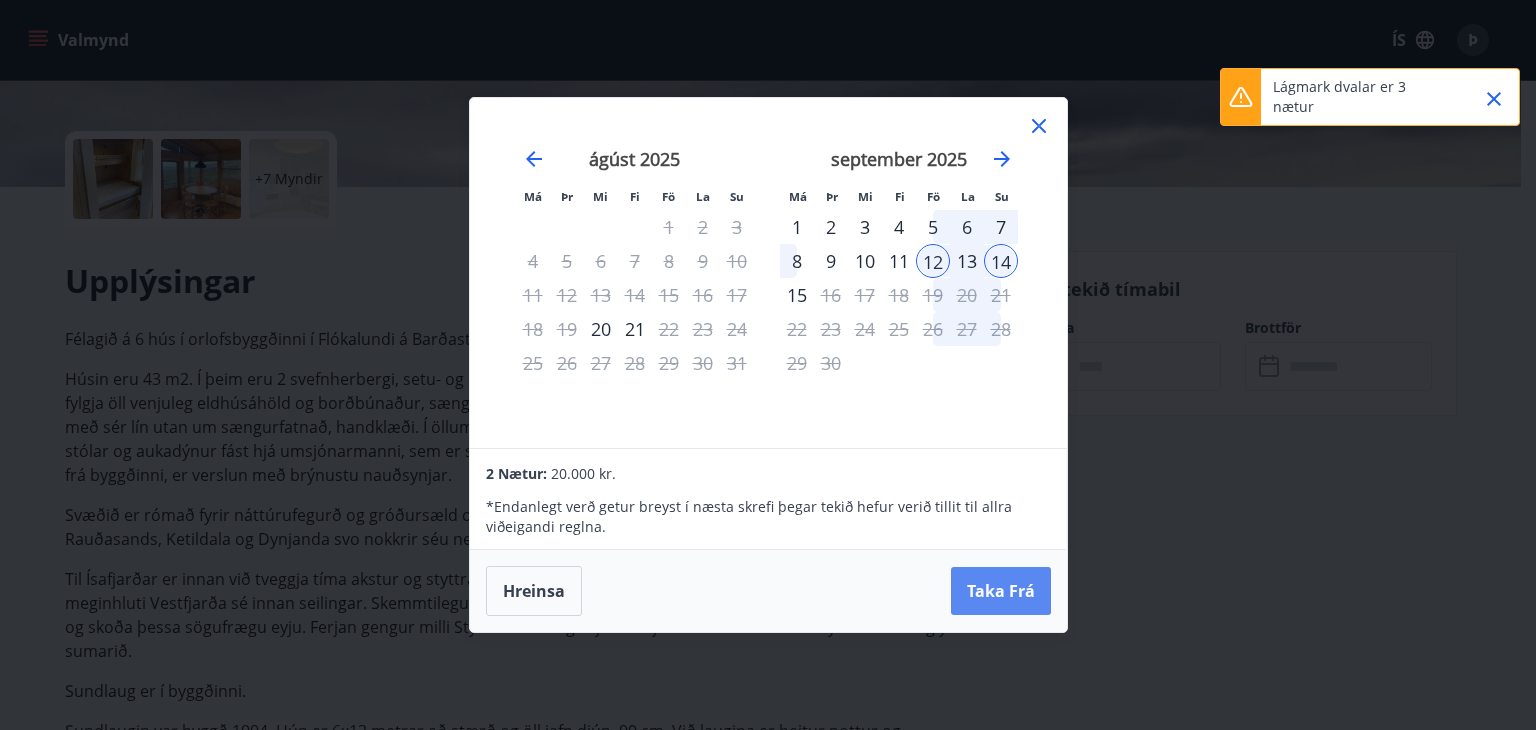 click on "Taka Frá" at bounding box center (1001, 591) 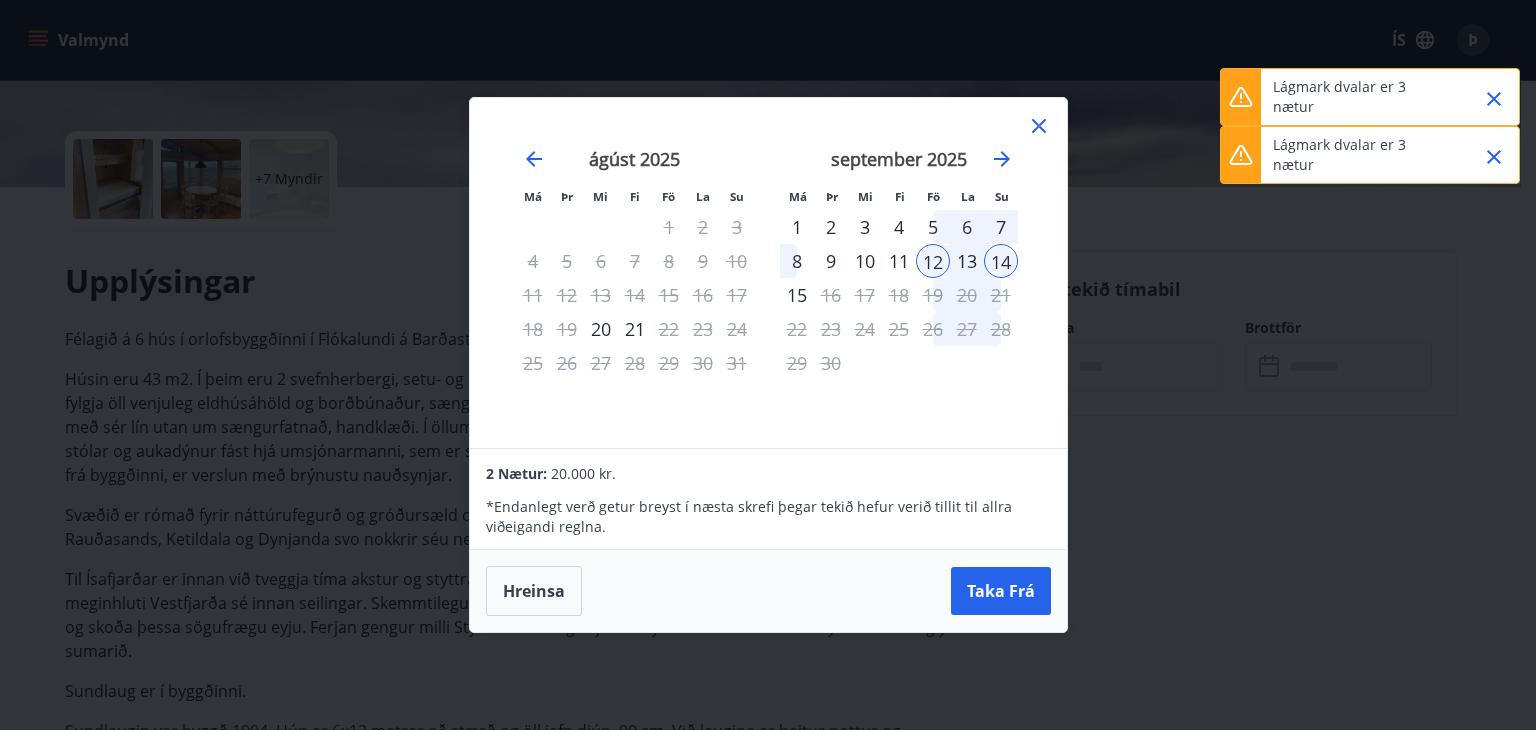 click 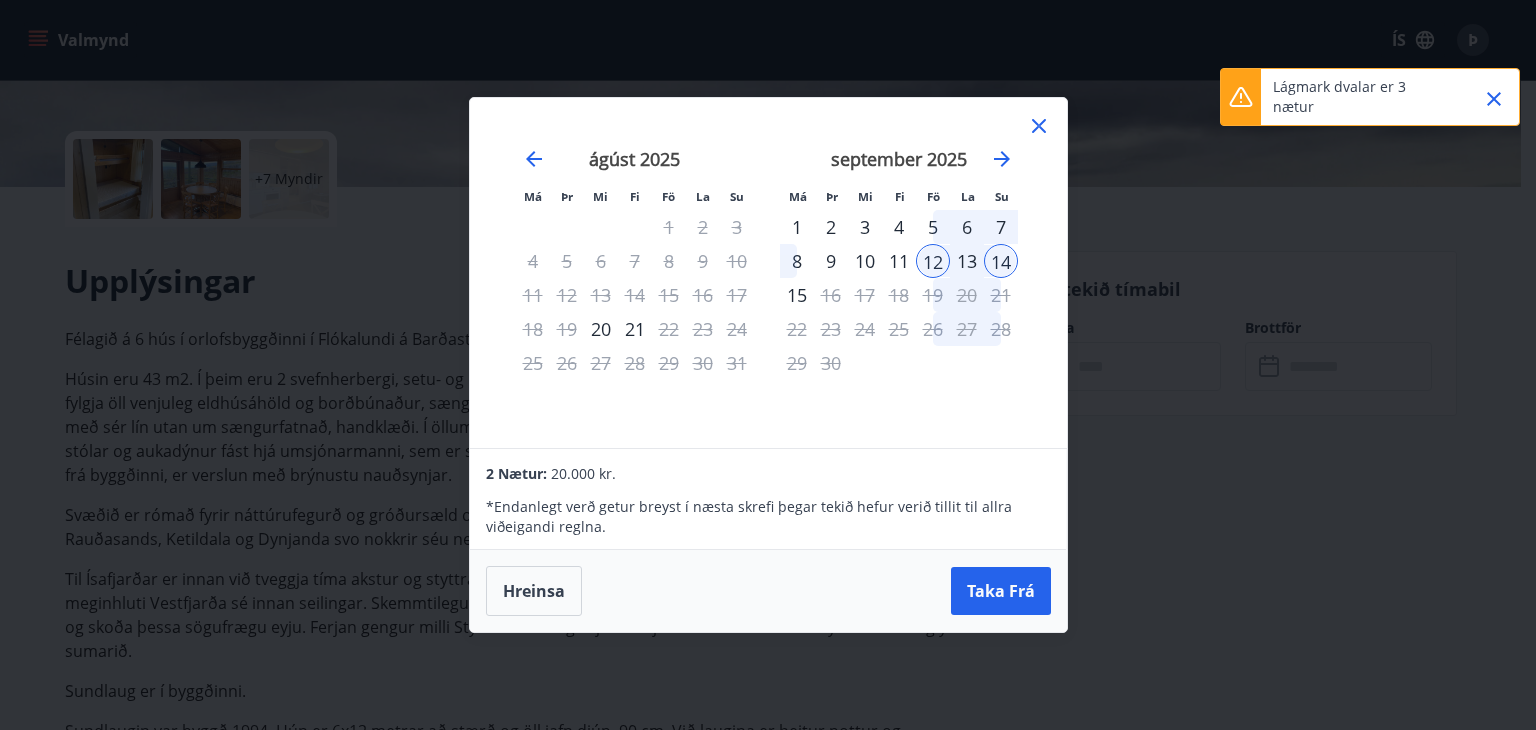 click 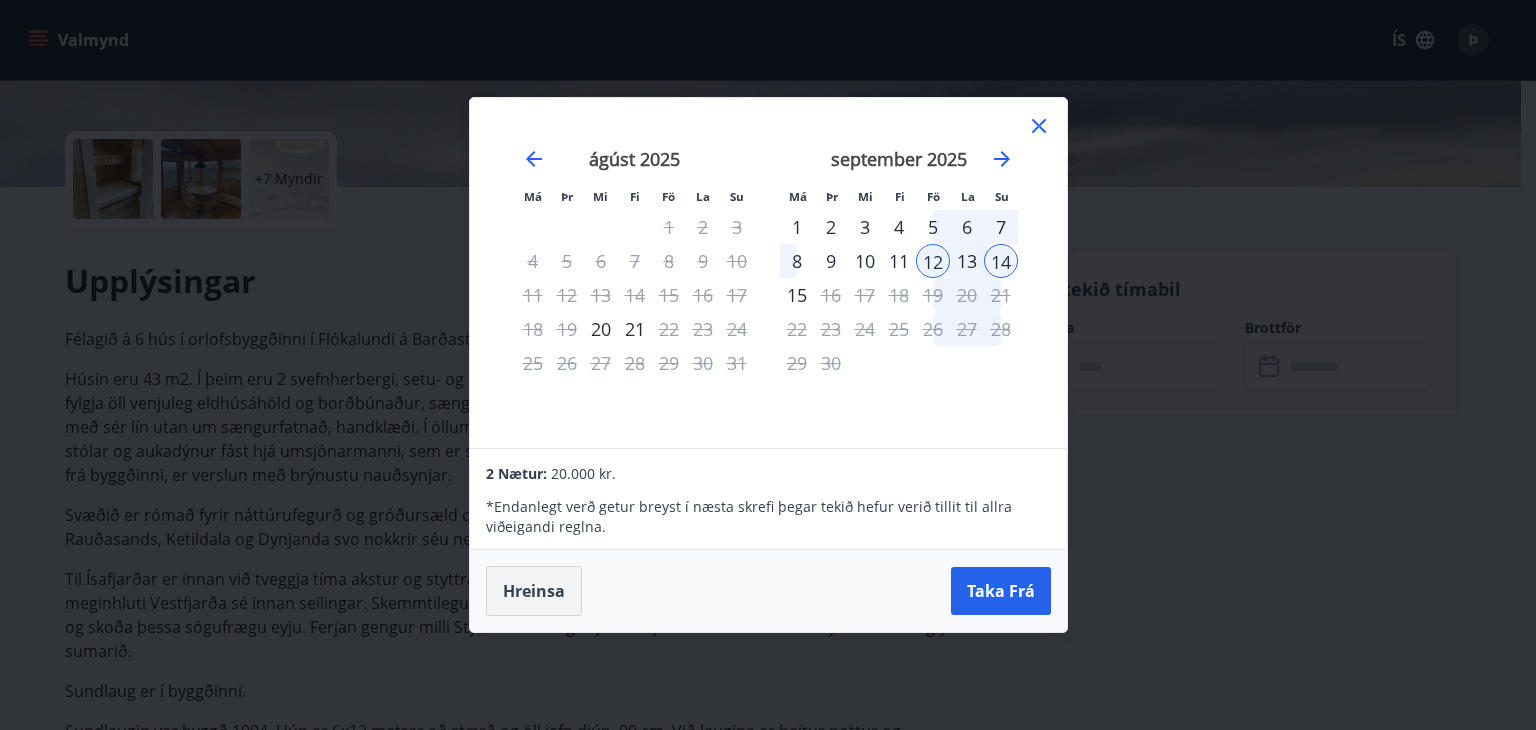 click on "Hreinsa" at bounding box center (534, 591) 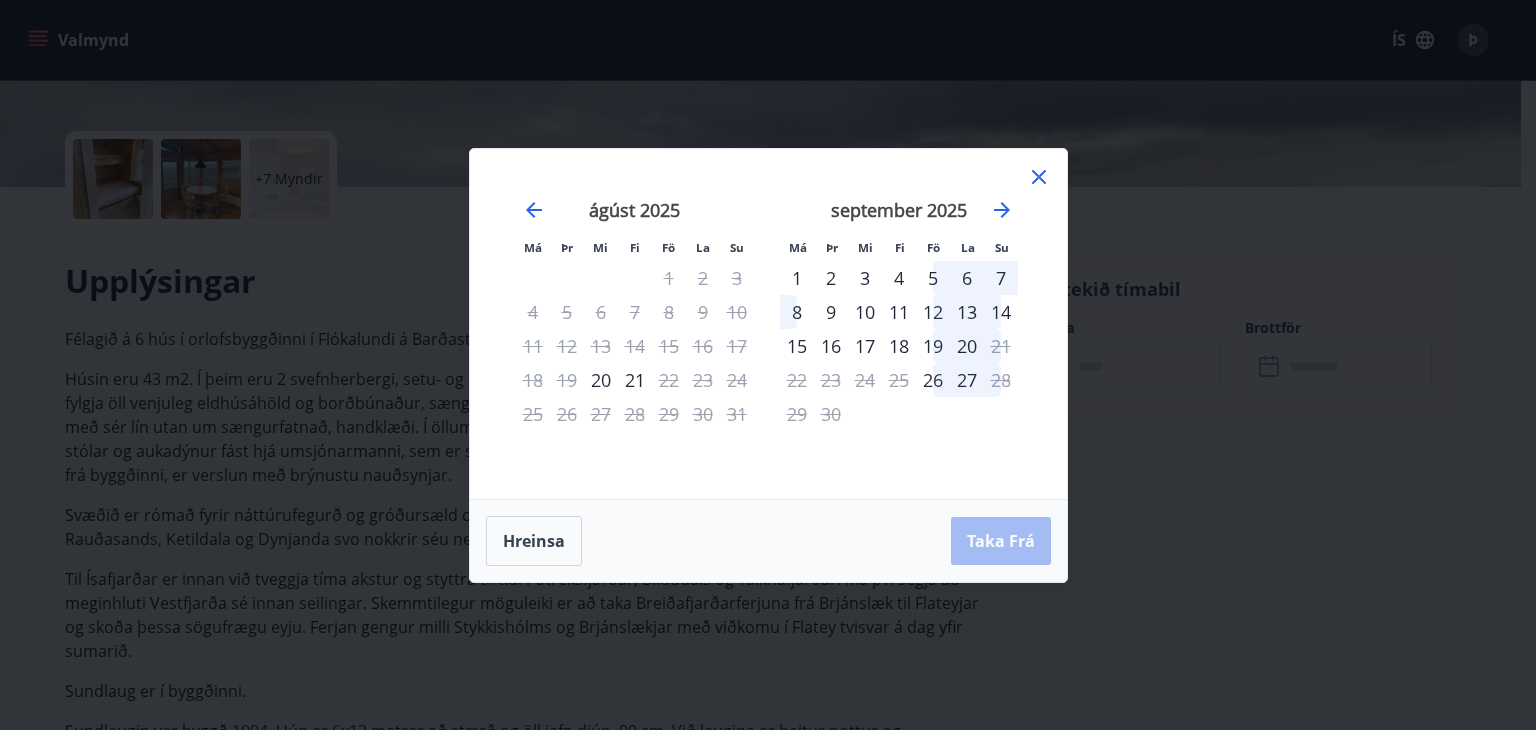 click on "12" at bounding box center [933, 312] 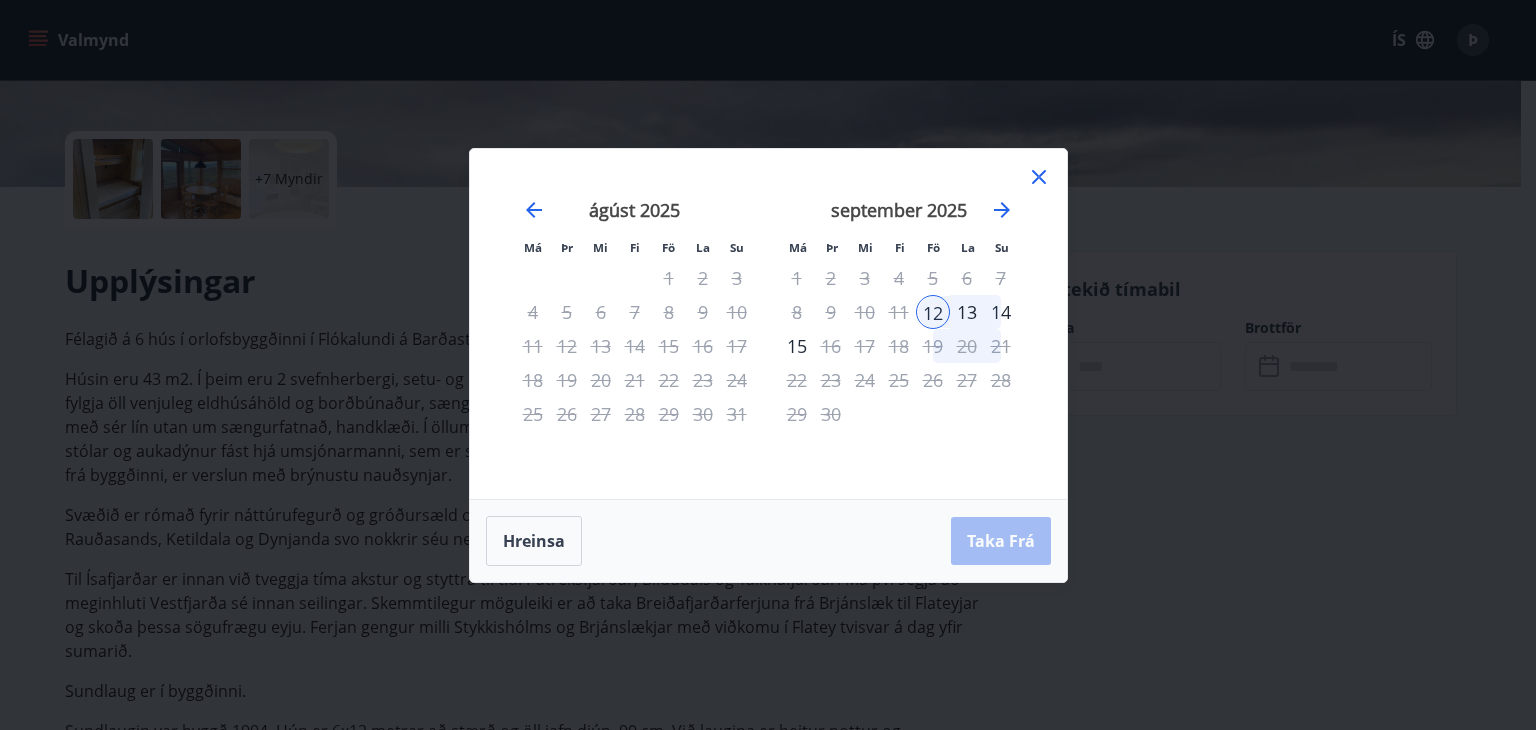 click on "13" at bounding box center [967, 312] 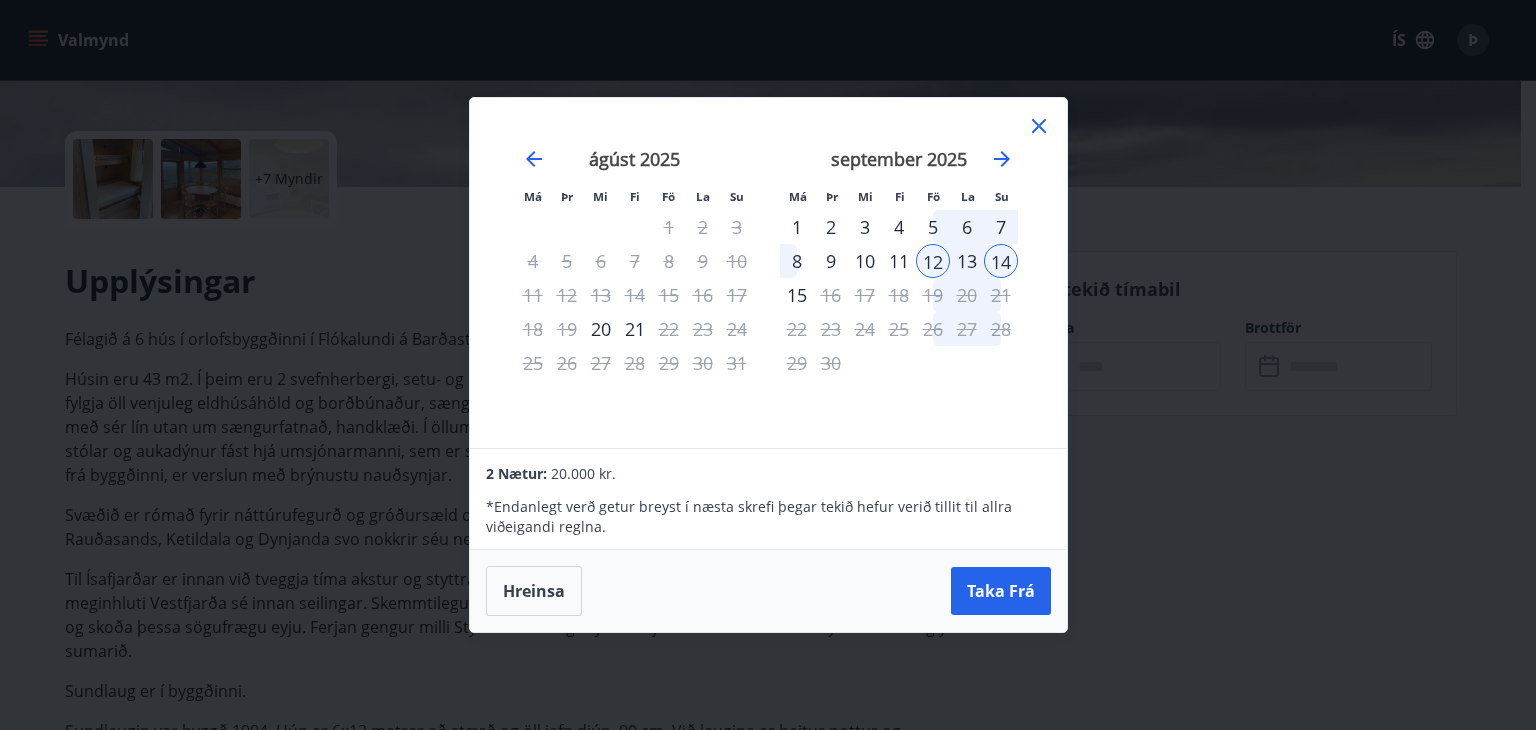 click on "13" at bounding box center (967, 261) 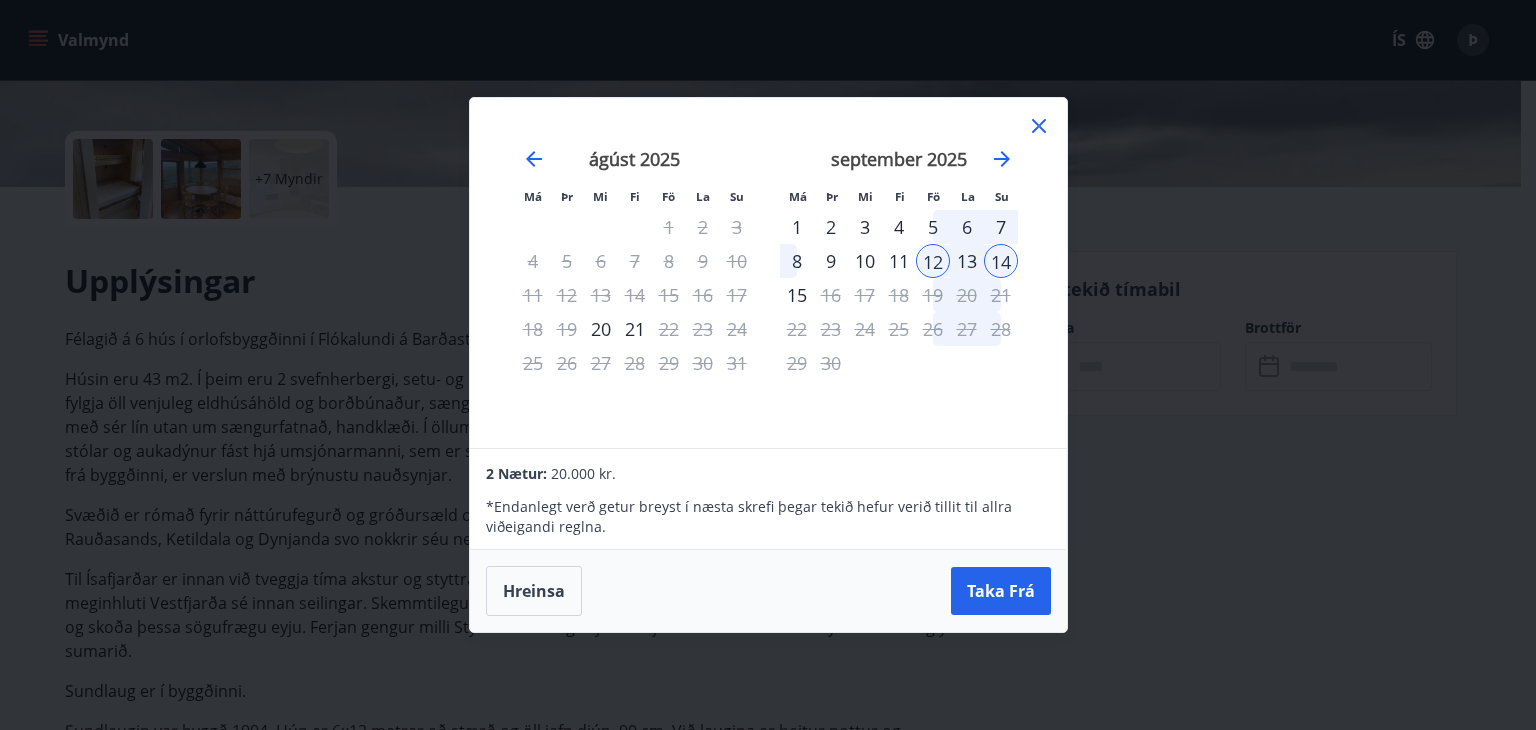 click on "13" at bounding box center [967, 261] 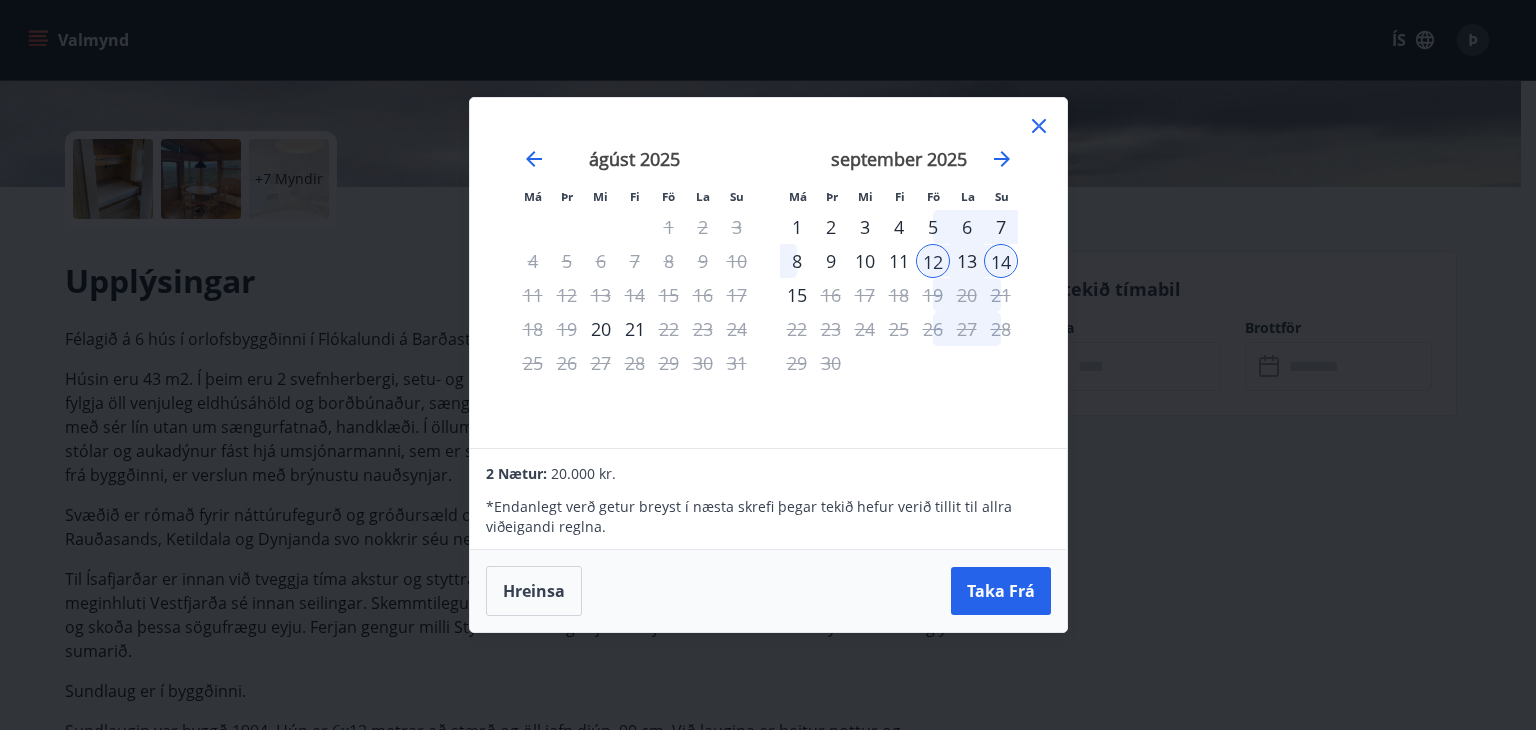 click on "13" at bounding box center [967, 261] 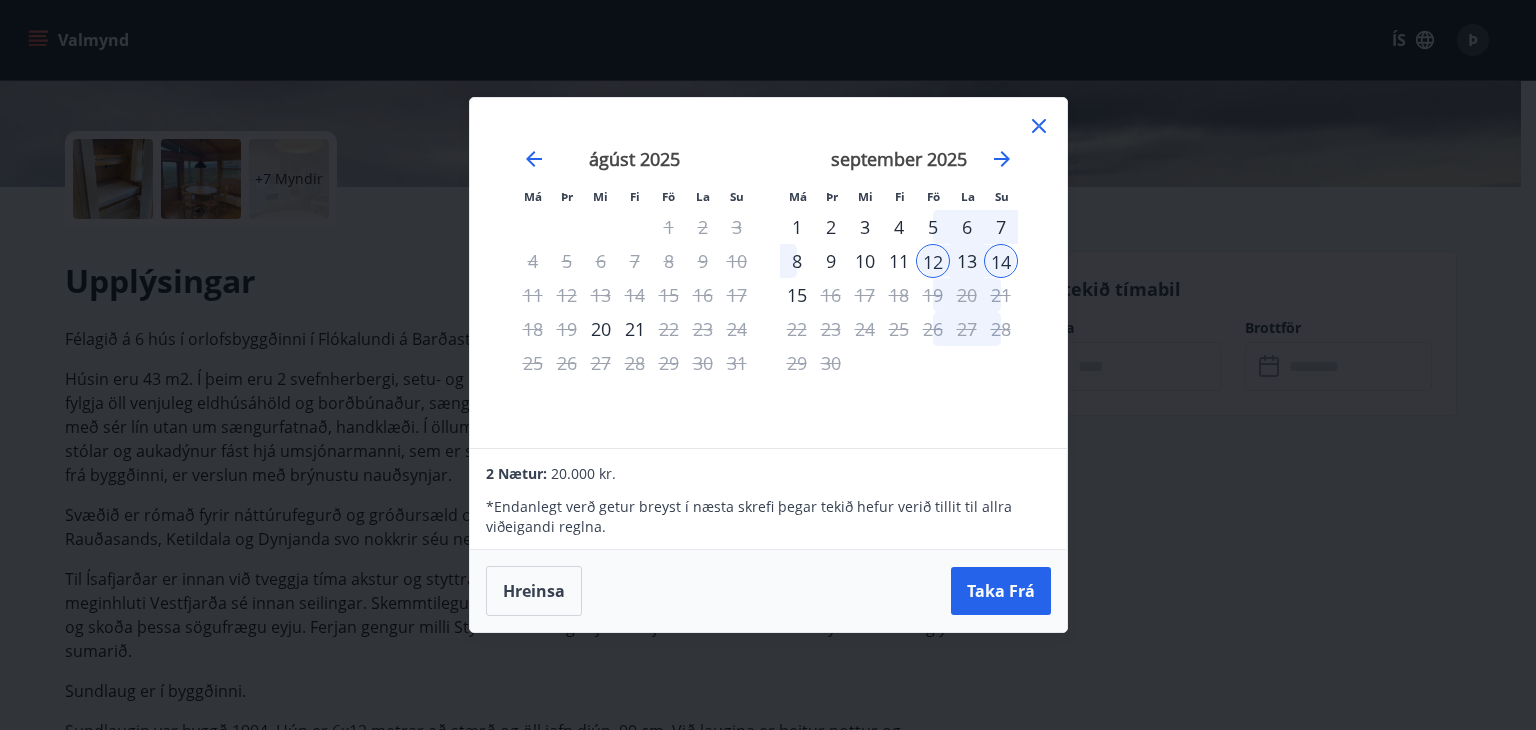 click on "13" at bounding box center [967, 261] 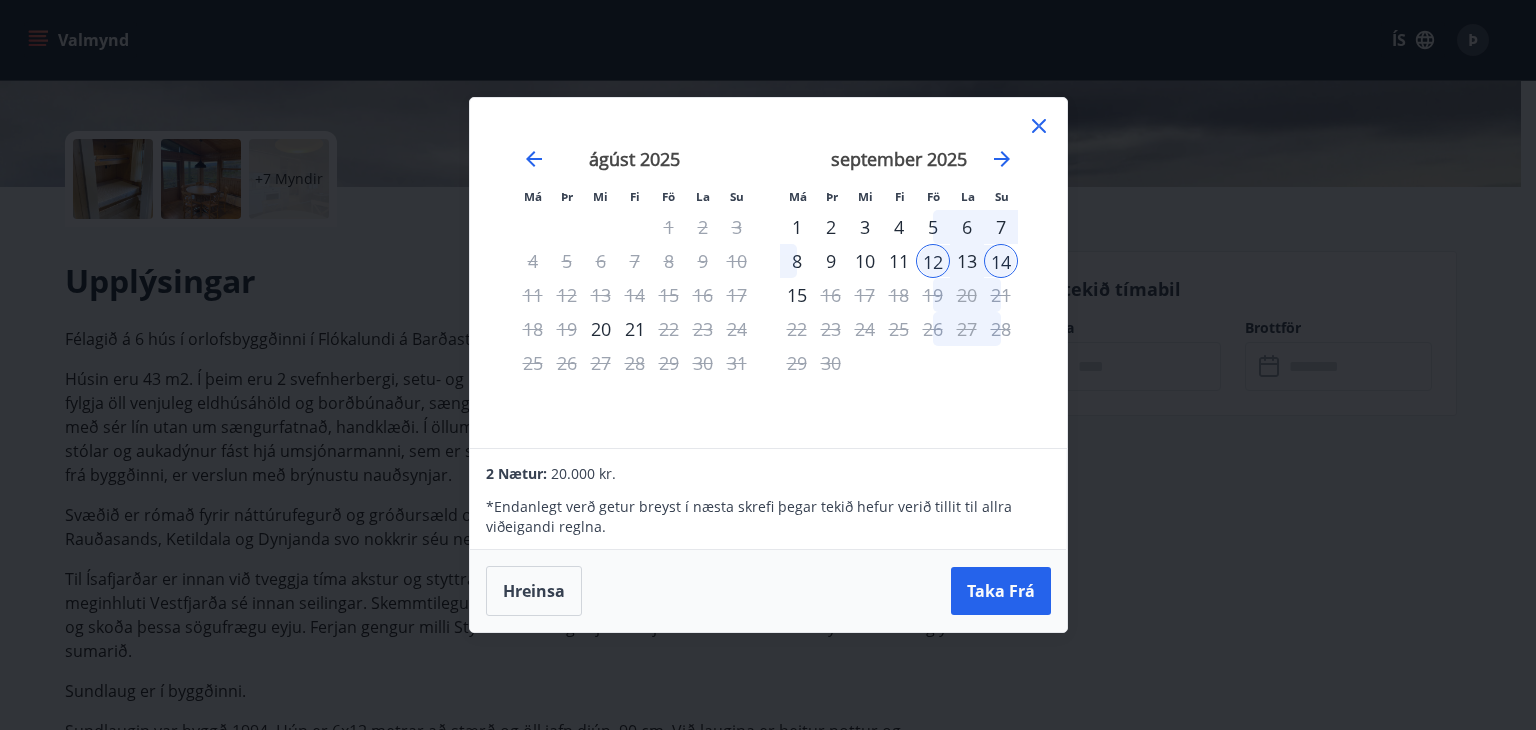 click on "13" at bounding box center (967, 261) 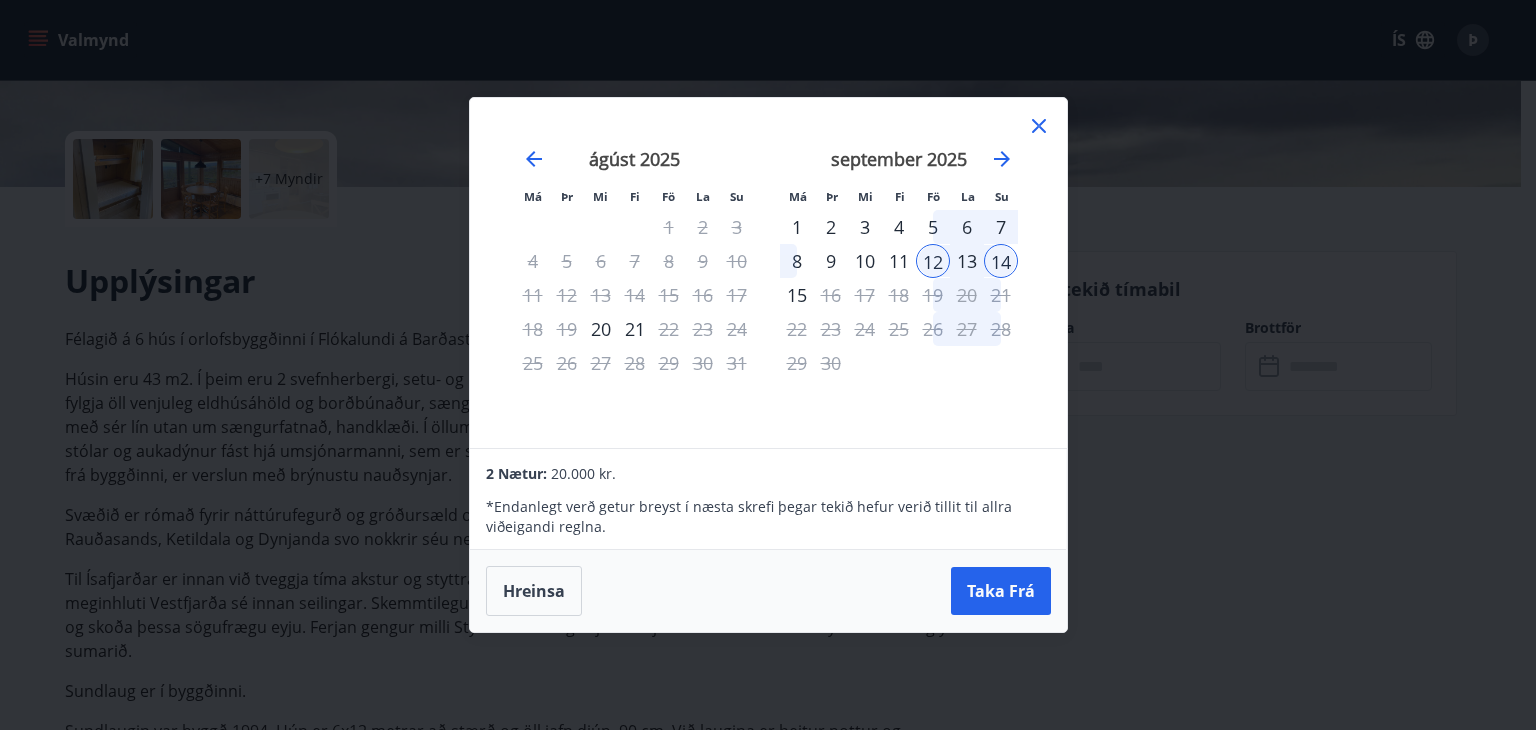 click on "7" at bounding box center (1001, 227) 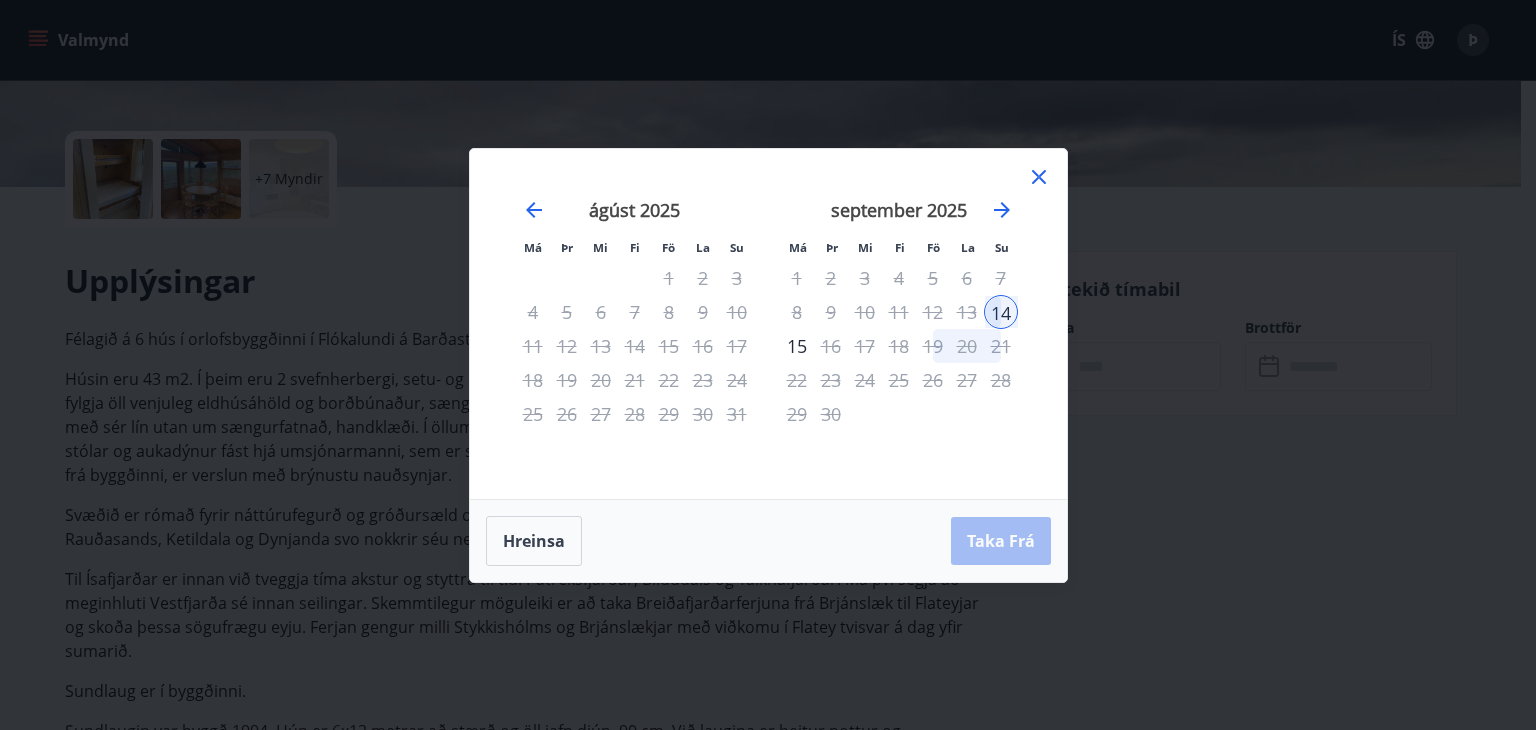 click on "13" at bounding box center [967, 312] 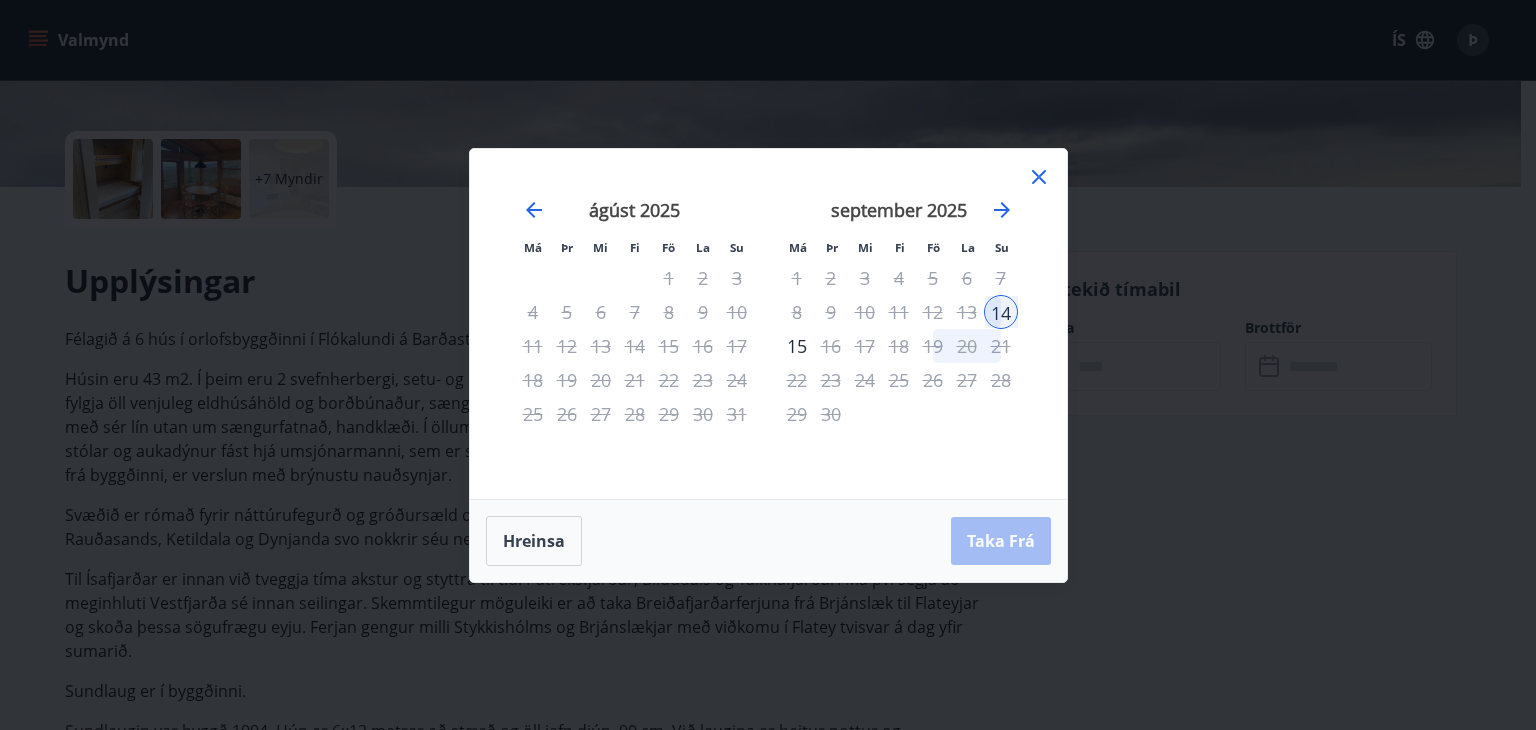 click on "13" at bounding box center [967, 312] 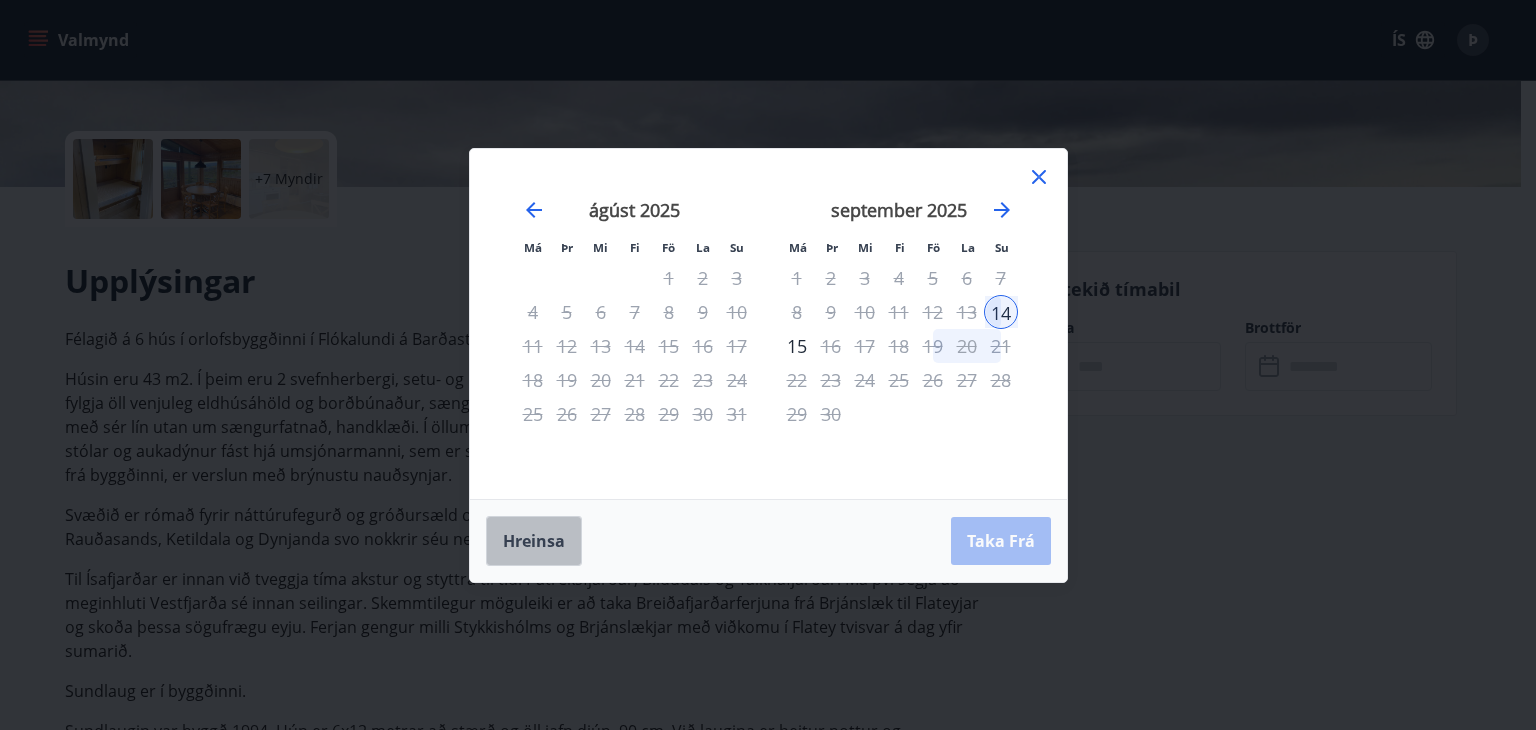 click on "Hreinsa" at bounding box center [534, 541] 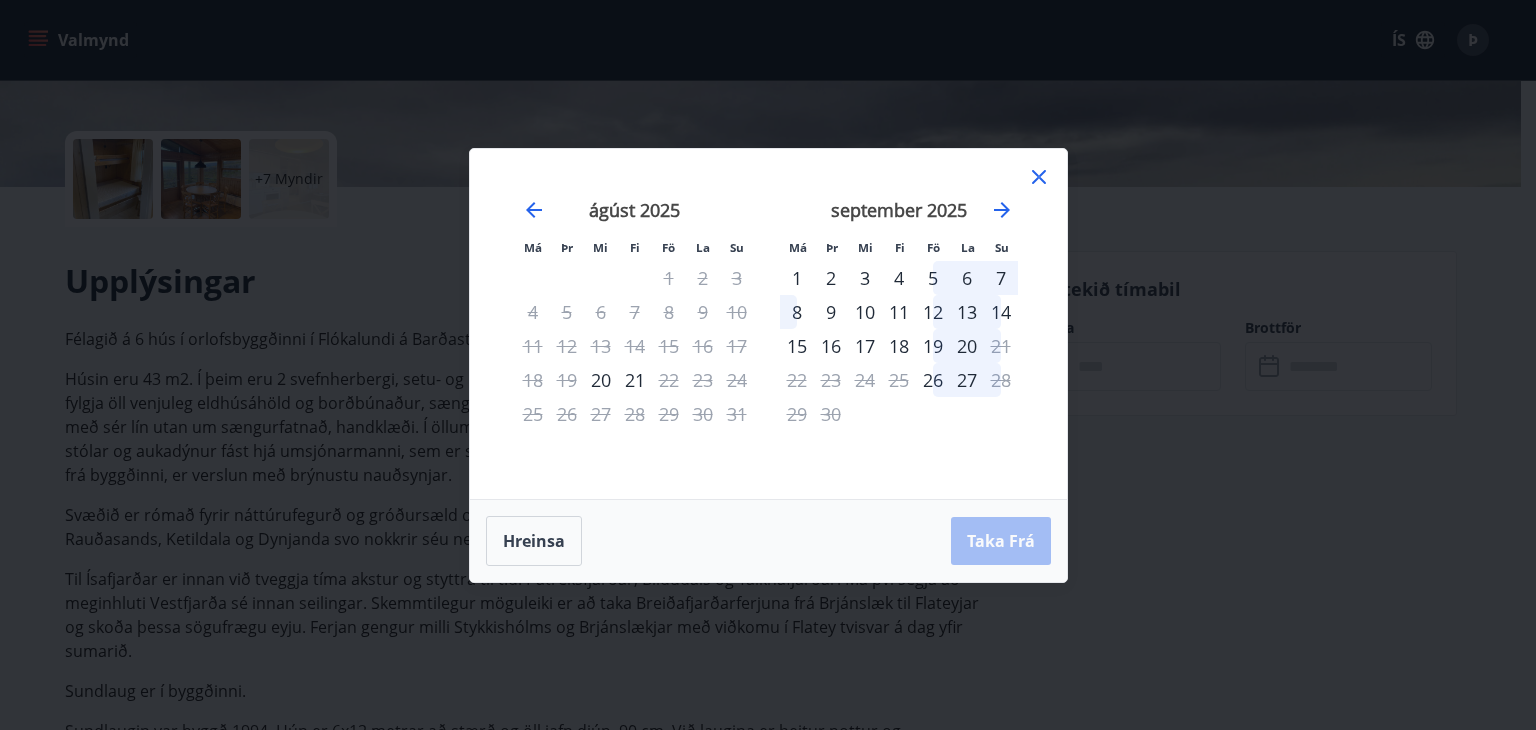 click on "14" at bounding box center (1001, 312) 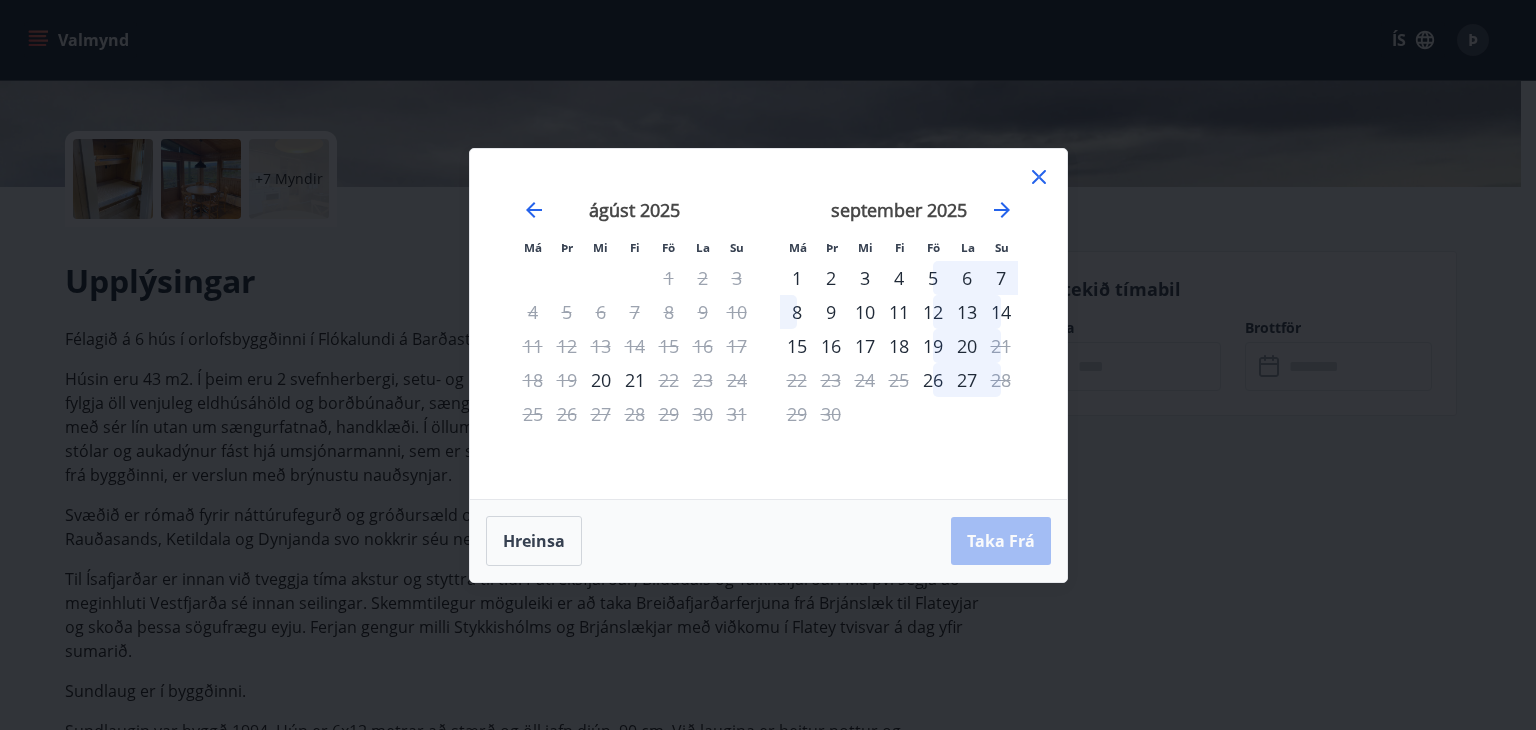 click on "14" at bounding box center [1001, 312] 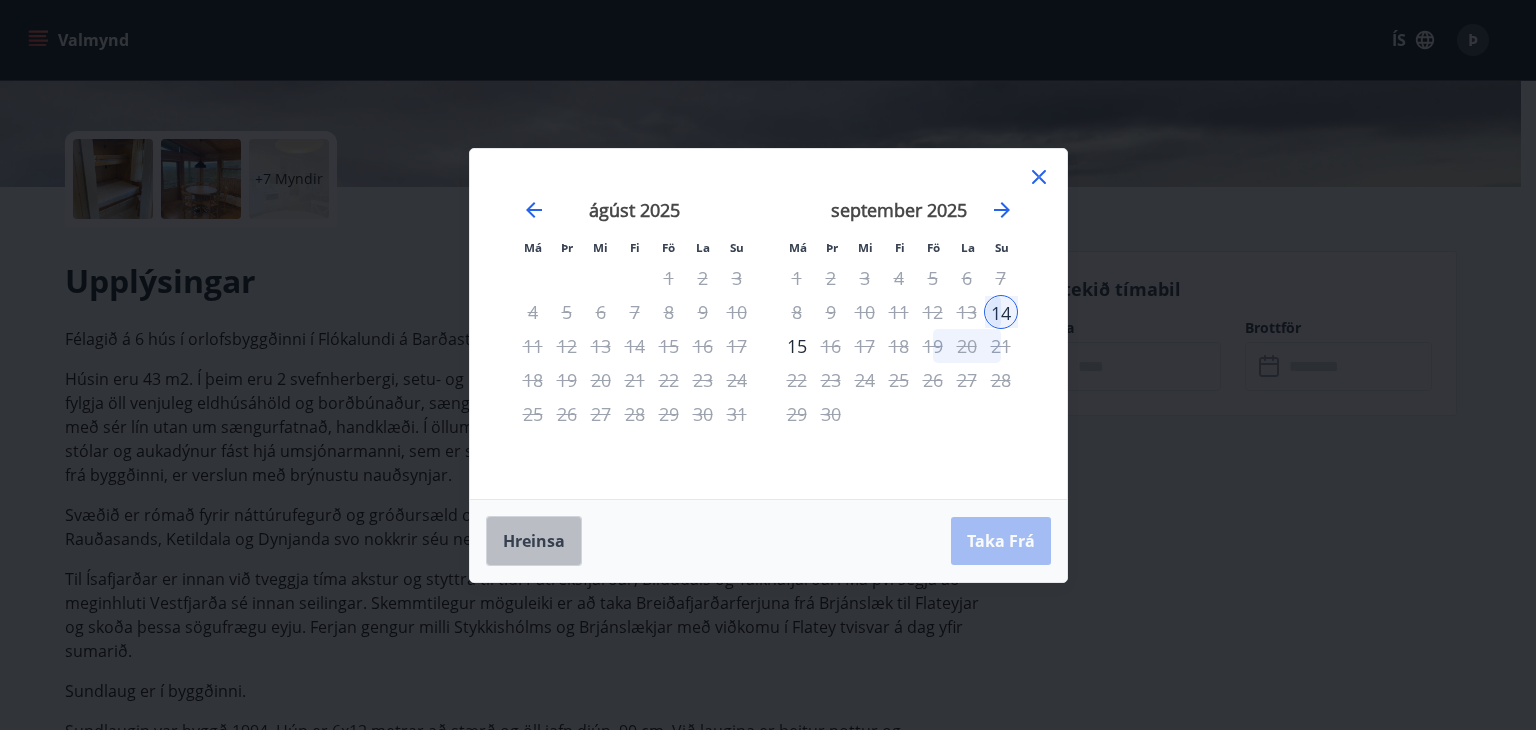 click on "Hreinsa" at bounding box center (534, 541) 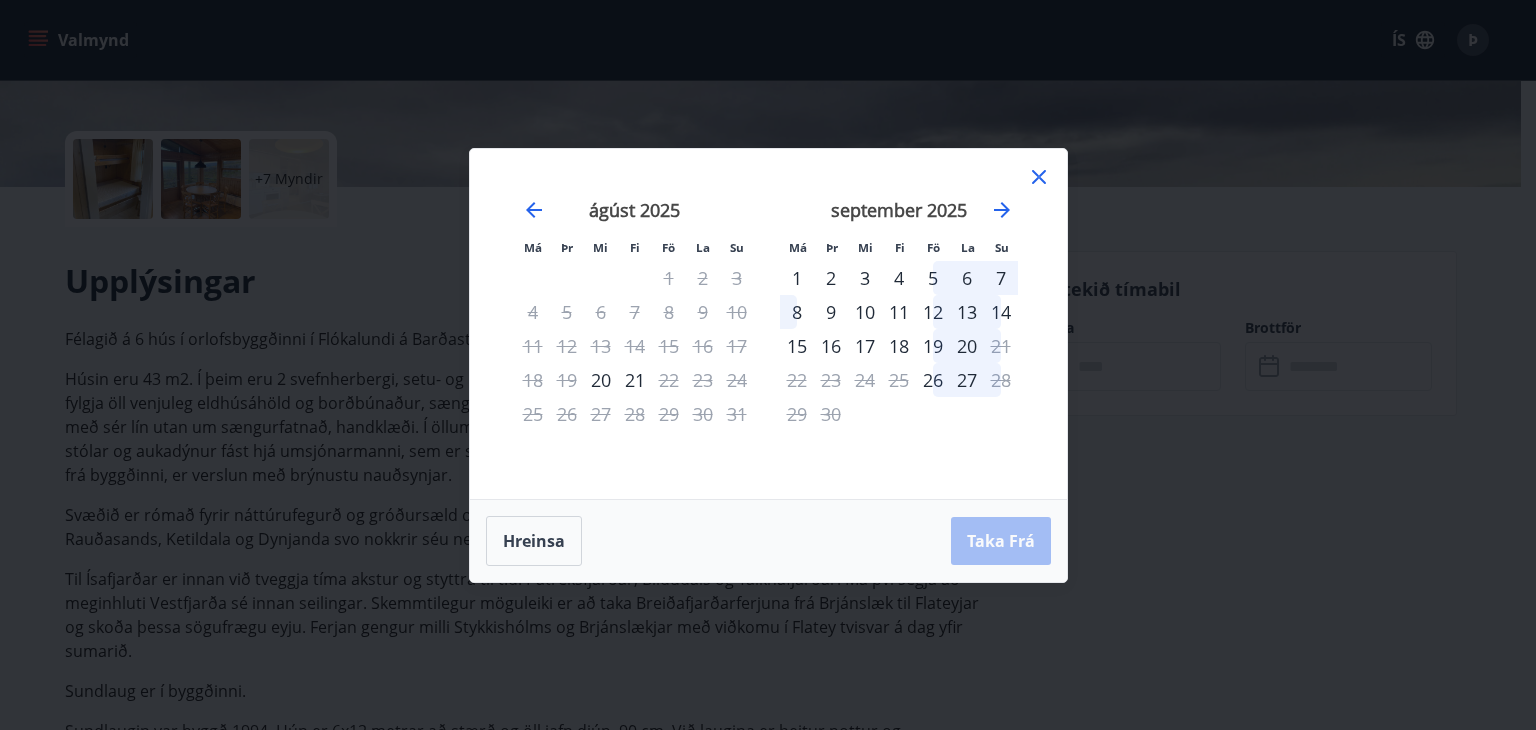 click on "14" at bounding box center (1001, 312) 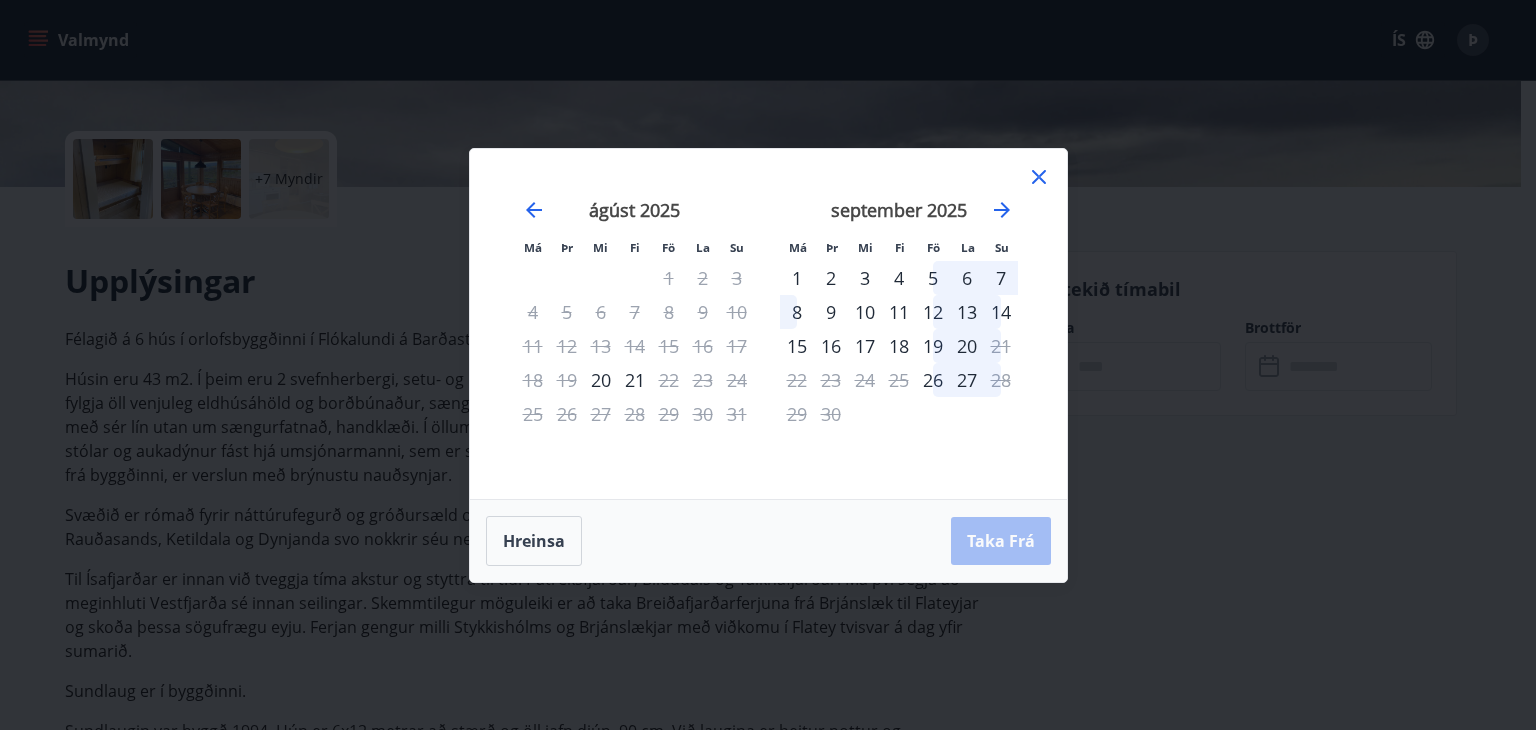 click on "14" at bounding box center (1001, 312) 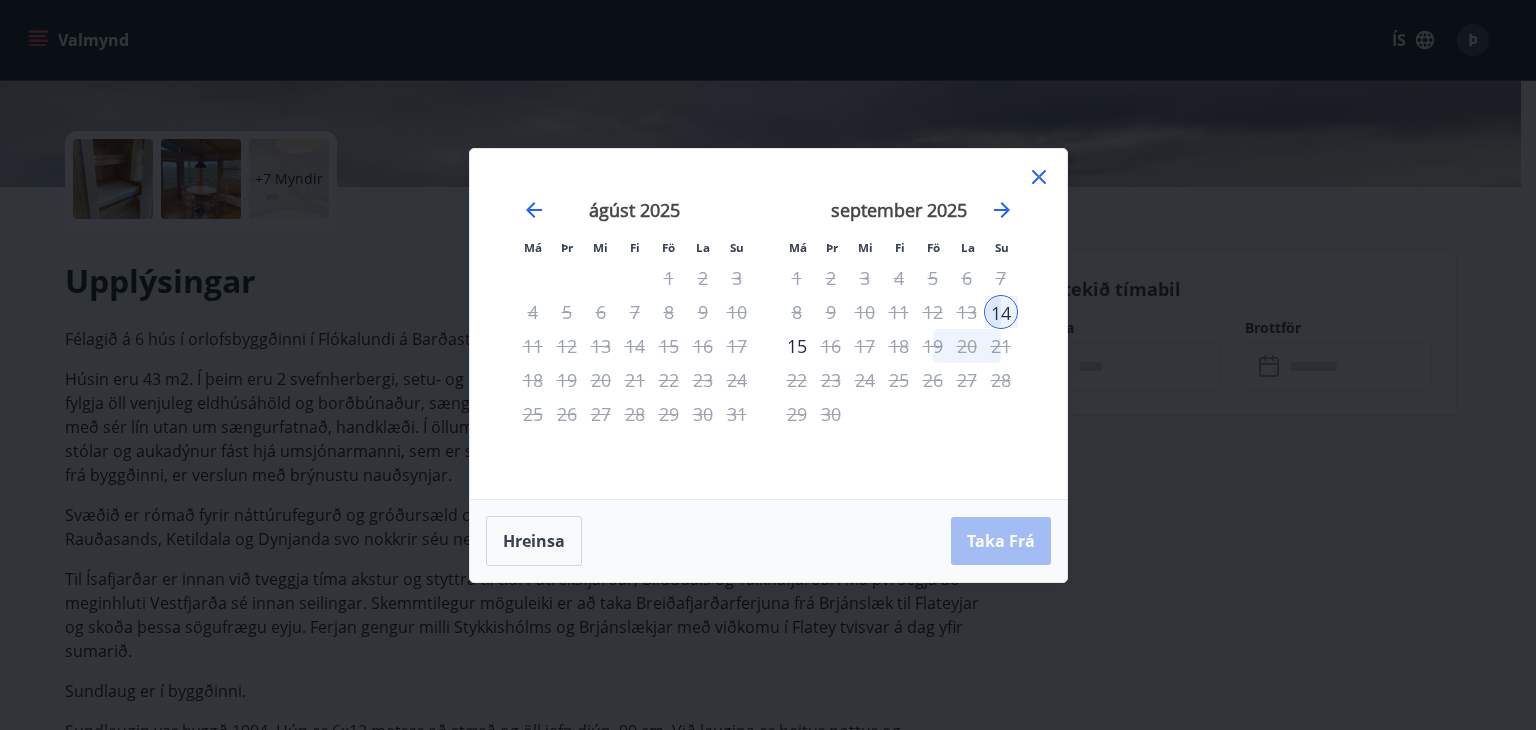 click on "14" at bounding box center [1001, 312] 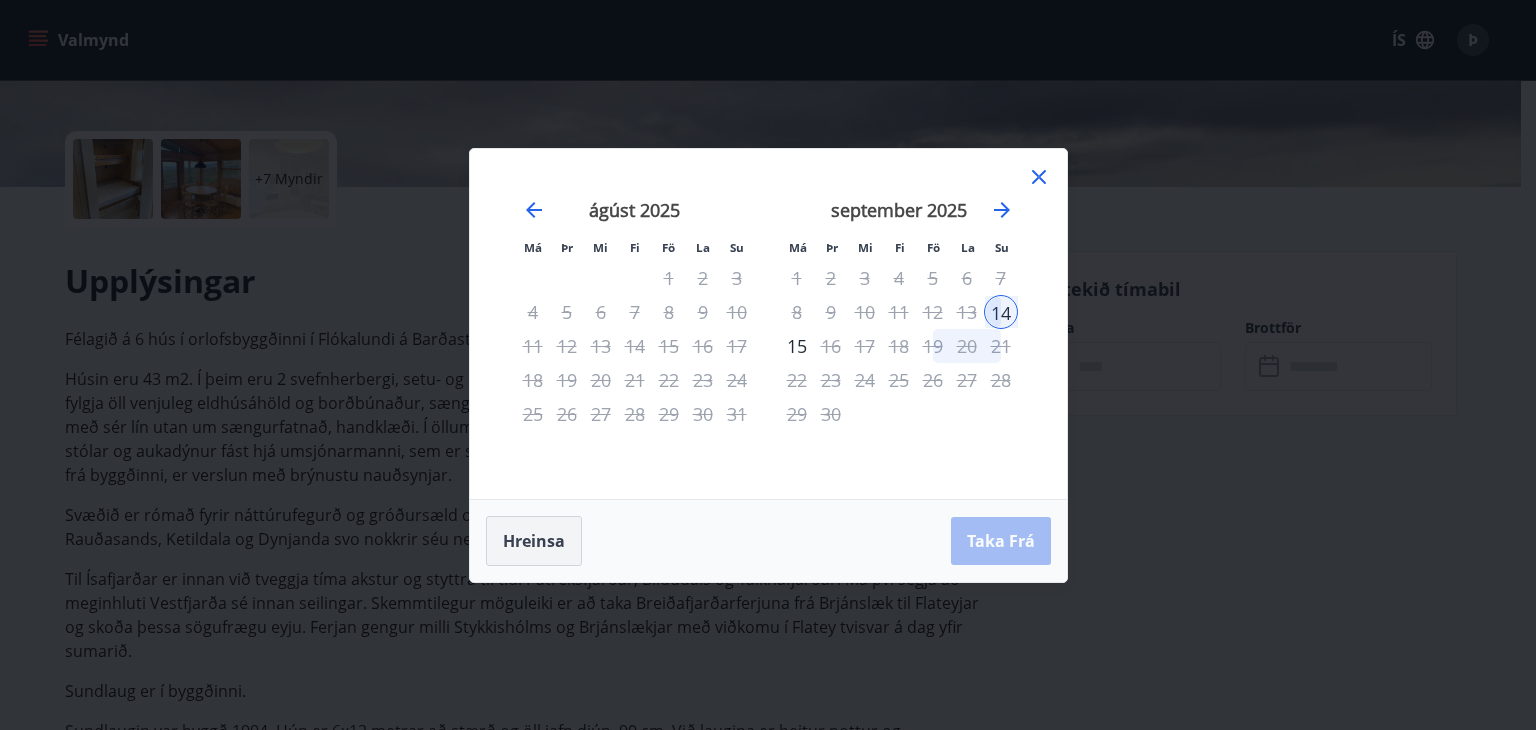 click on "Hreinsa" at bounding box center (534, 541) 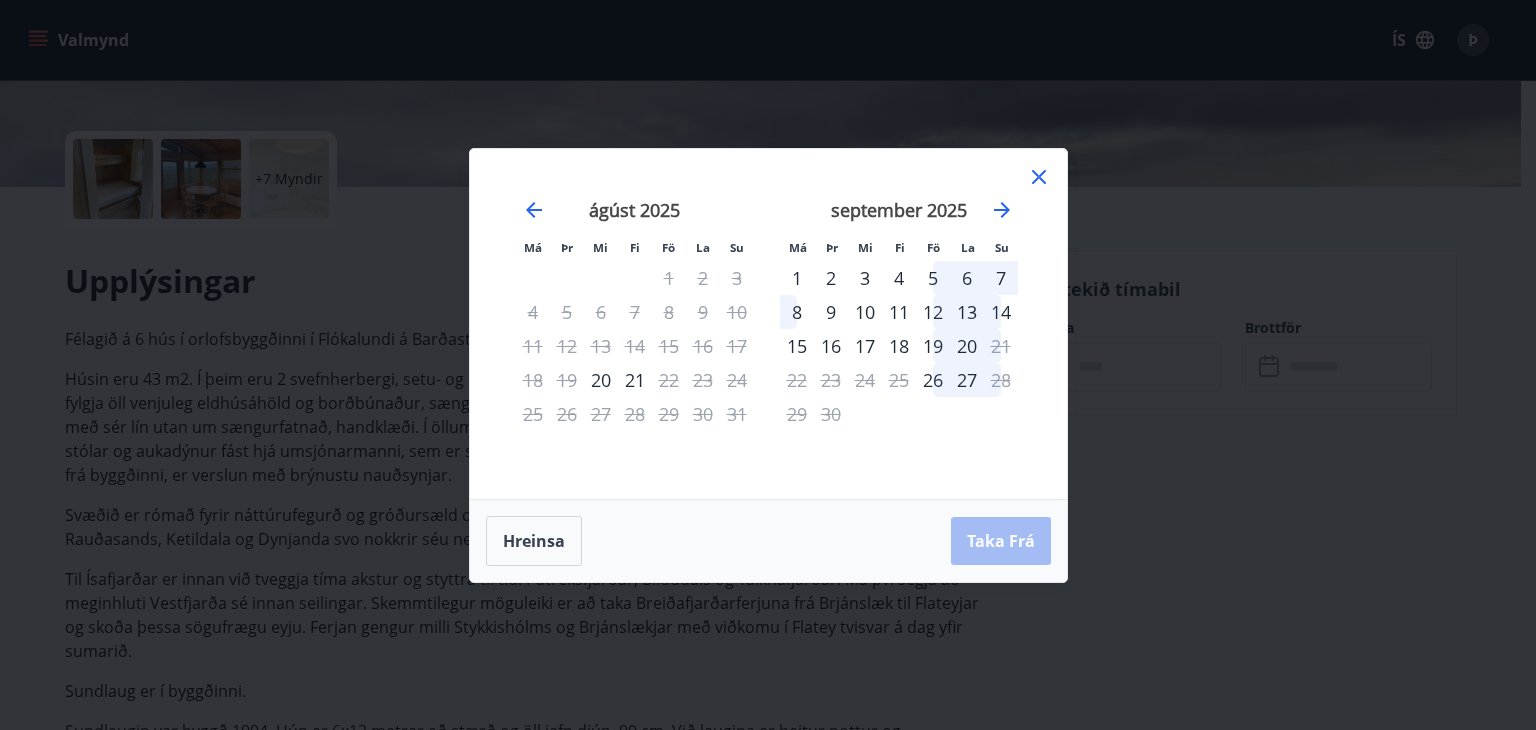 click on "12" at bounding box center [933, 312] 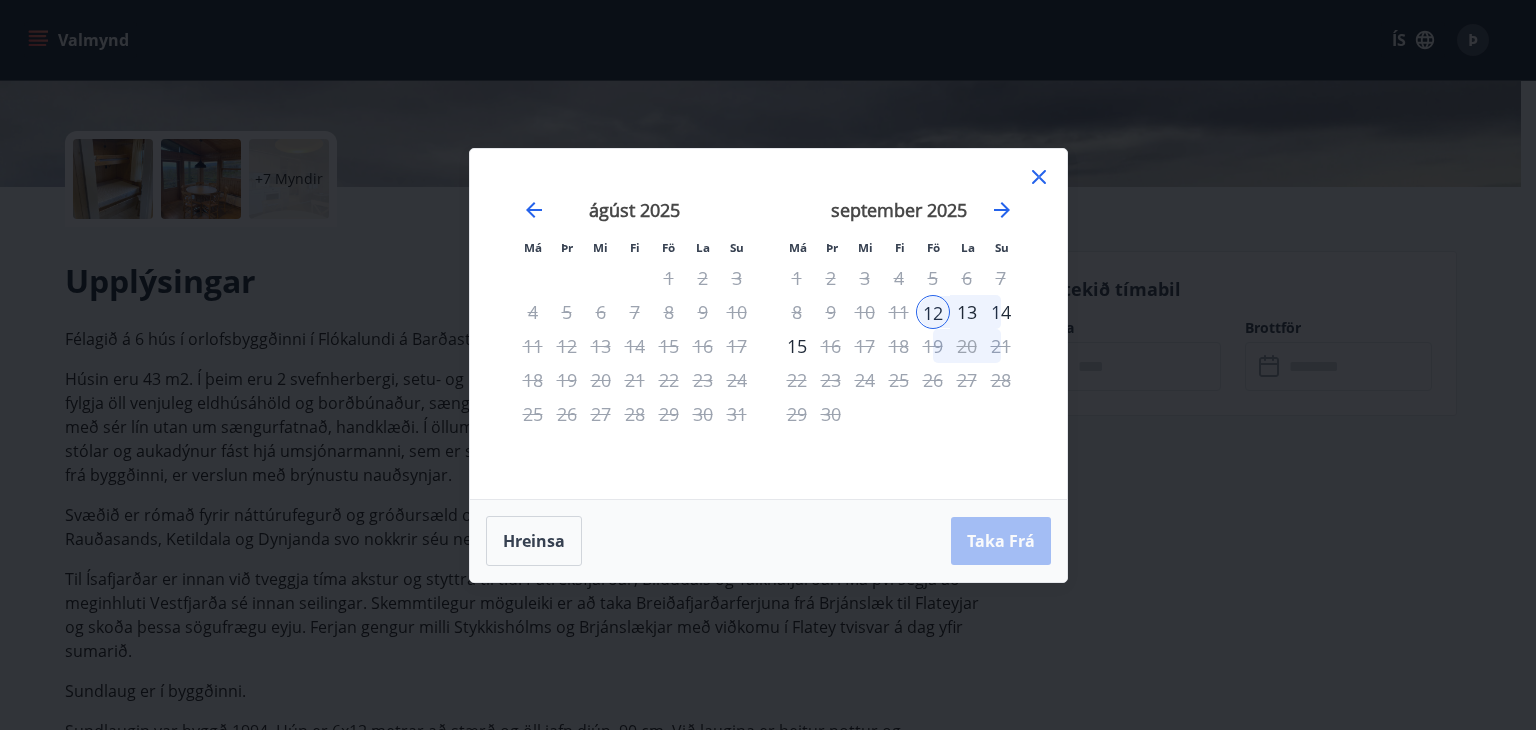 drag, startPoint x: 967, startPoint y: 317, endPoint x: 796, endPoint y: 542, distance: 282.60574 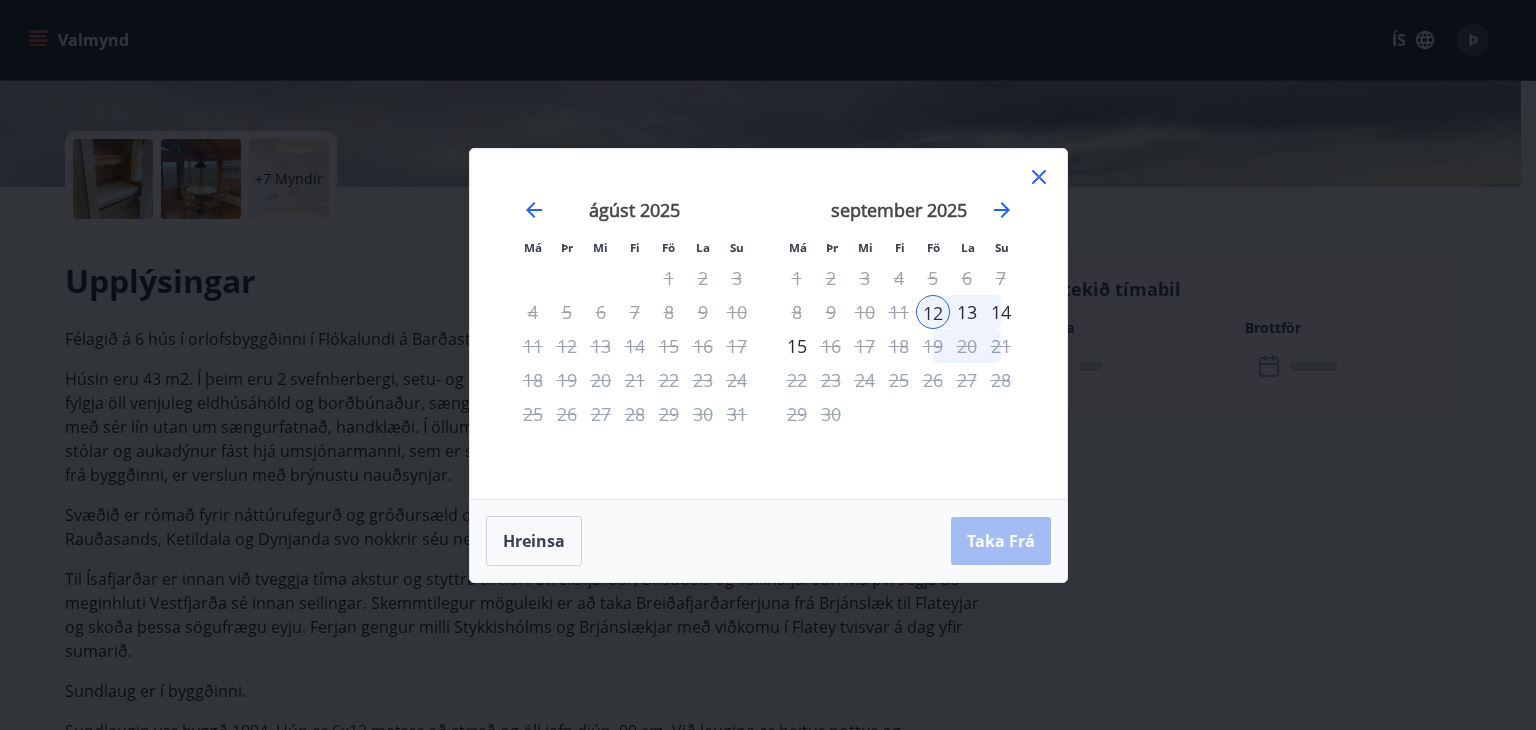 click on "Hreinsa Taka Frá" at bounding box center (768, 541) 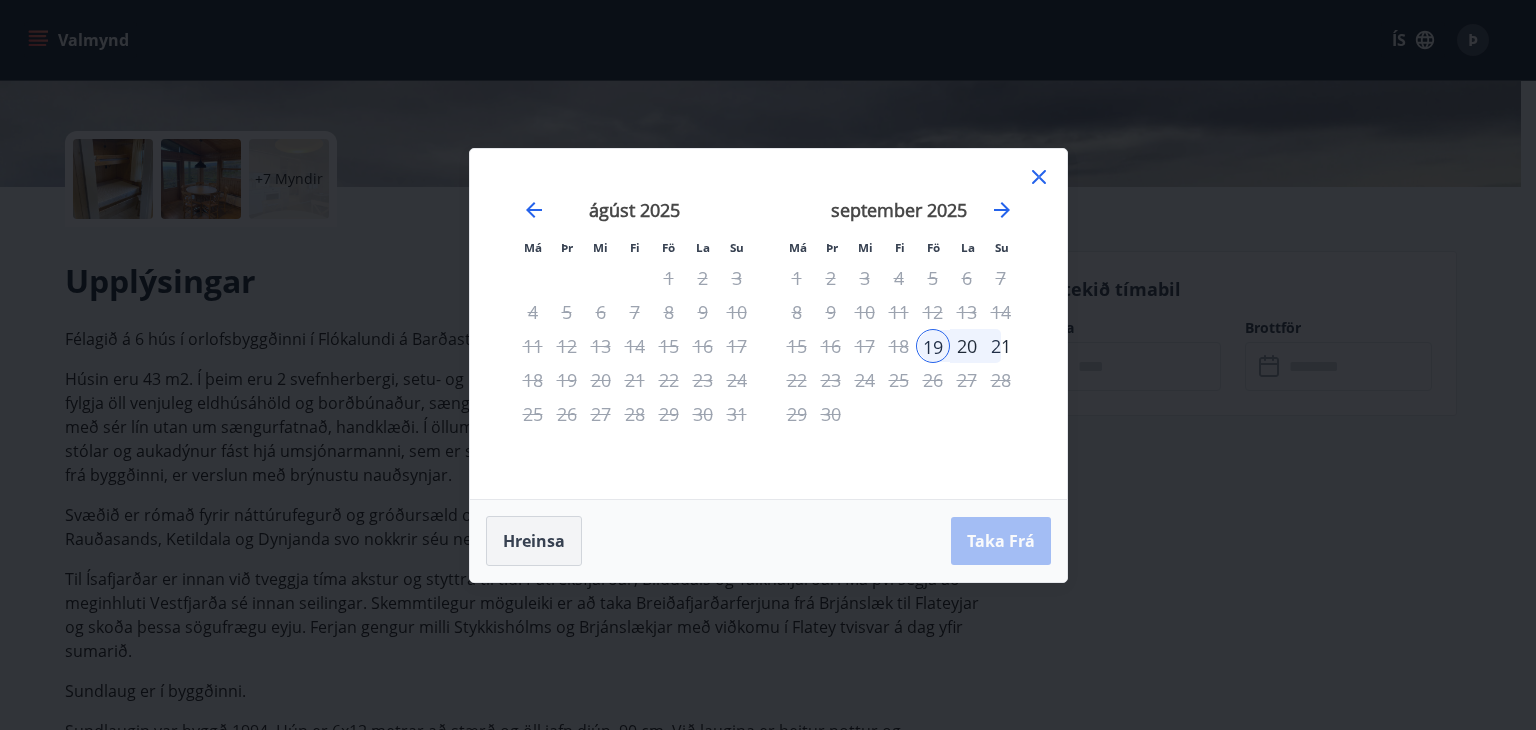 click on "Hreinsa" at bounding box center [534, 541] 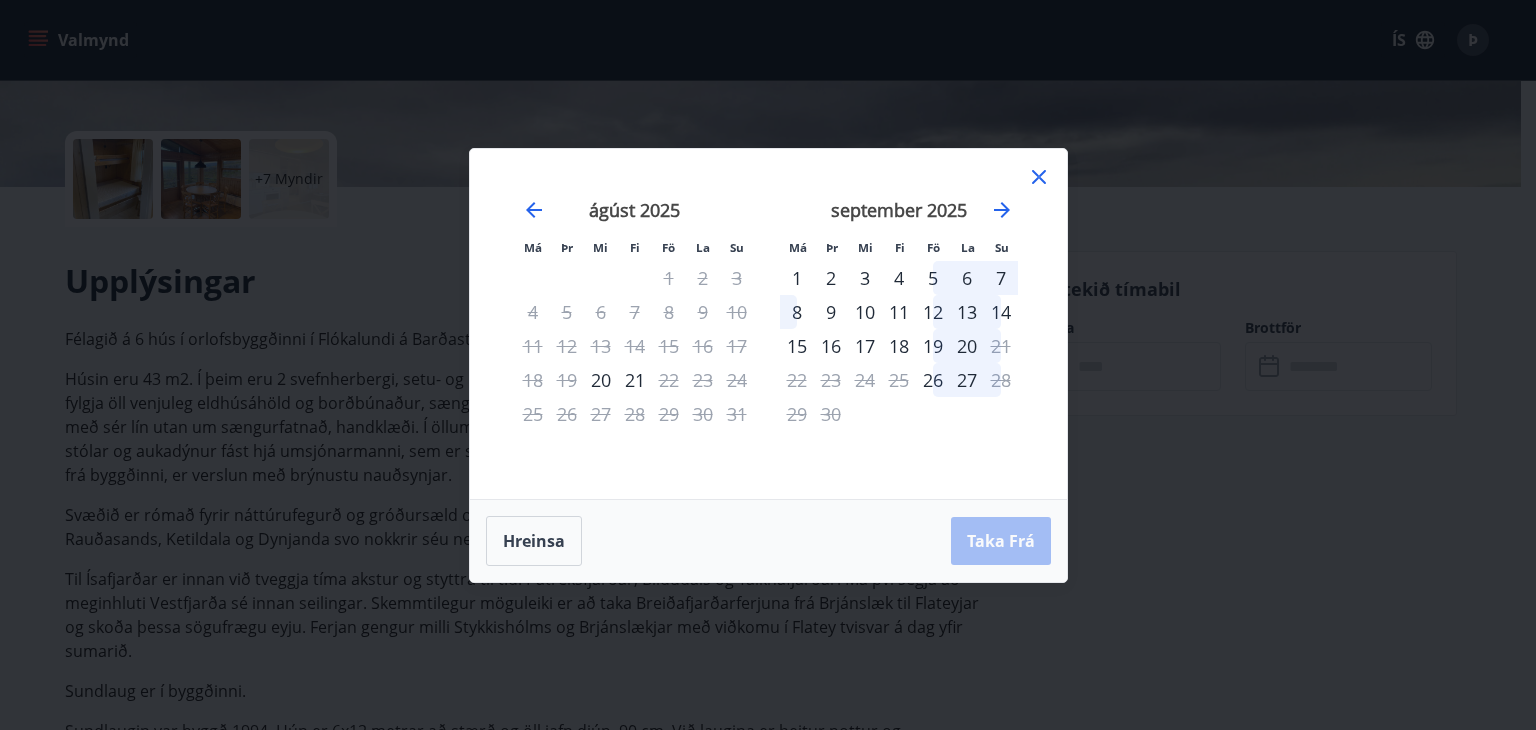 click 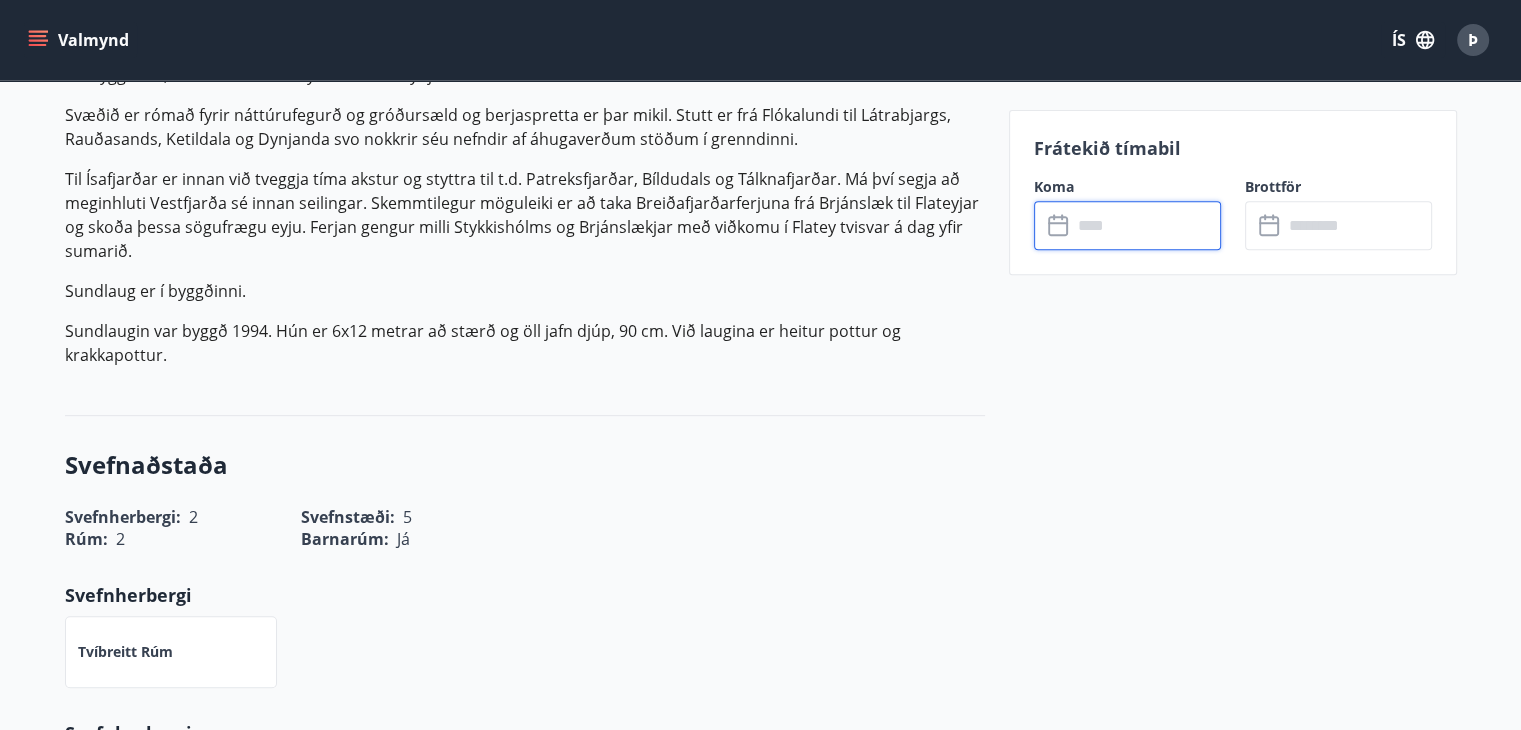 scroll, scrollTop: 313, scrollLeft: 0, axis: vertical 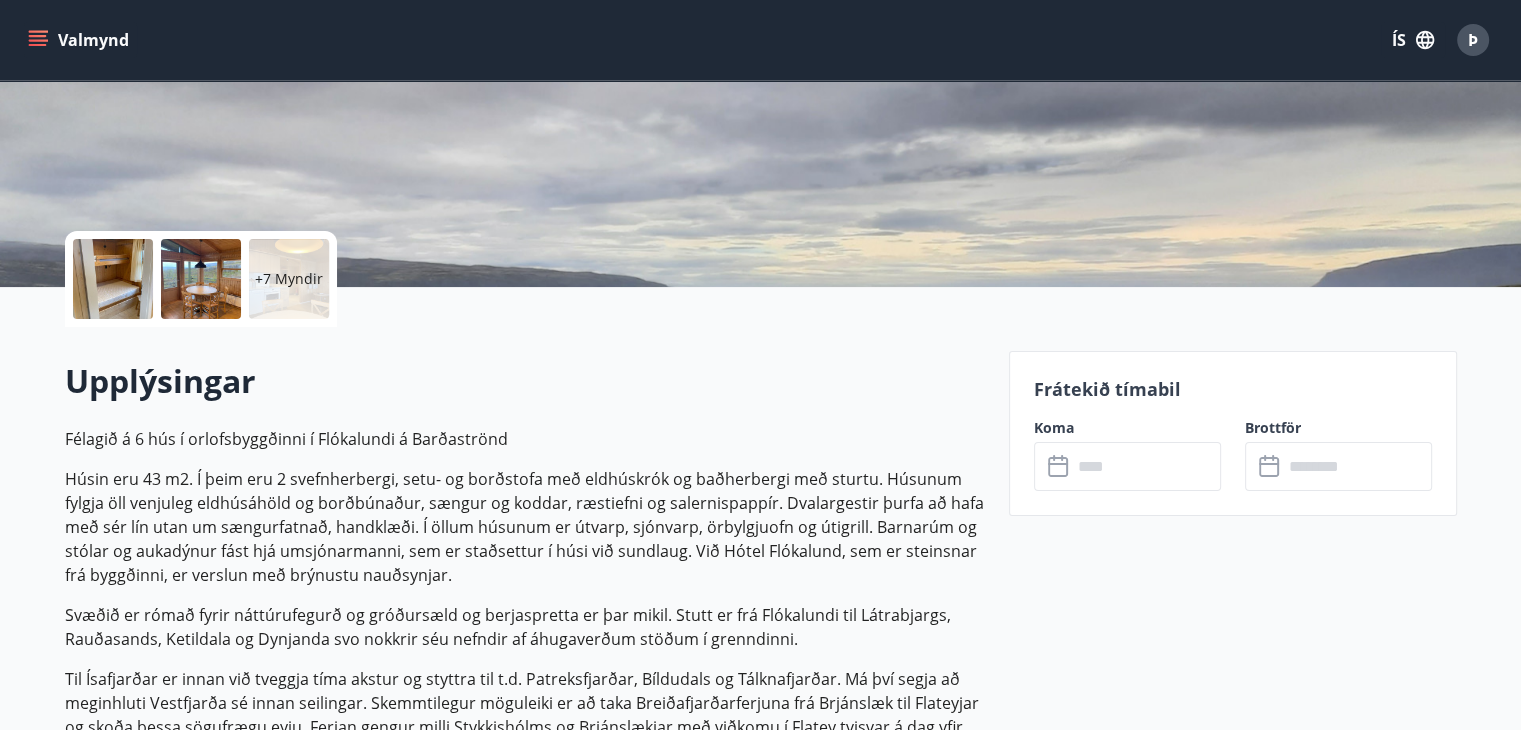 click 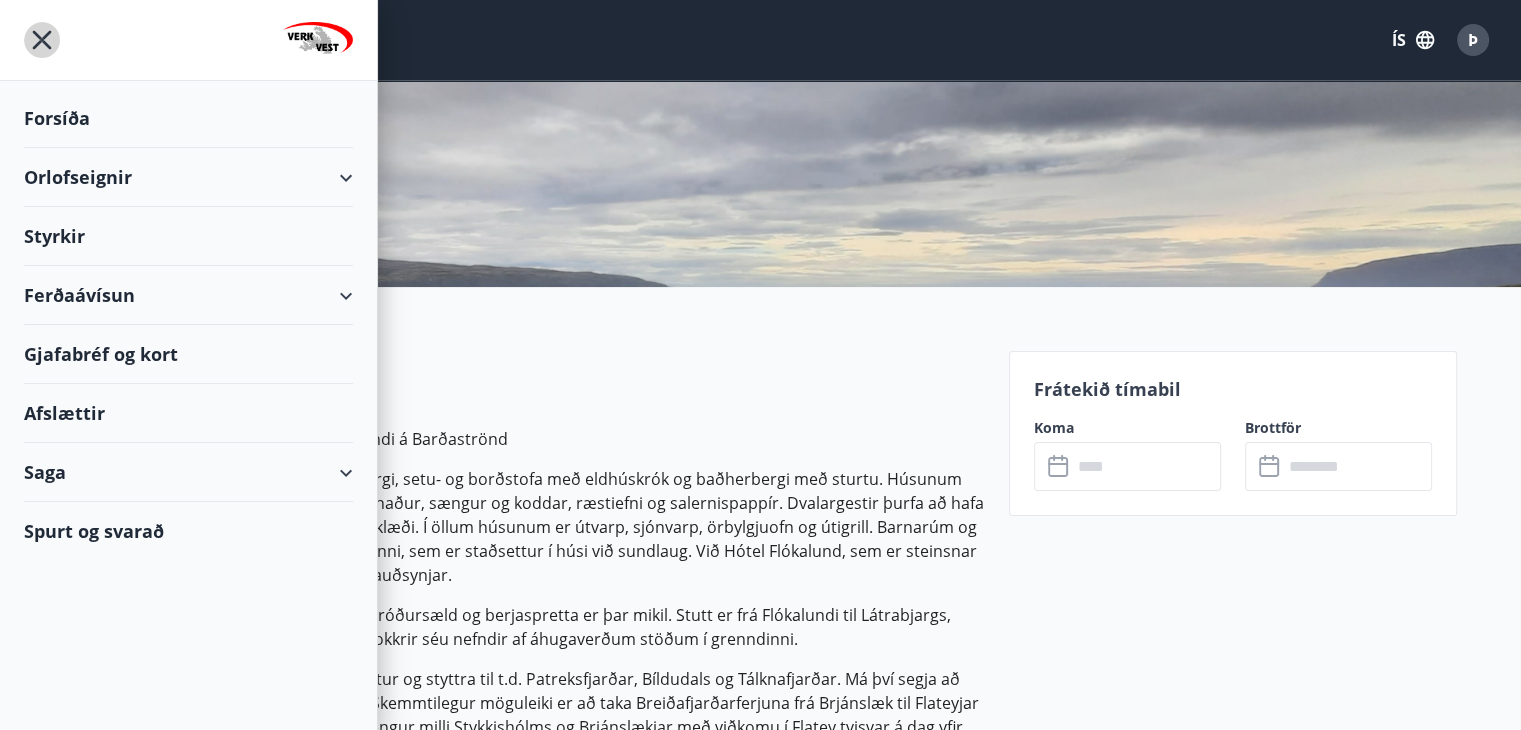 click 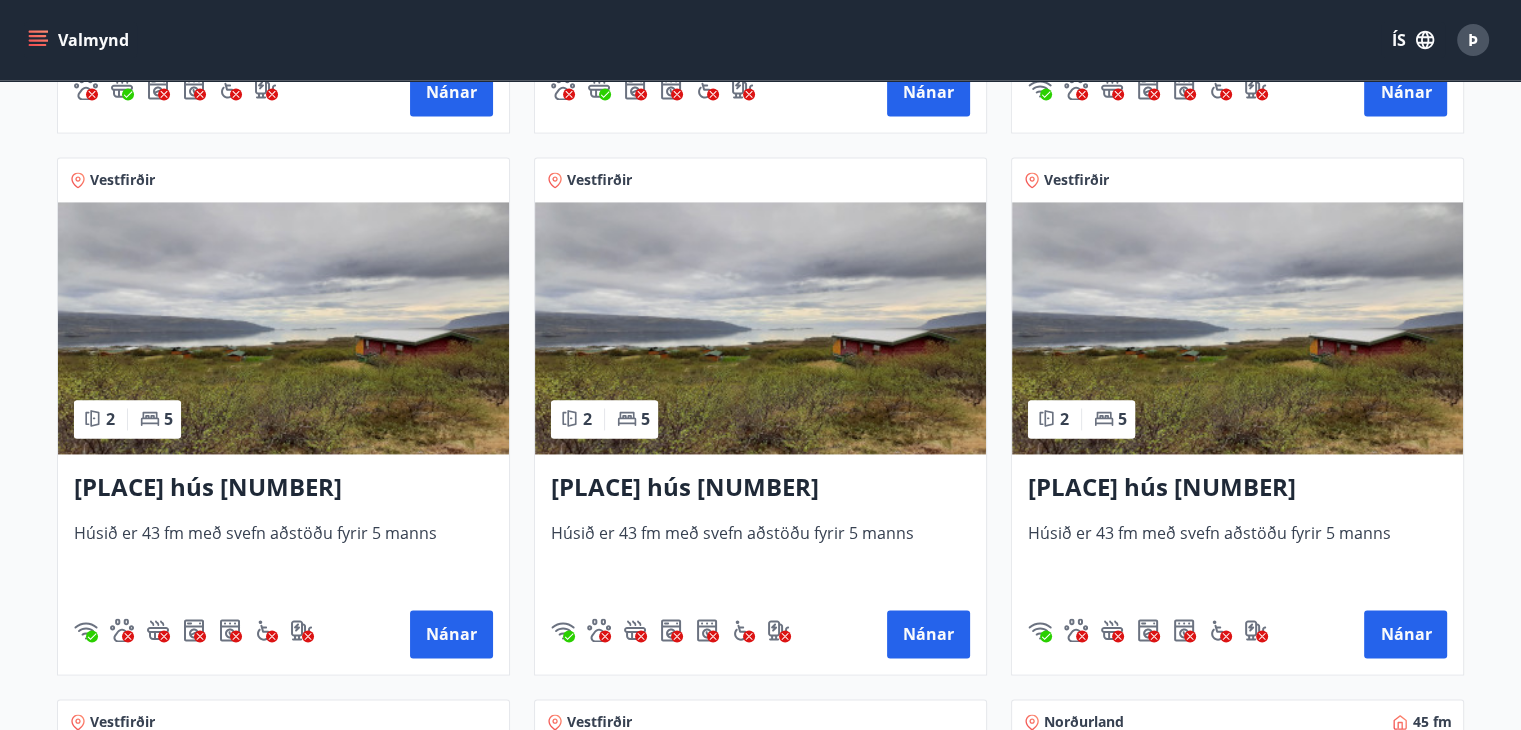 scroll, scrollTop: 3400, scrollLeft: 0, axis: vertical 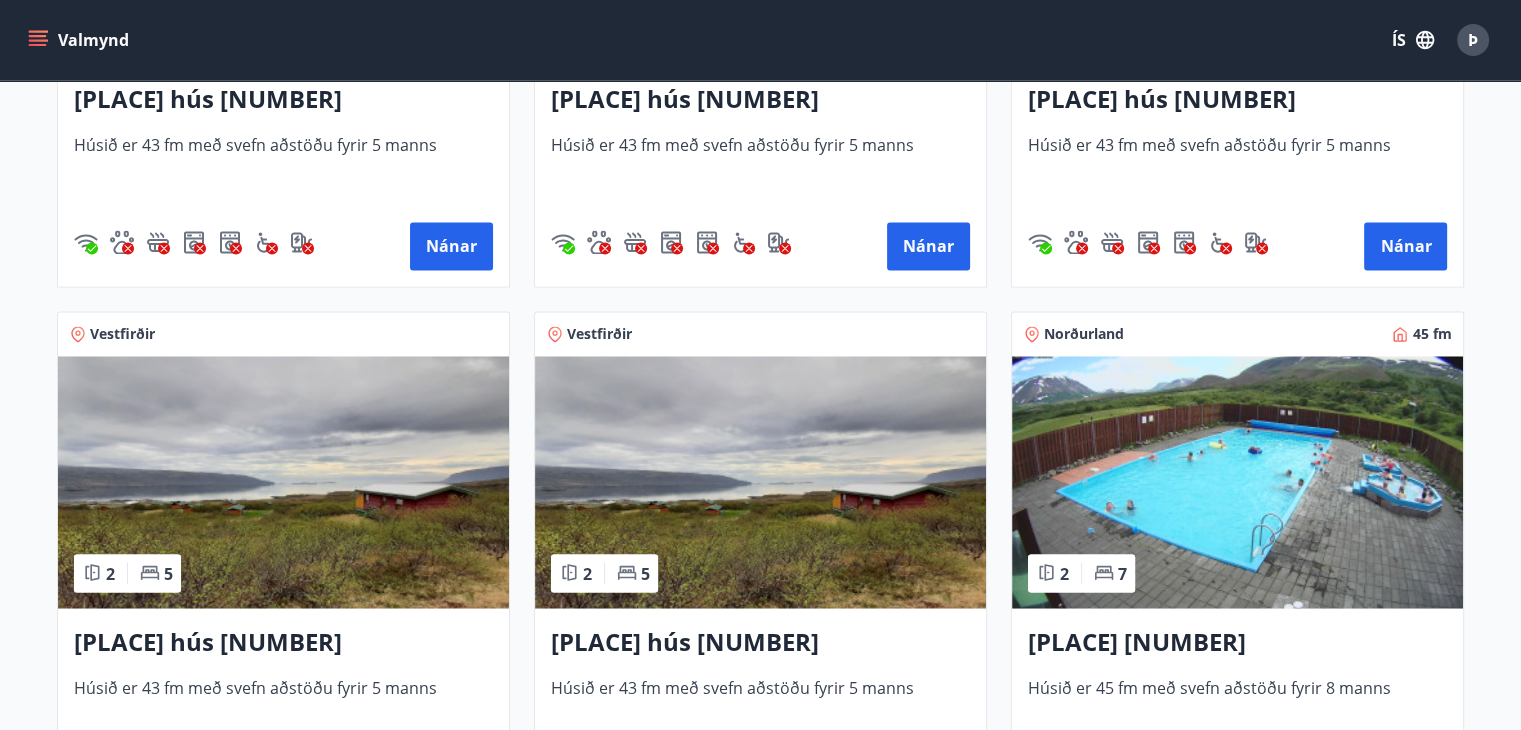click at bounding box center (760, 482) 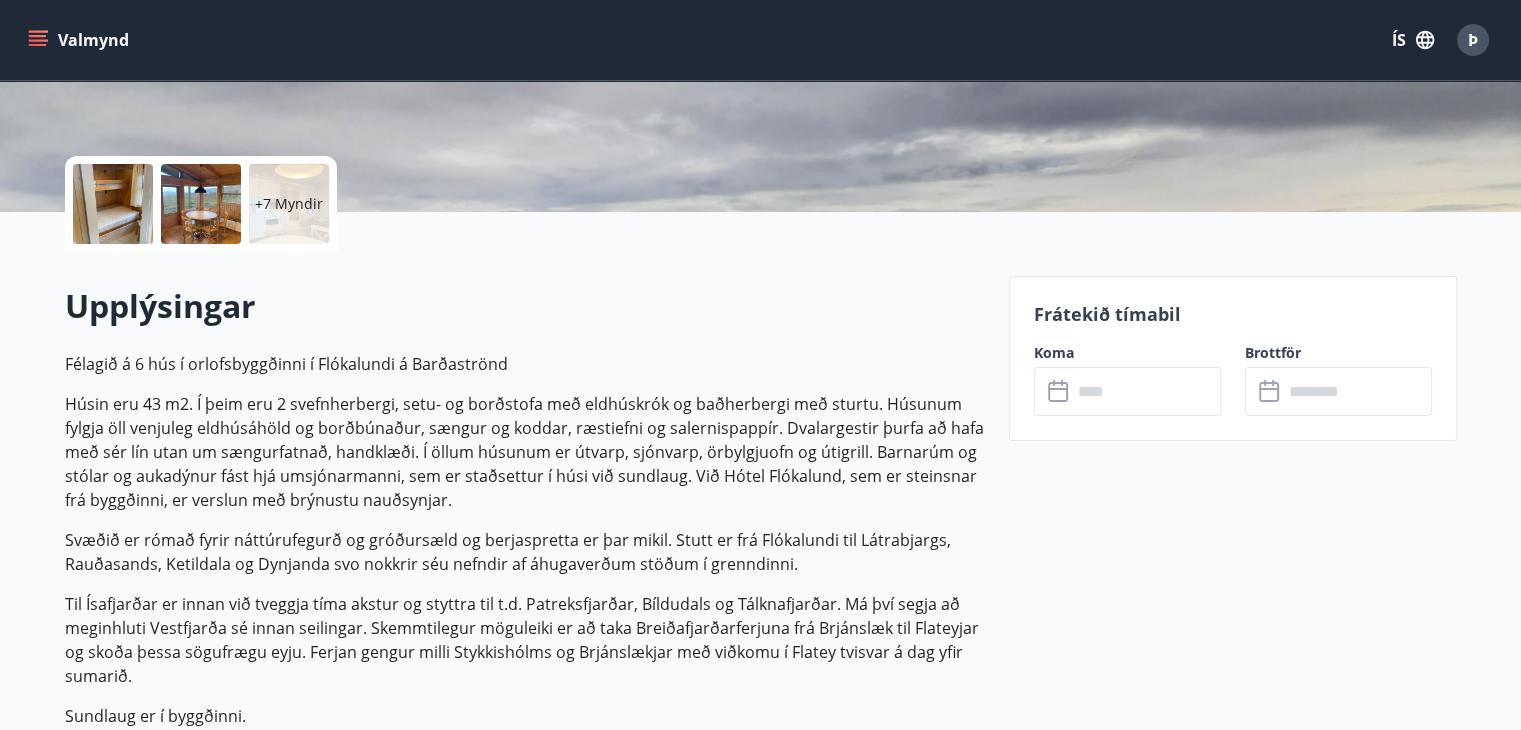 scroll, scrollTop: 400, scrollLeft: 0, axis: vertical 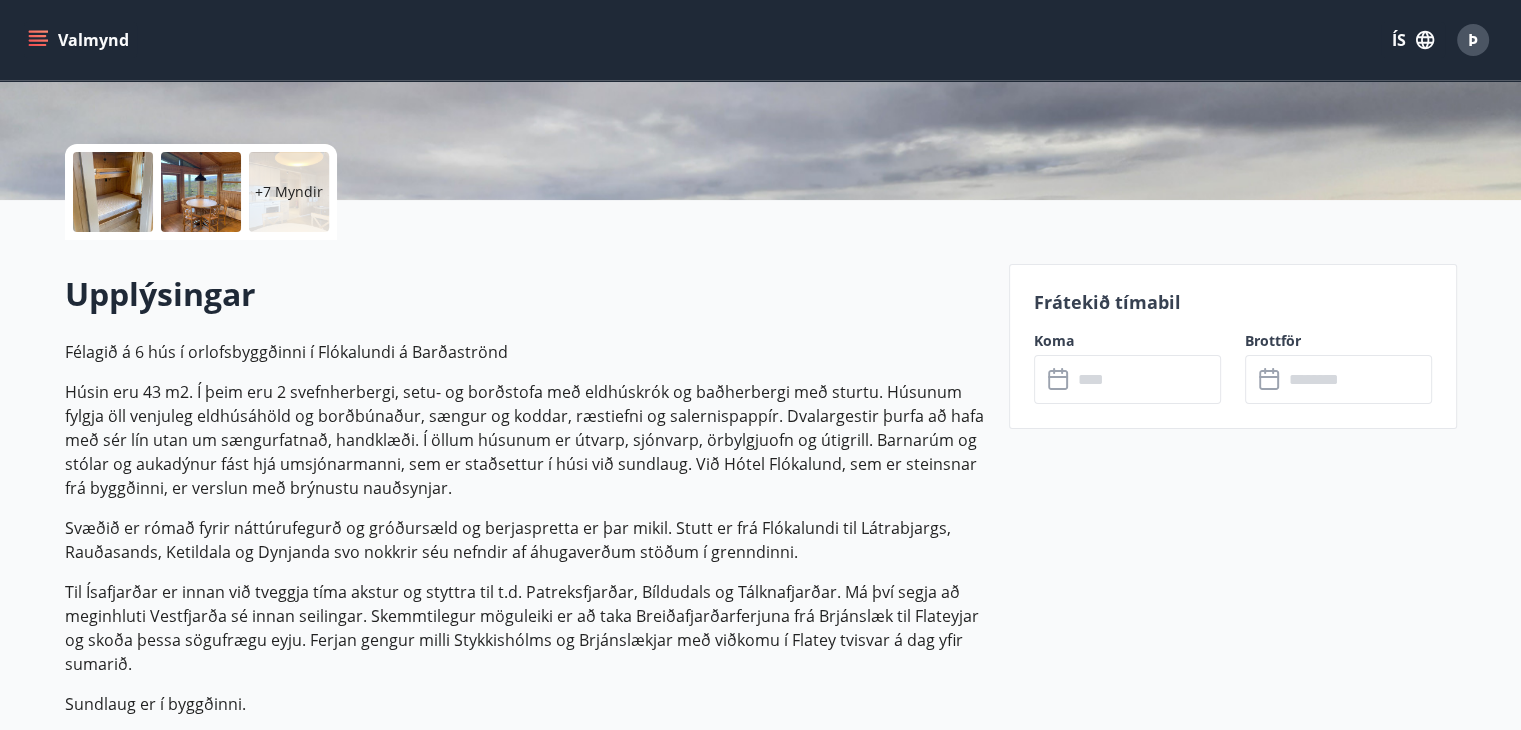 click 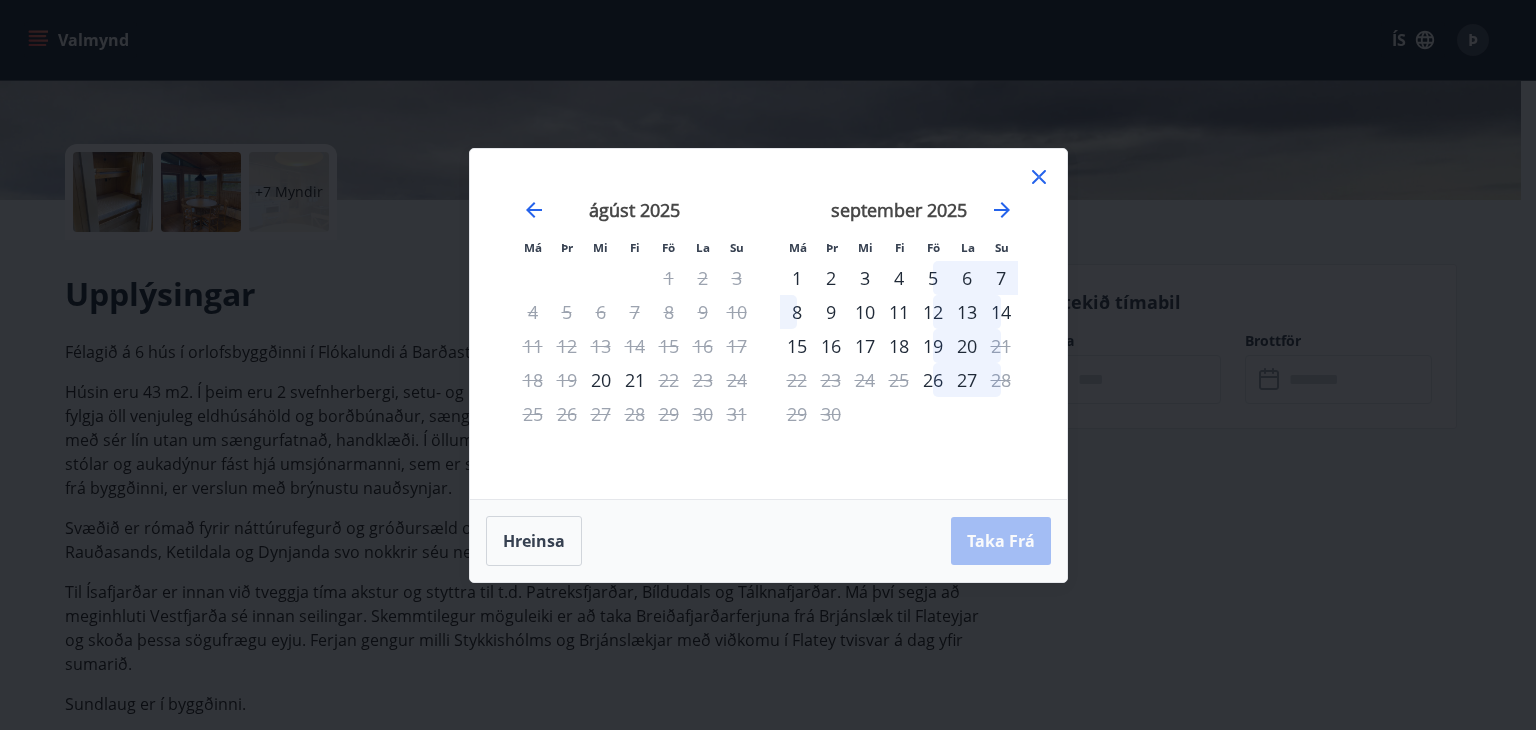 click on "12" at bounding box center [933, 312] 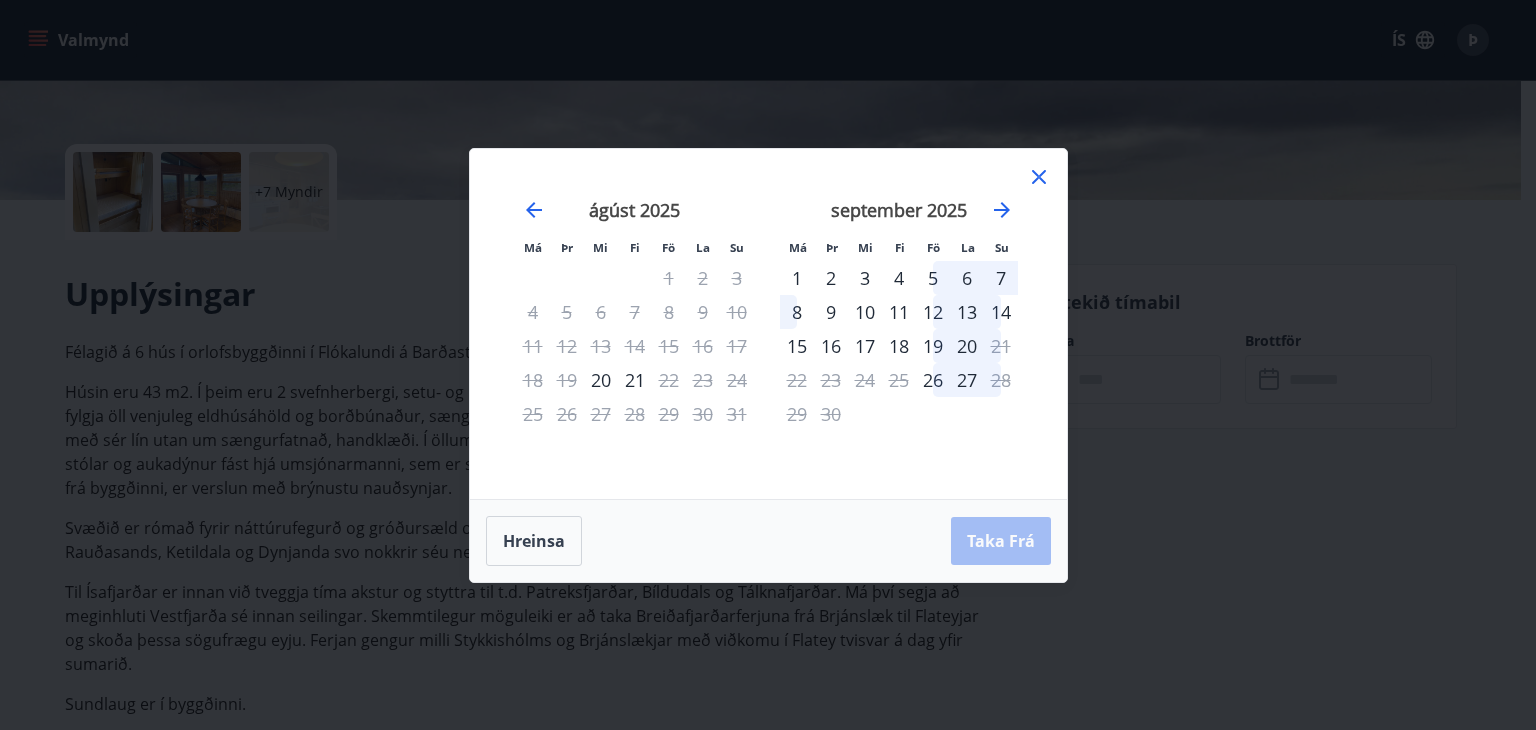 click on "13" at bounding box center (967, 312) 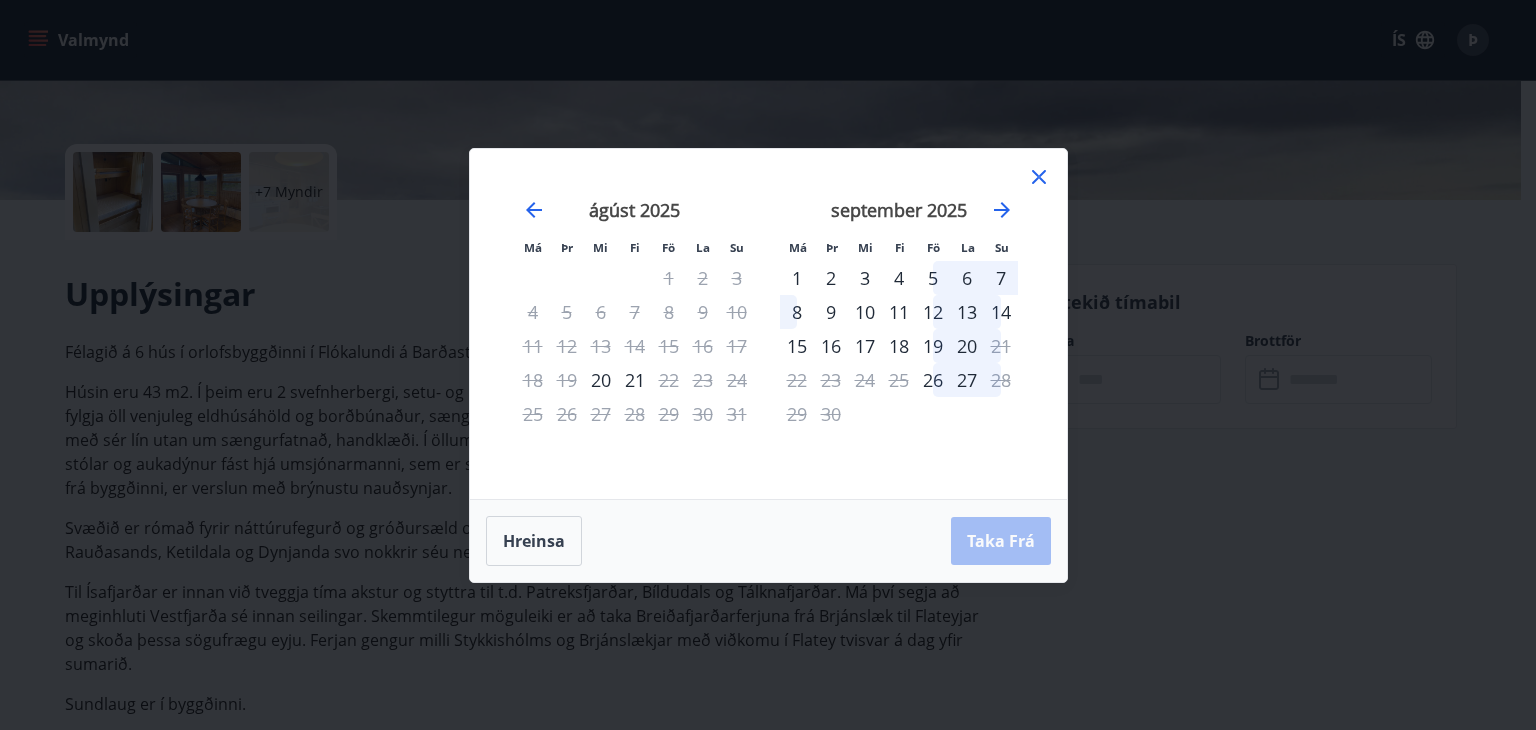 click on "13" at bounding box center [967, 312] 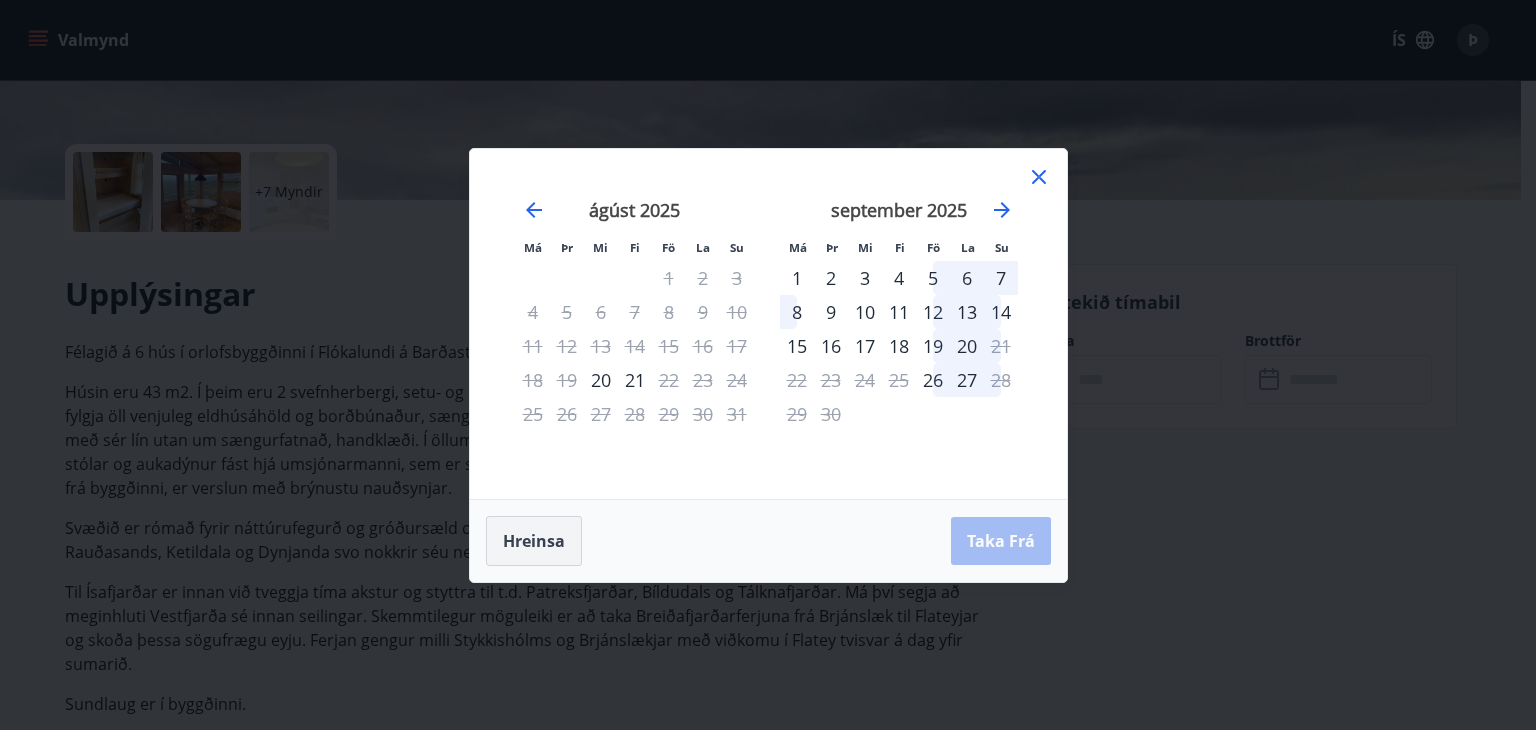 click on "Hreinsa" at bounding box center [534, 541] 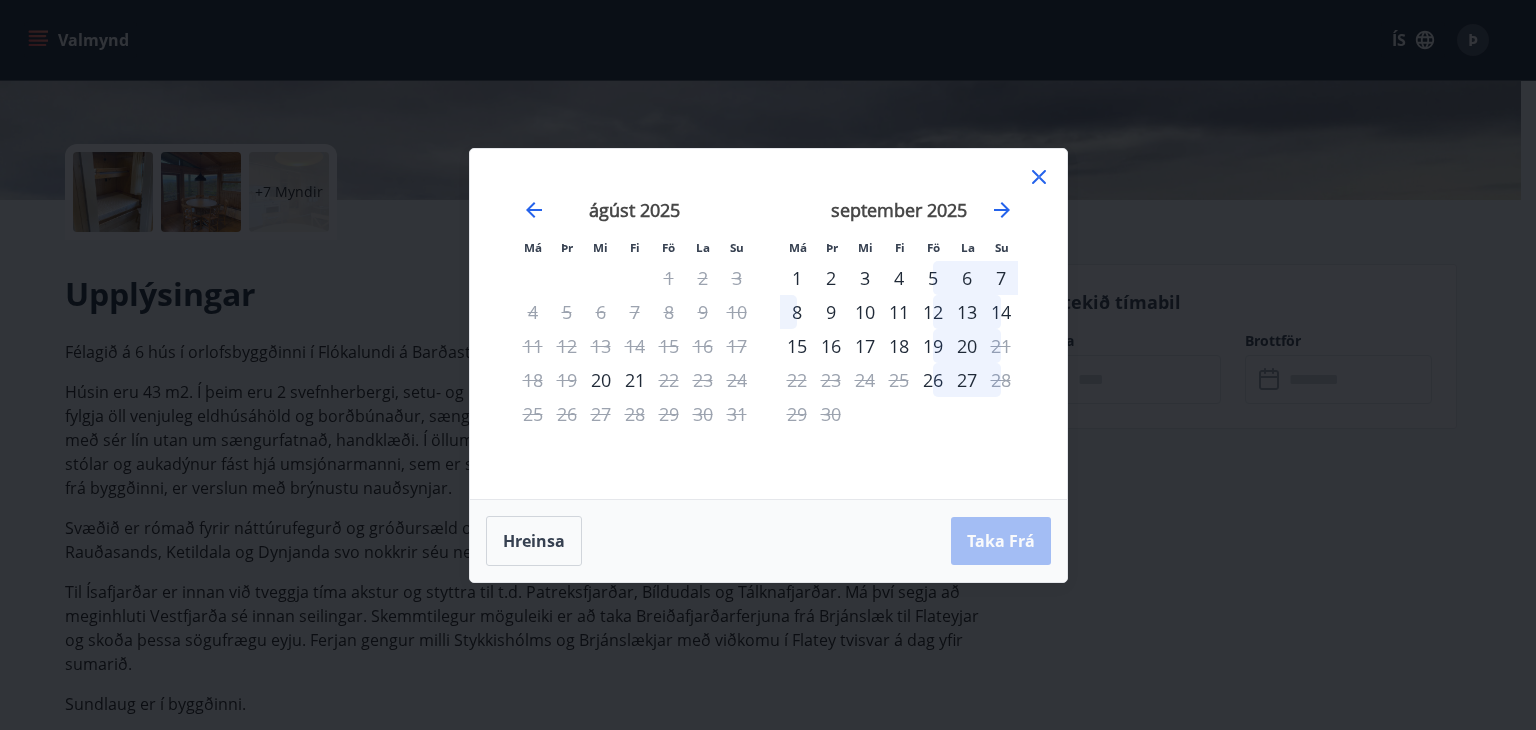click on "12" at bounding box center [933, 312] 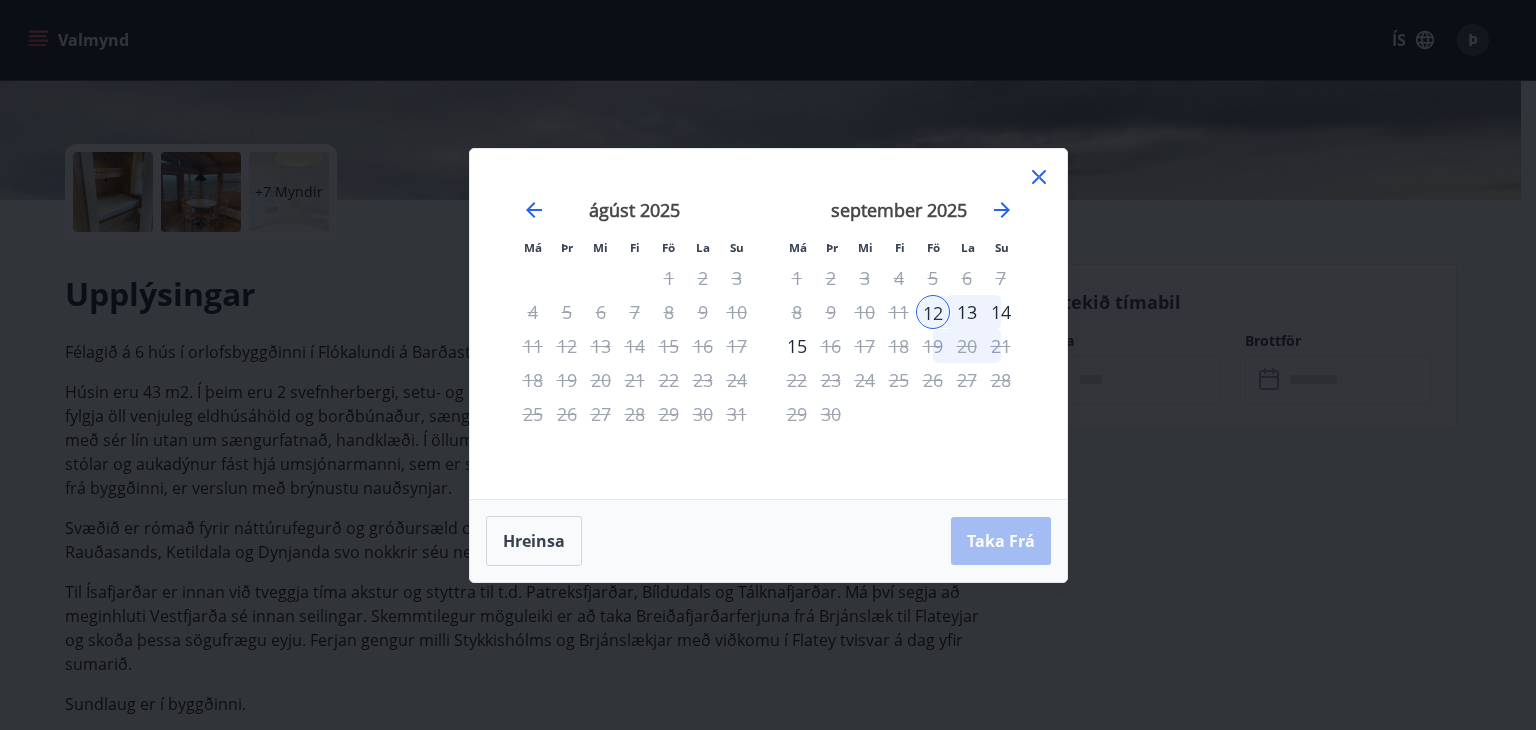 click on "13" at bounding box center [967, 312] 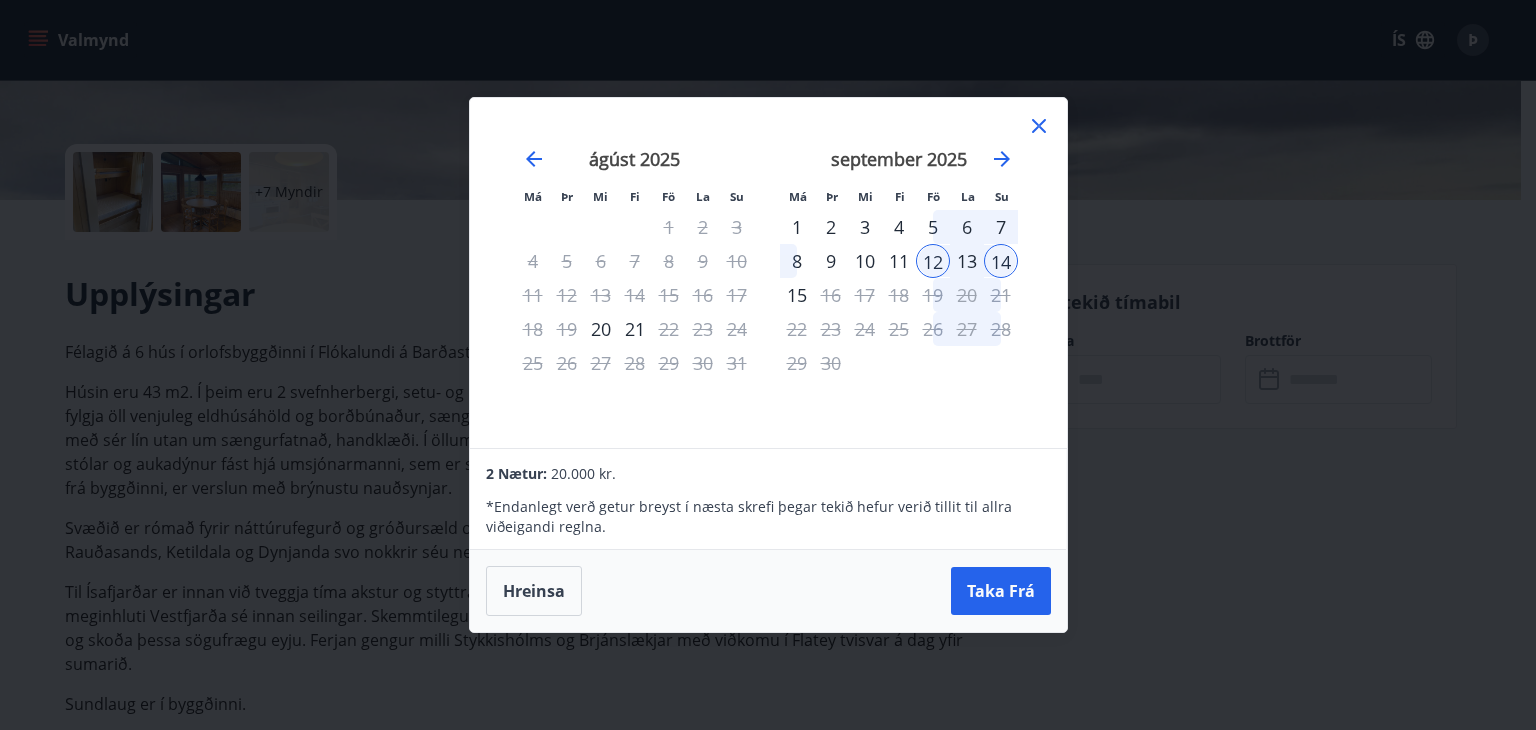click on "13" at bounding box center (967, 261) 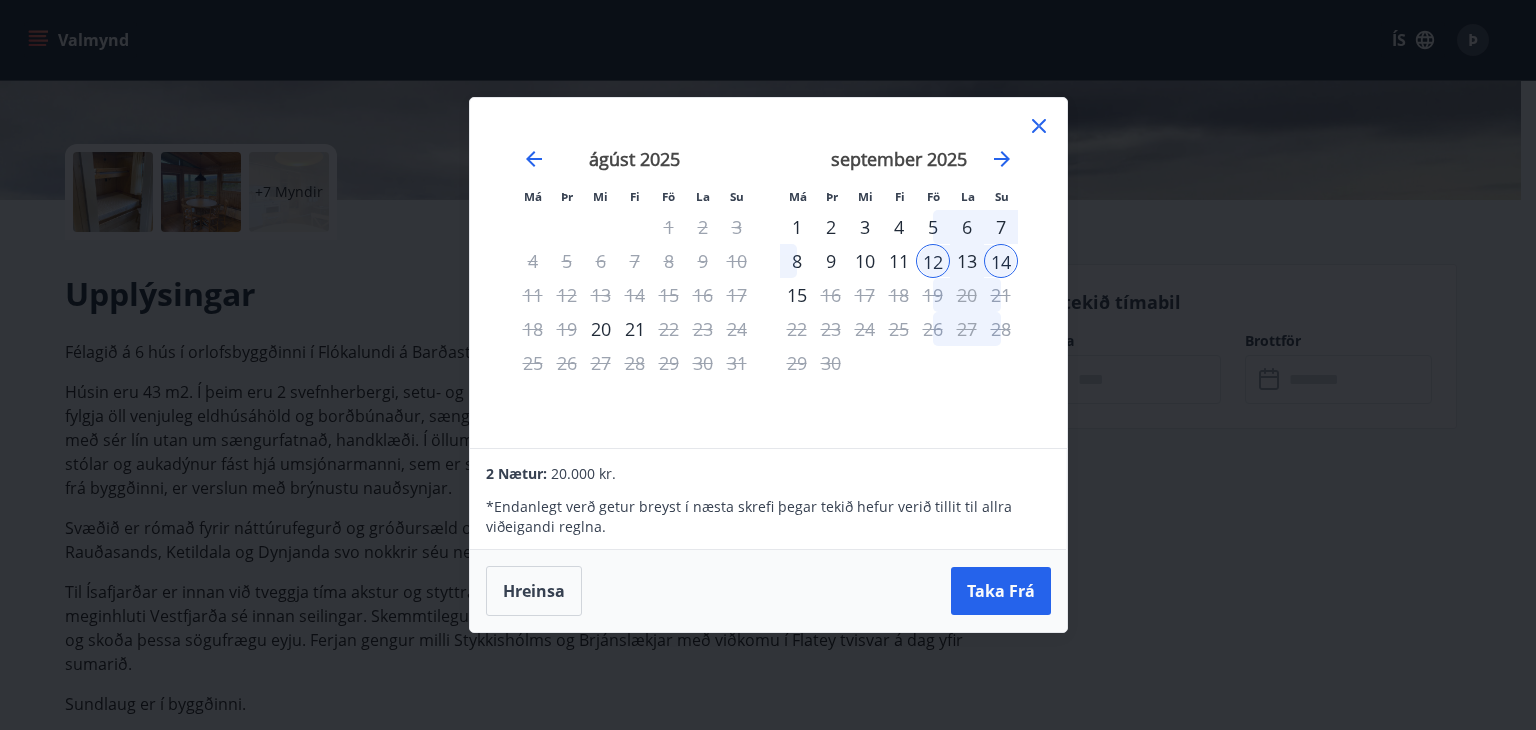 click on "13" at bounding box center [967, 261] 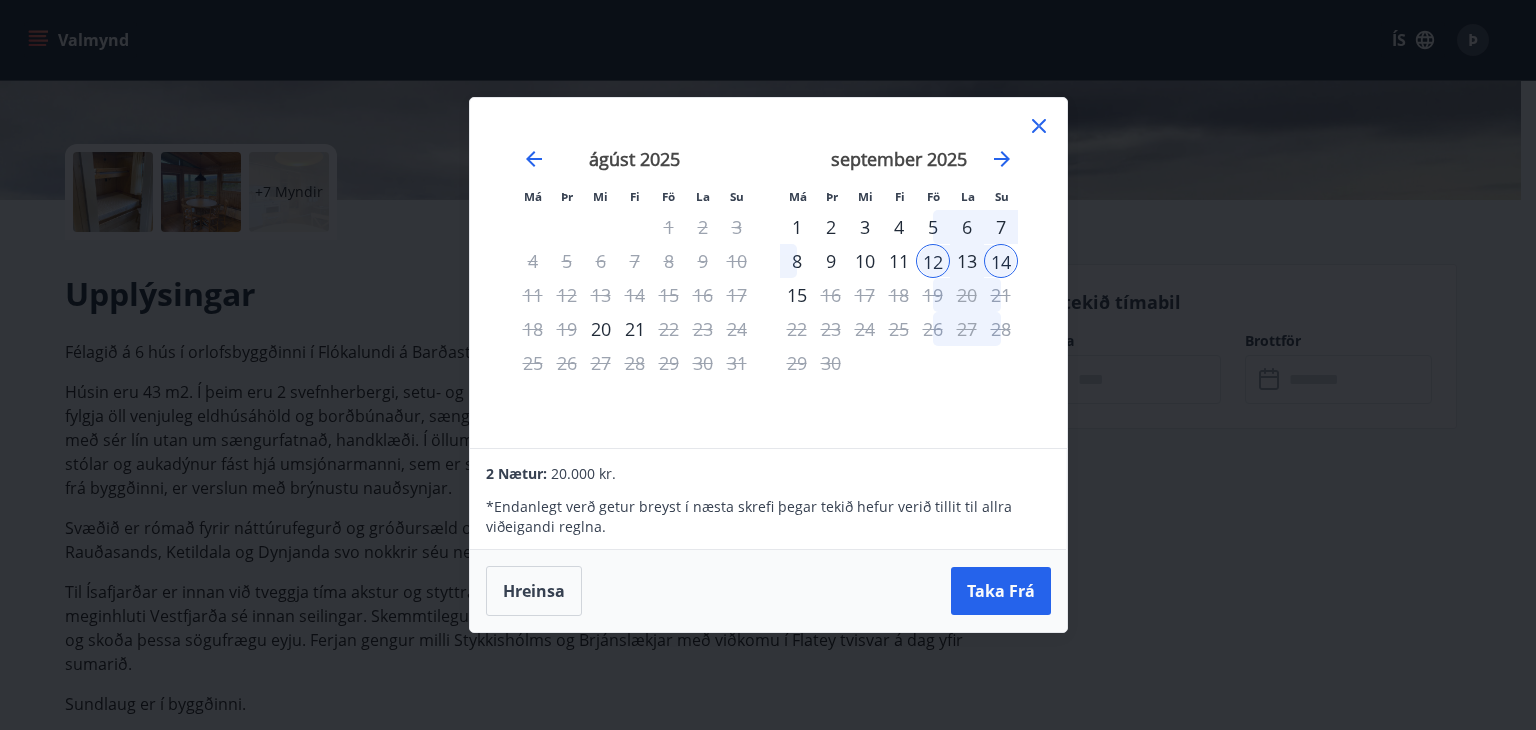 click on "13" at bounding box center [967, 261] 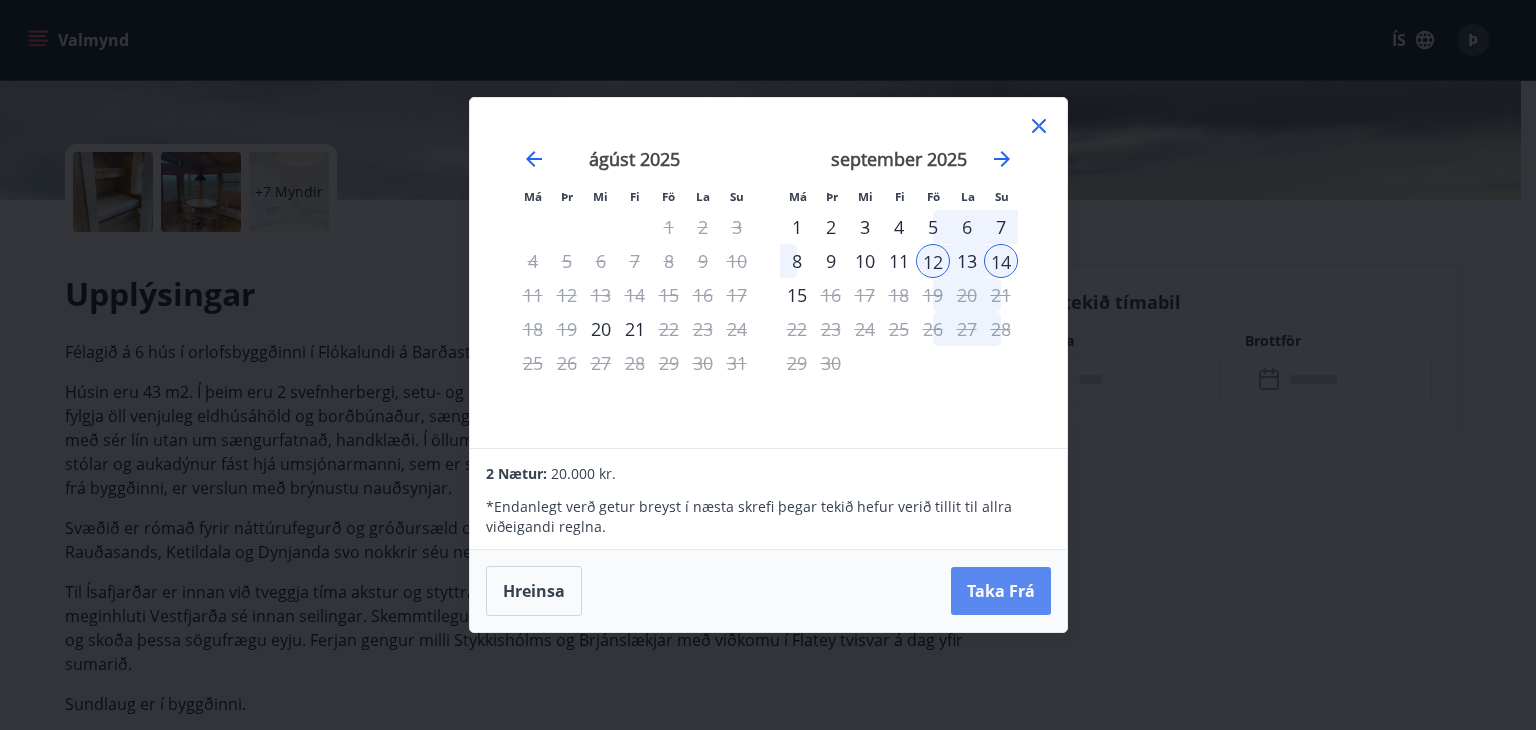 click on "Taka Frá" at bounding box center [1001, 591] 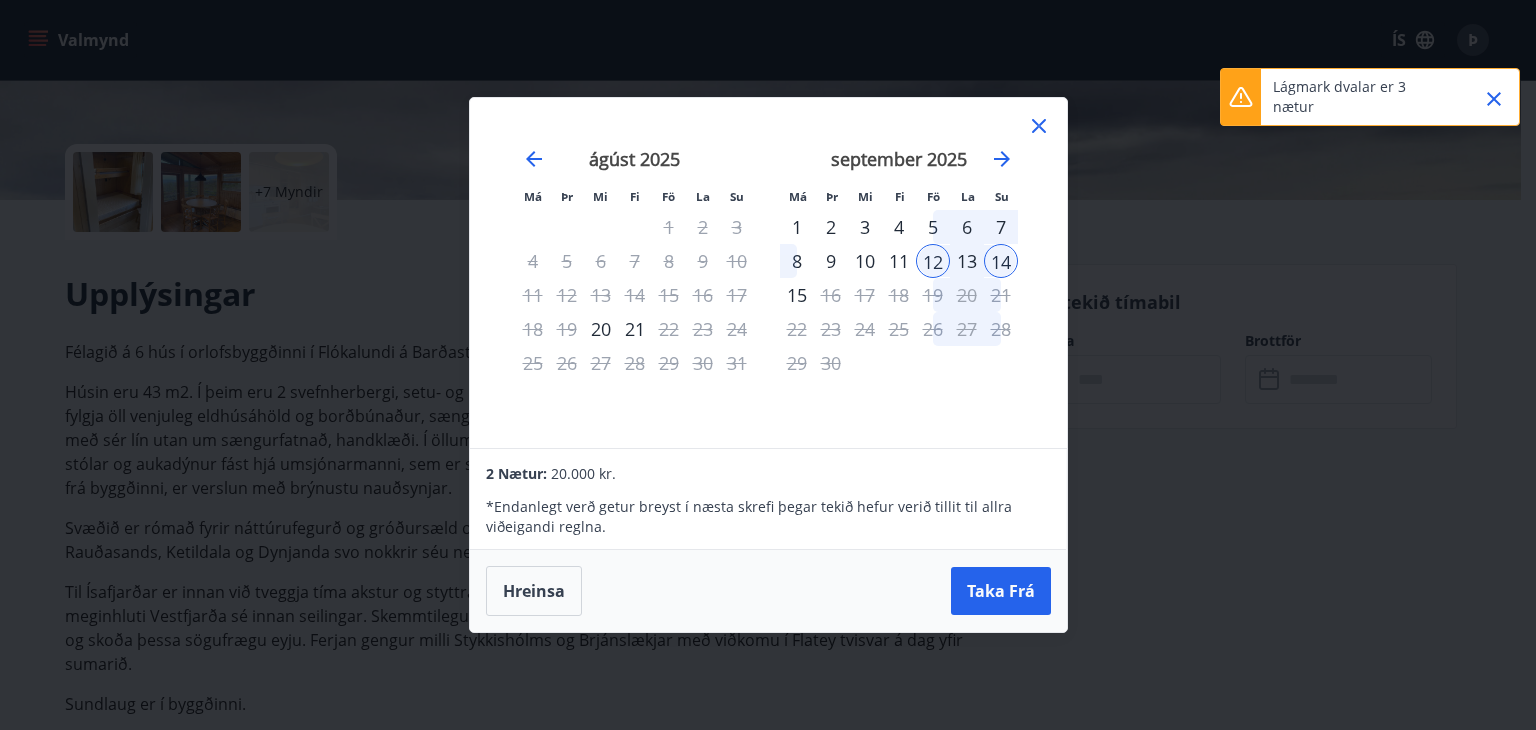 click 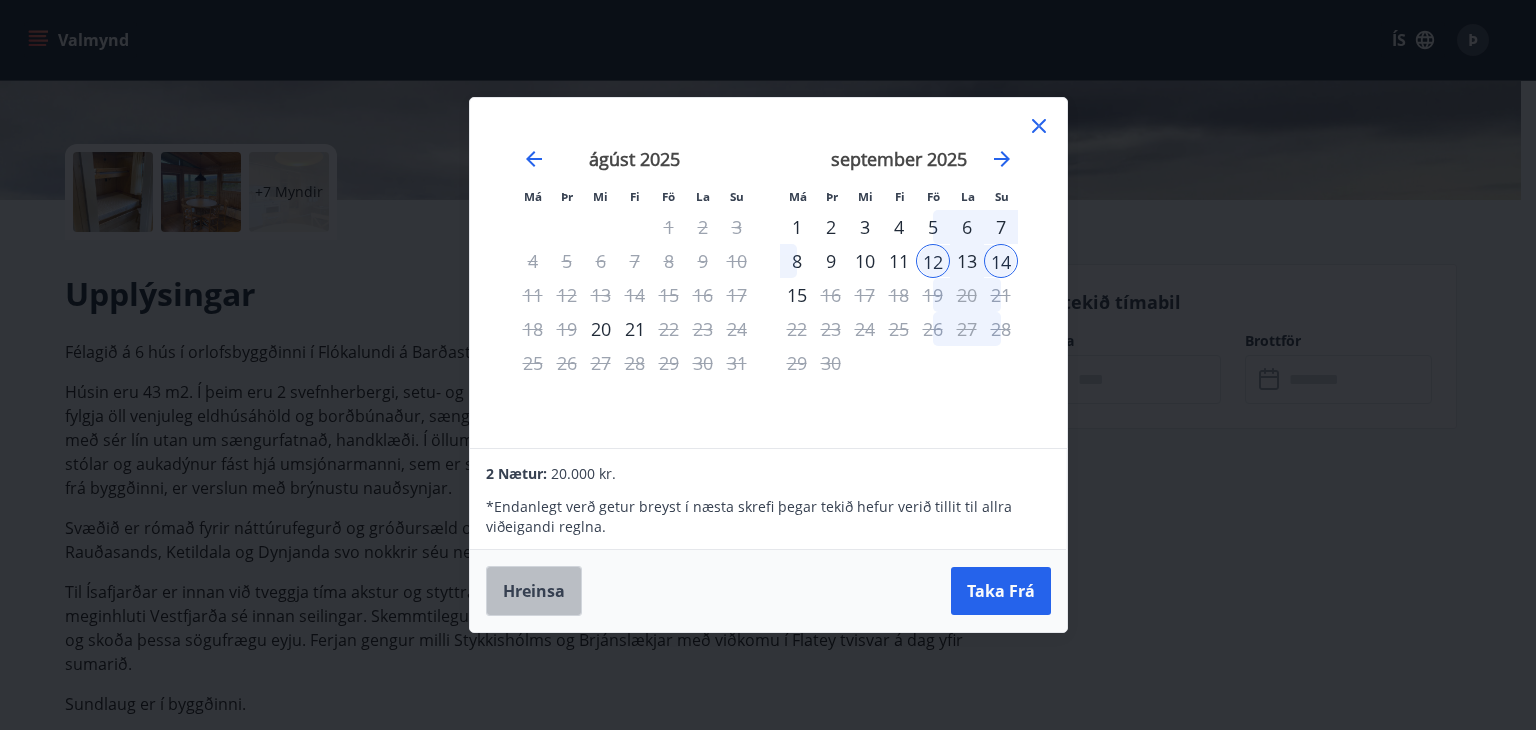 click on "Hreinsa" at bounding box center (534, 591) 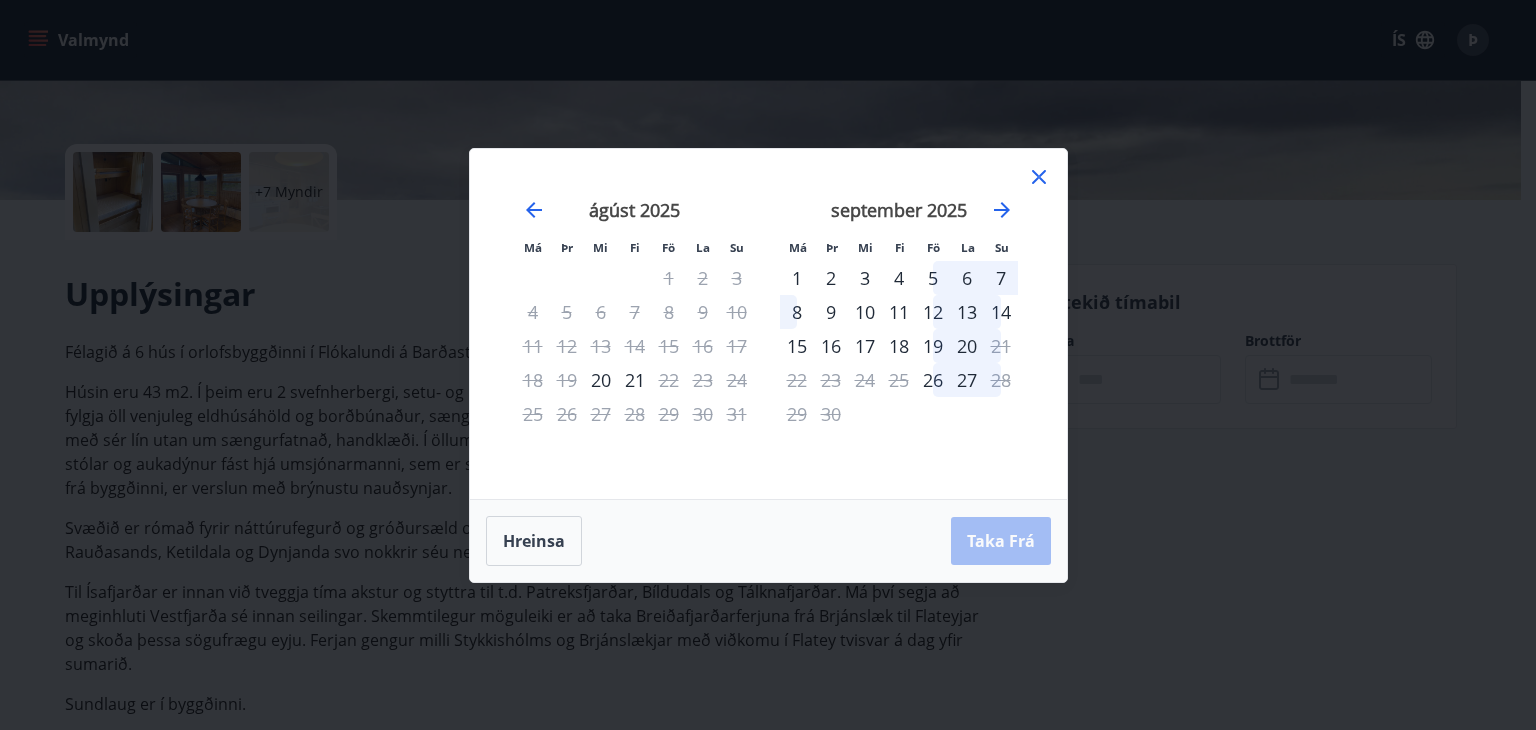 click 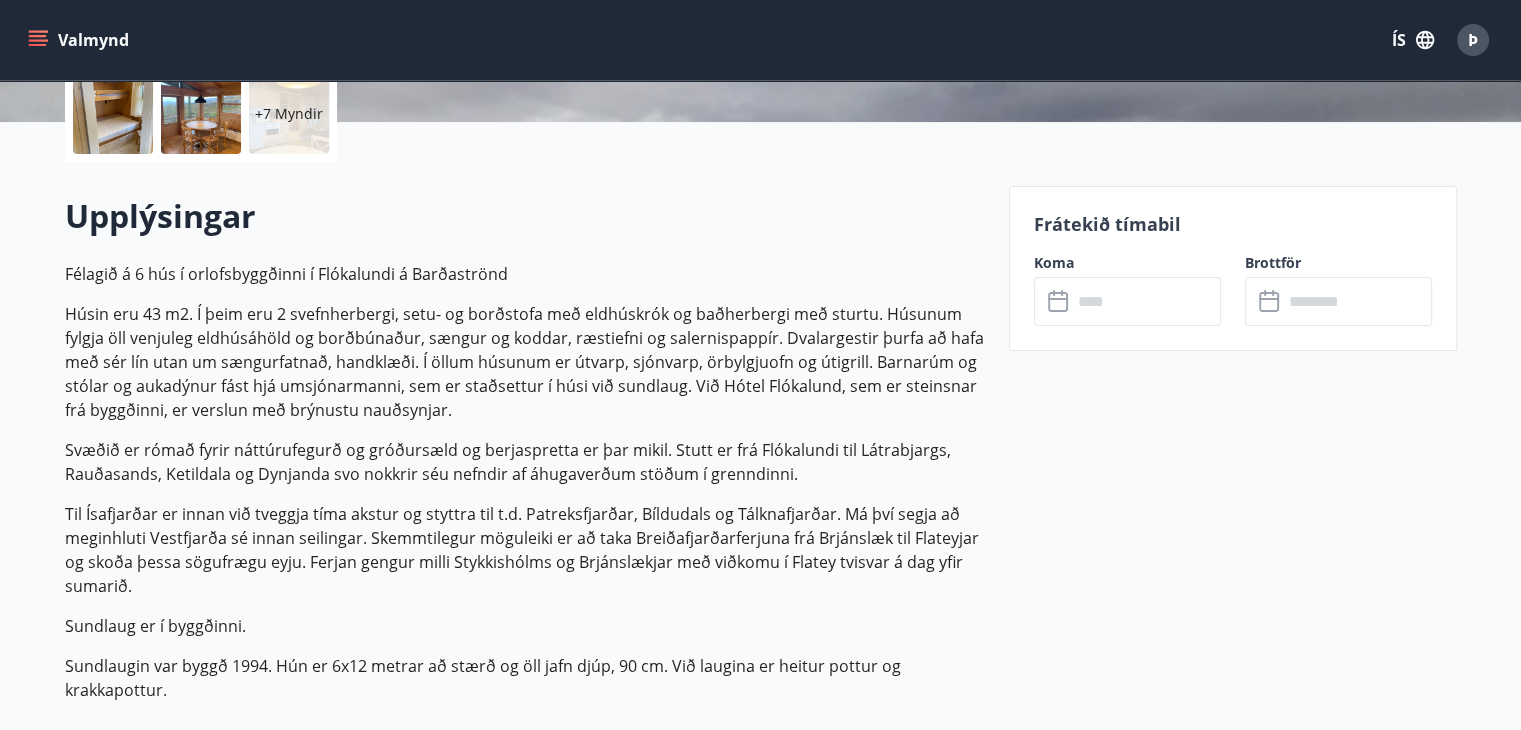 scroll, scrollTop: 332, scrollLeft: 0, axis: vertical 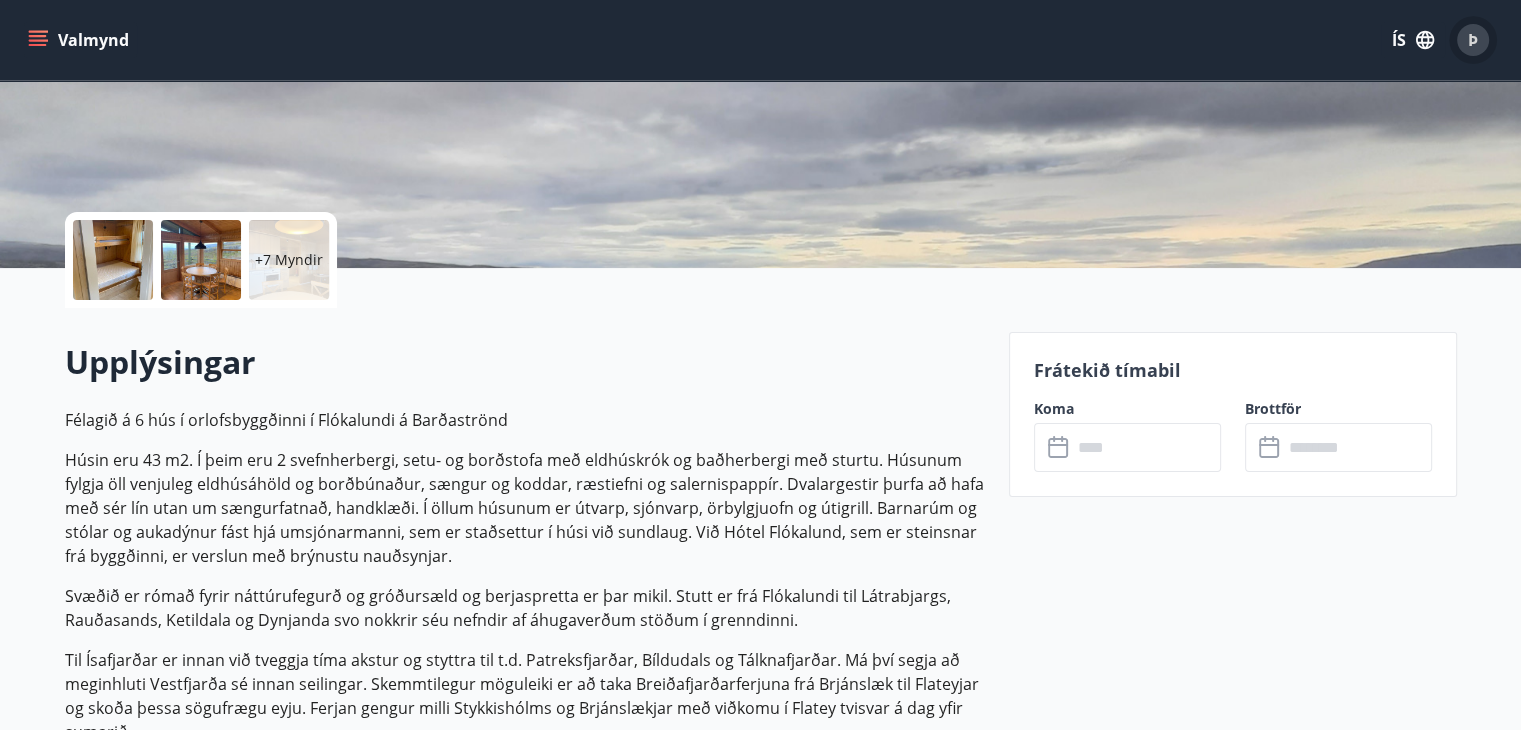 click on "Þ" at bounding box center [1473, 40] 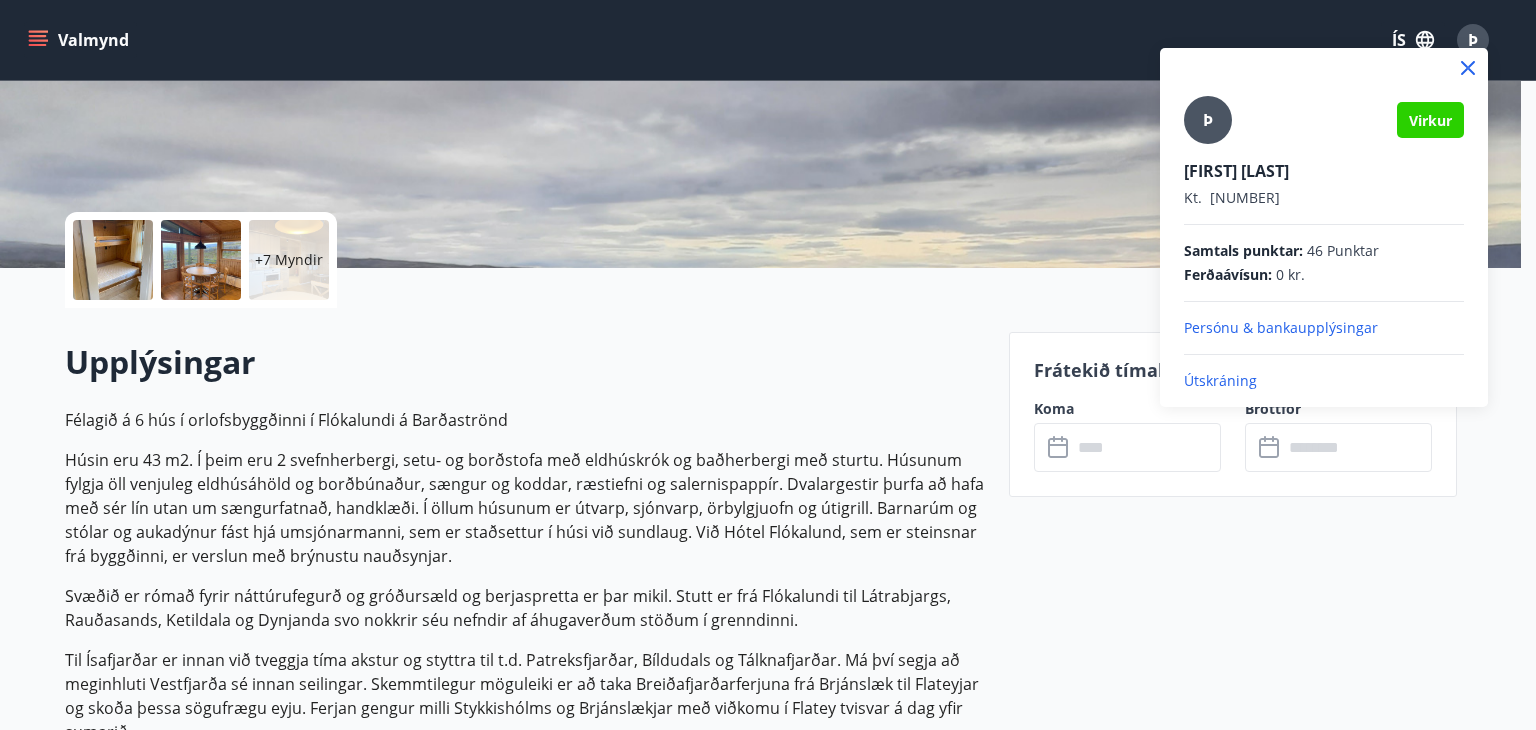 click at bounding box center [768, 365] 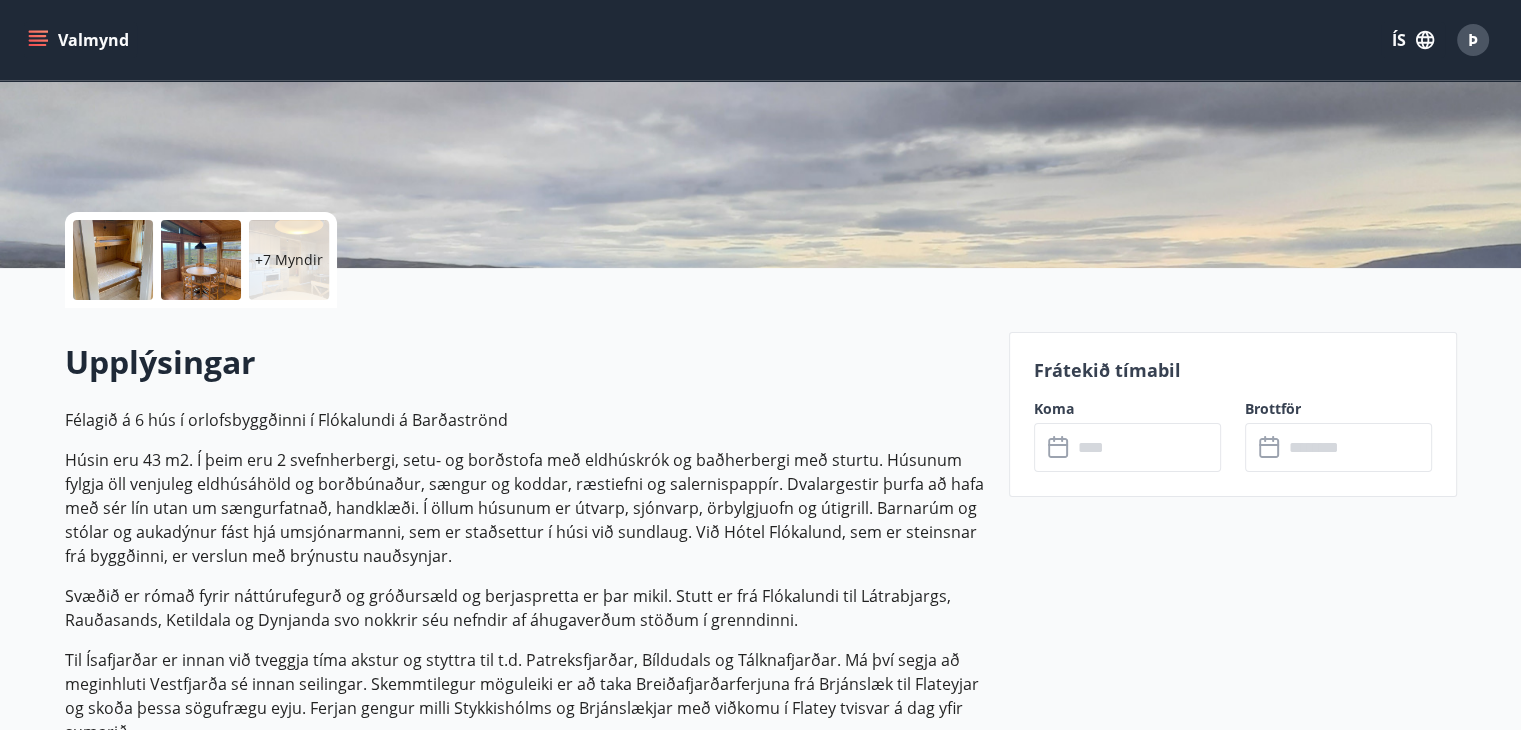 click 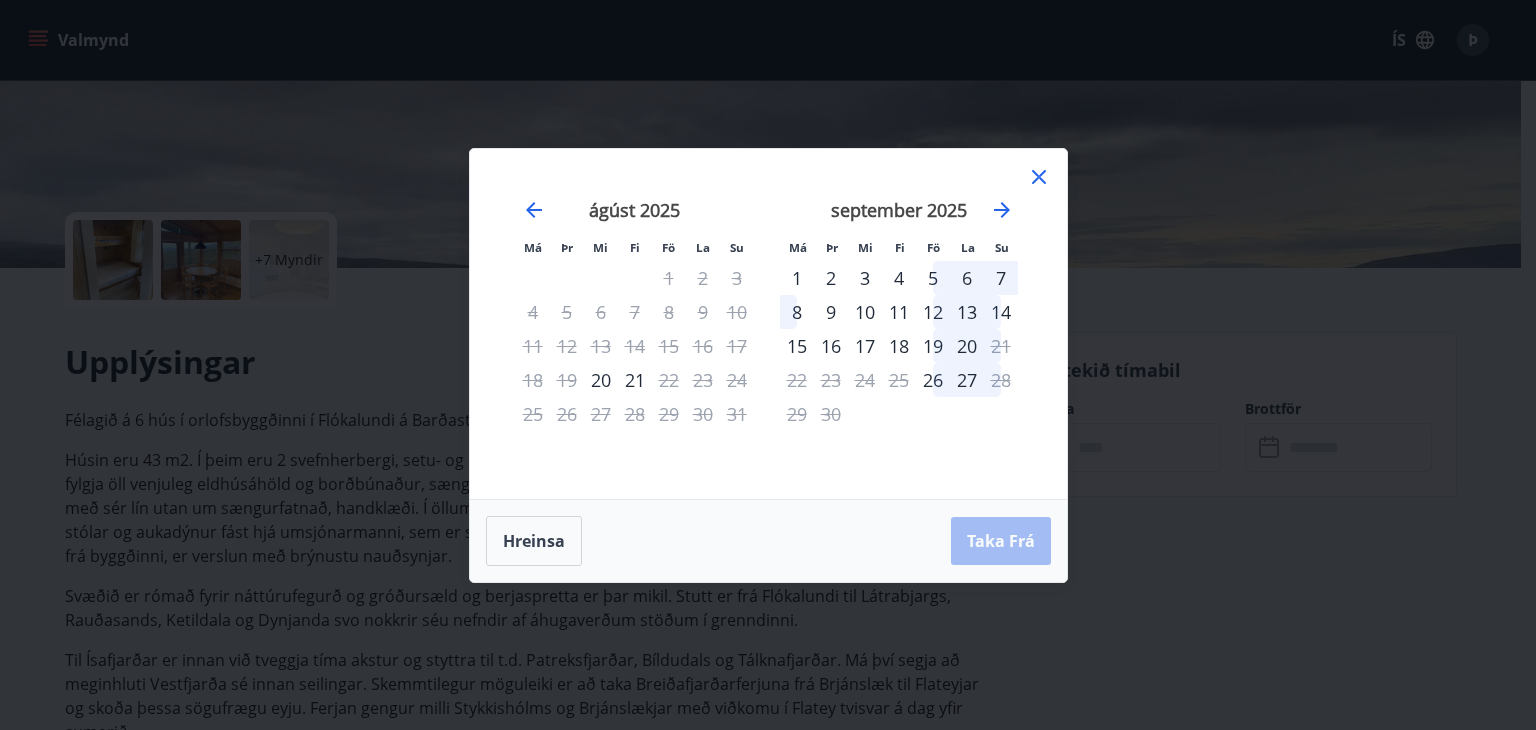click on "12" at bounding box center [933, 312] 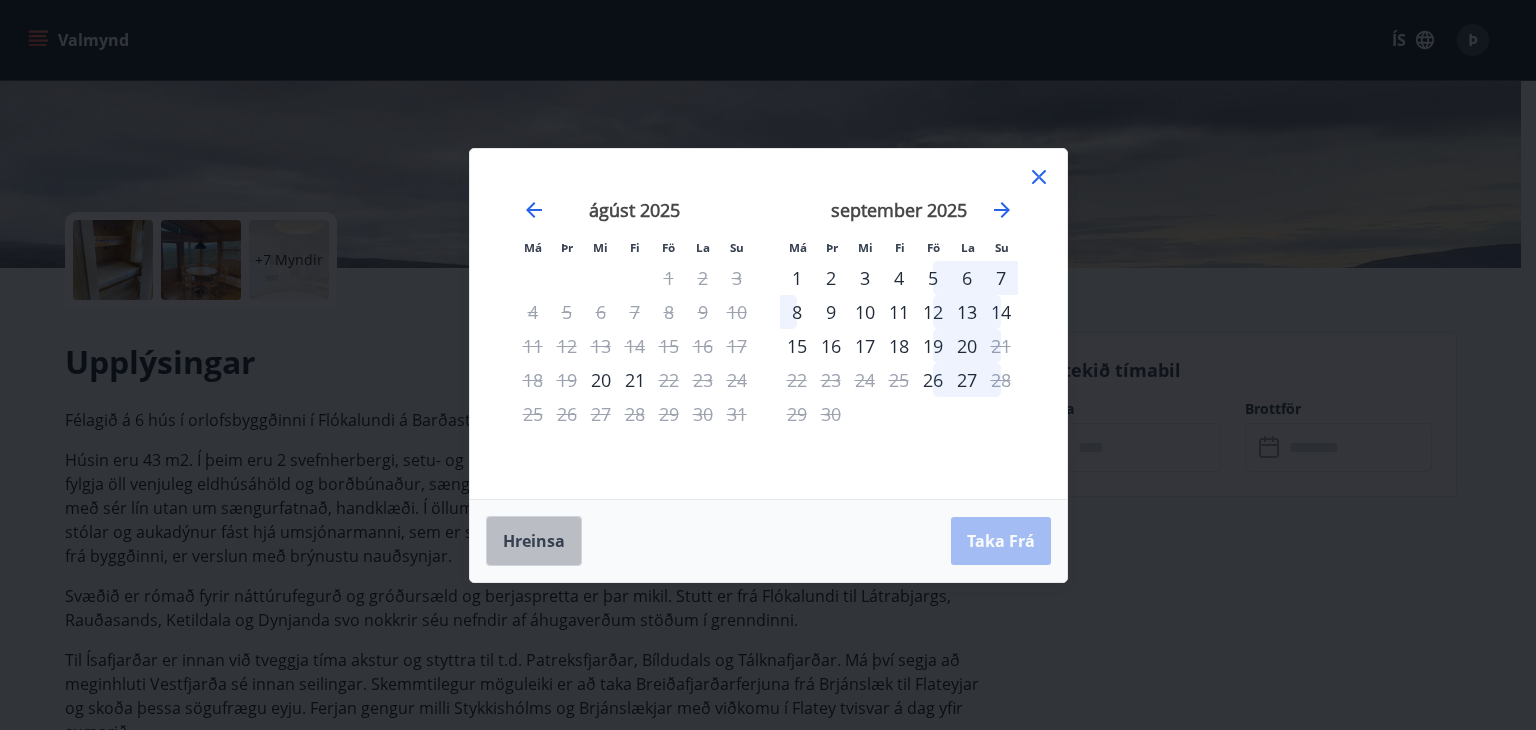 click on "Hreinsa" at bounding box center [534, 541] 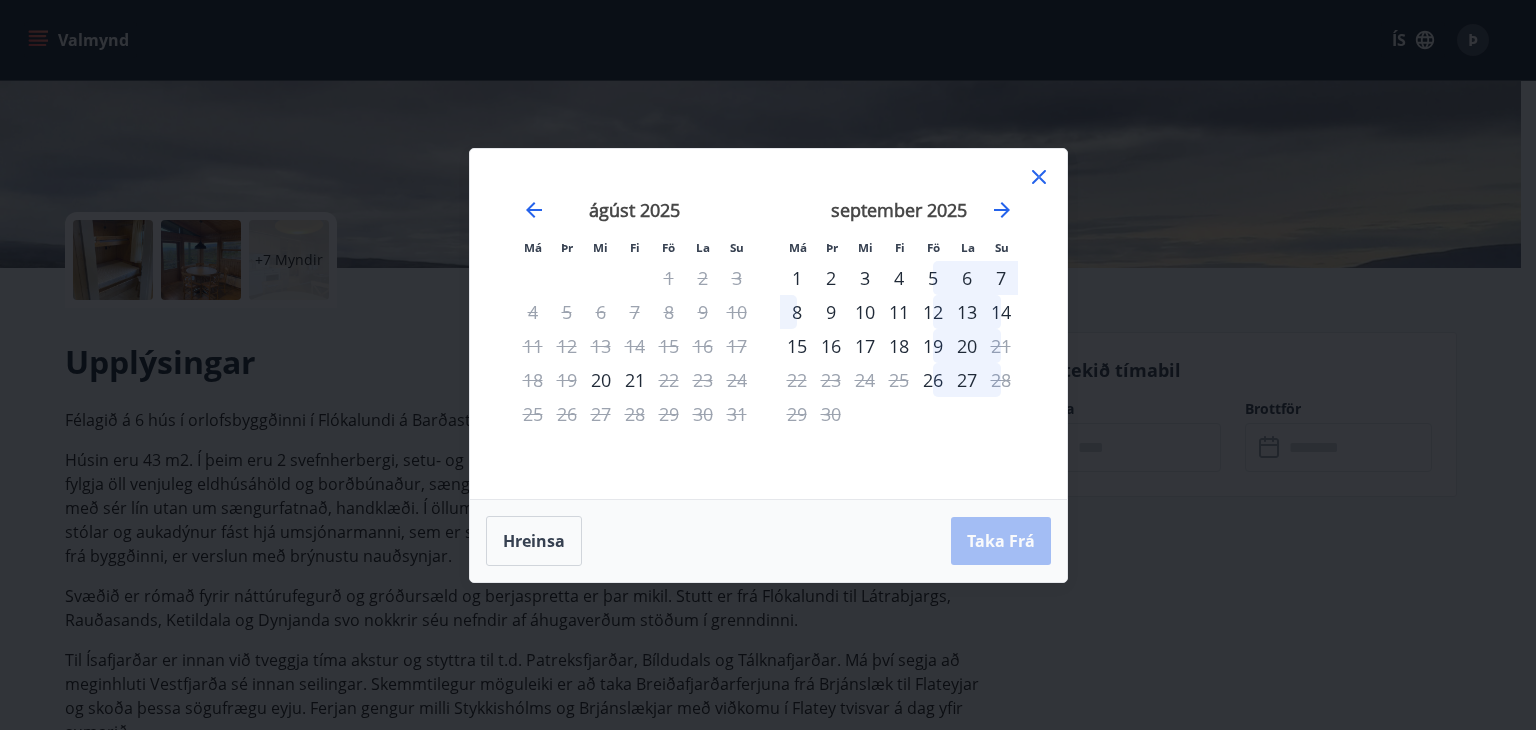 click on "12" at bounding box center (933, 312) 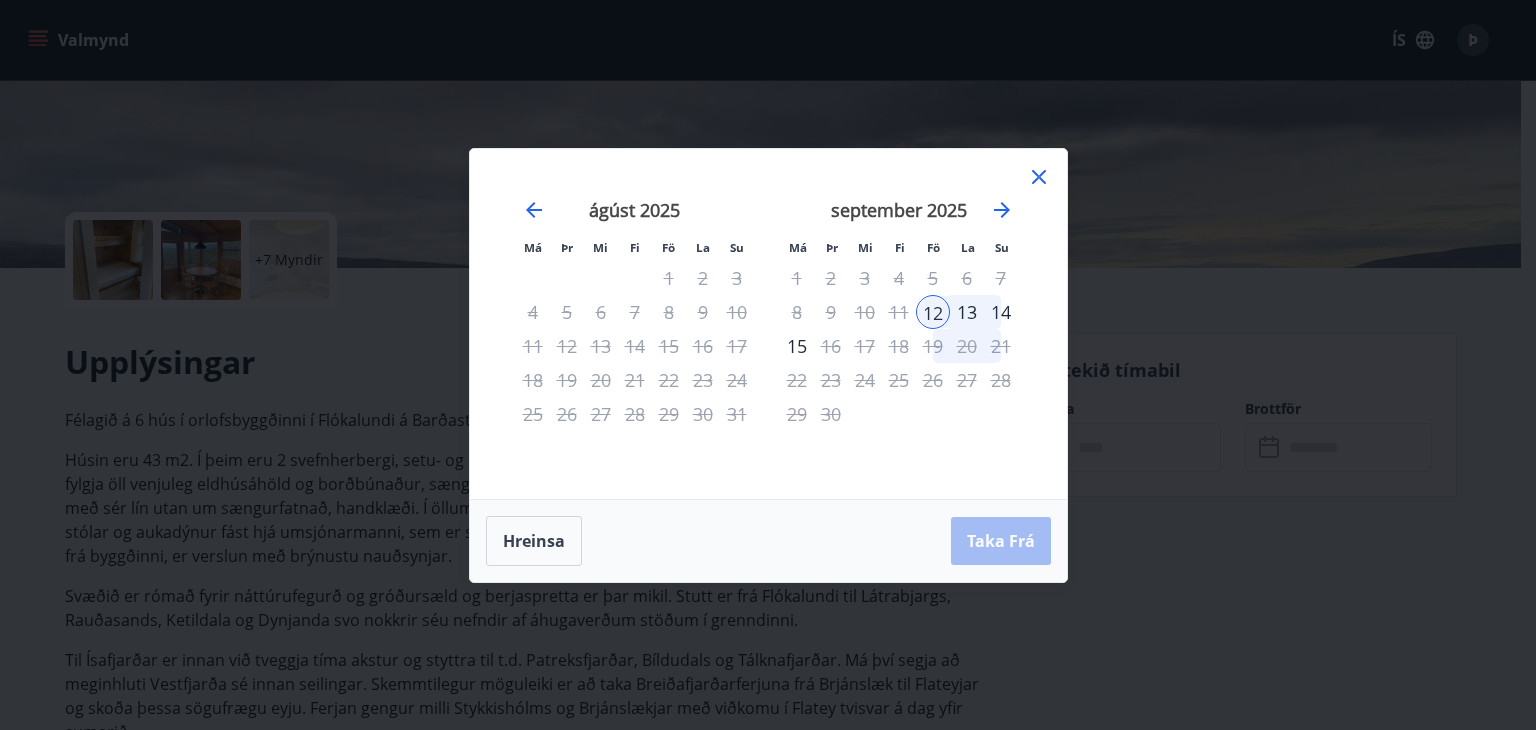 click on "13" at bounding box center [967, 312] 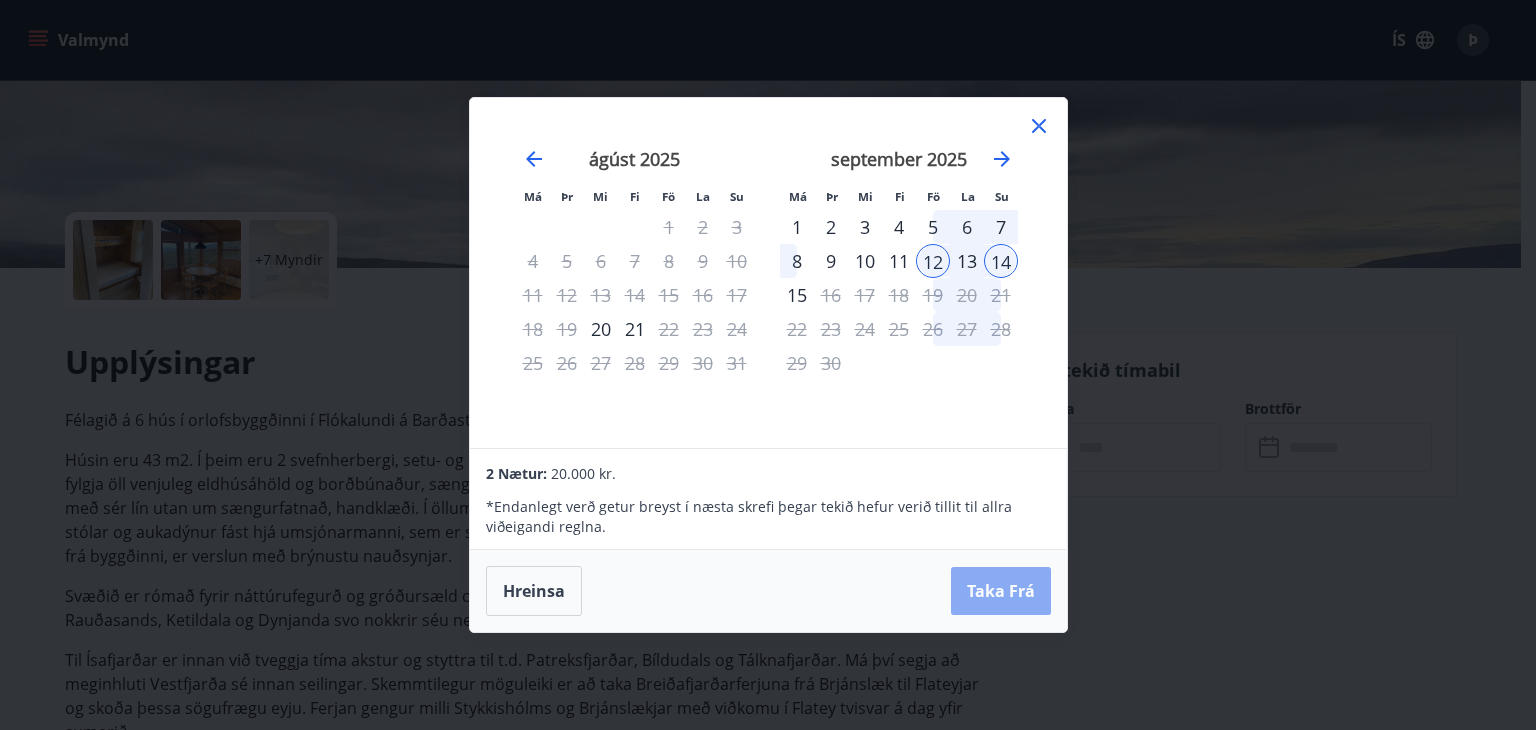 click on "Taka Frá" at bounding box center (1001, 591) 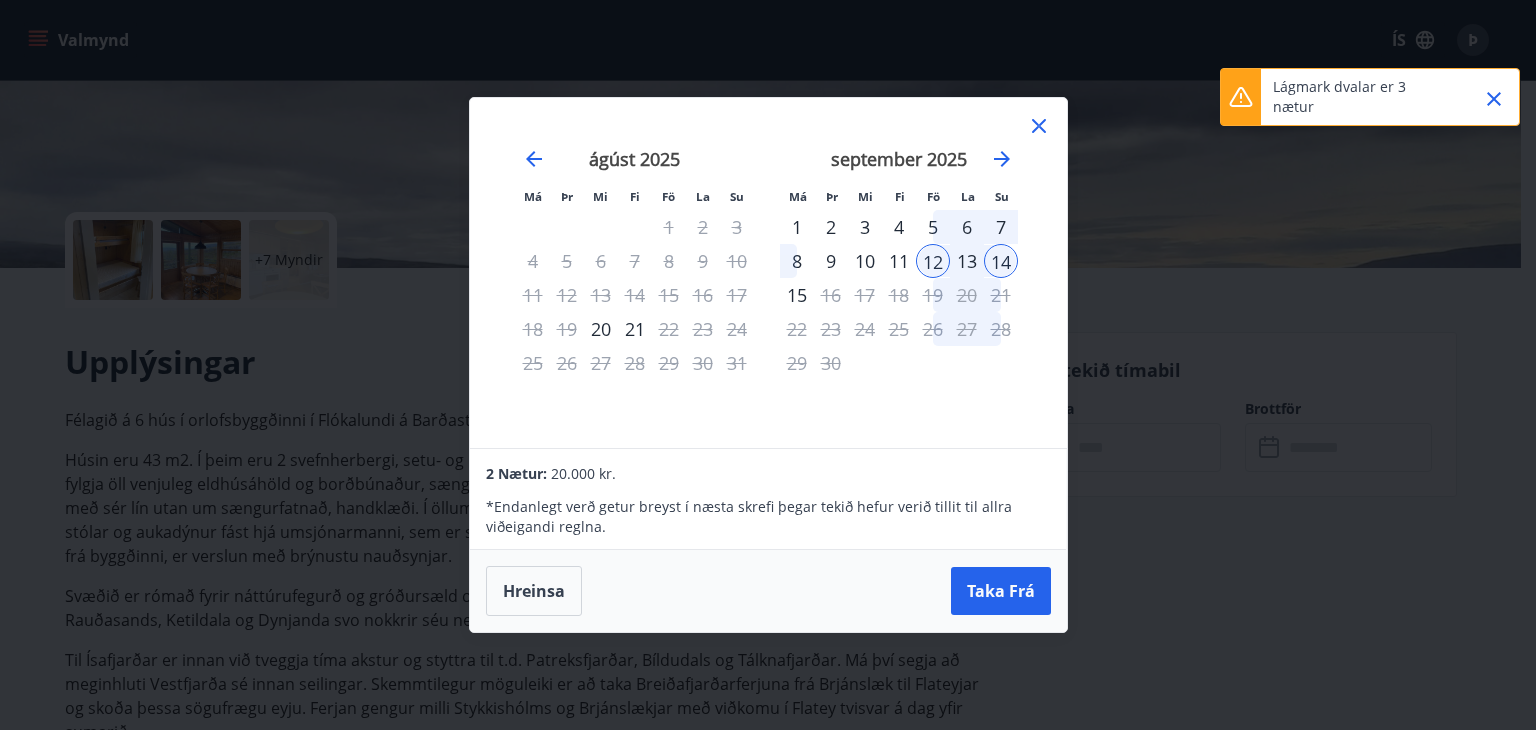 click on "Lágmark dvalar er 3 nætur" at bounding box center (1361, 97) 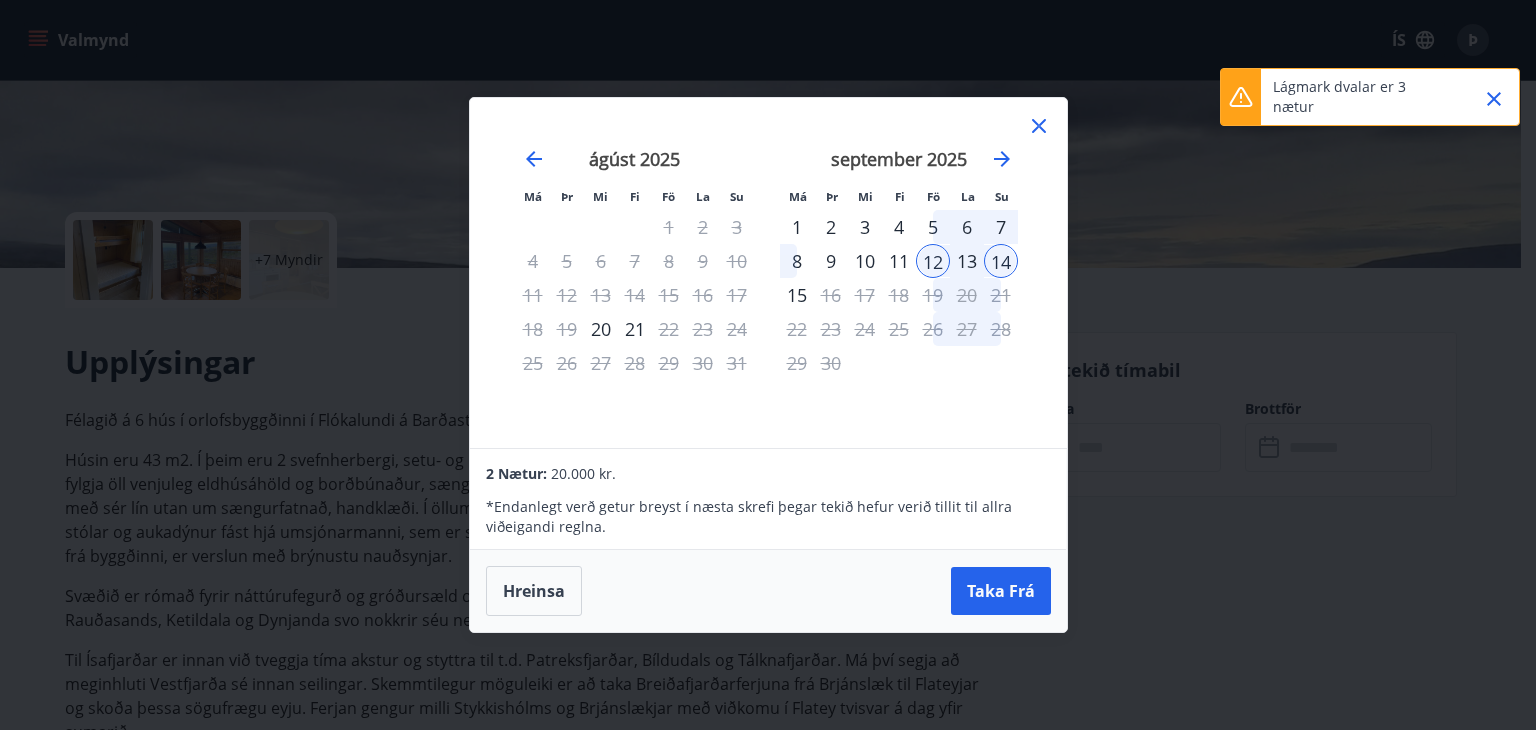 click 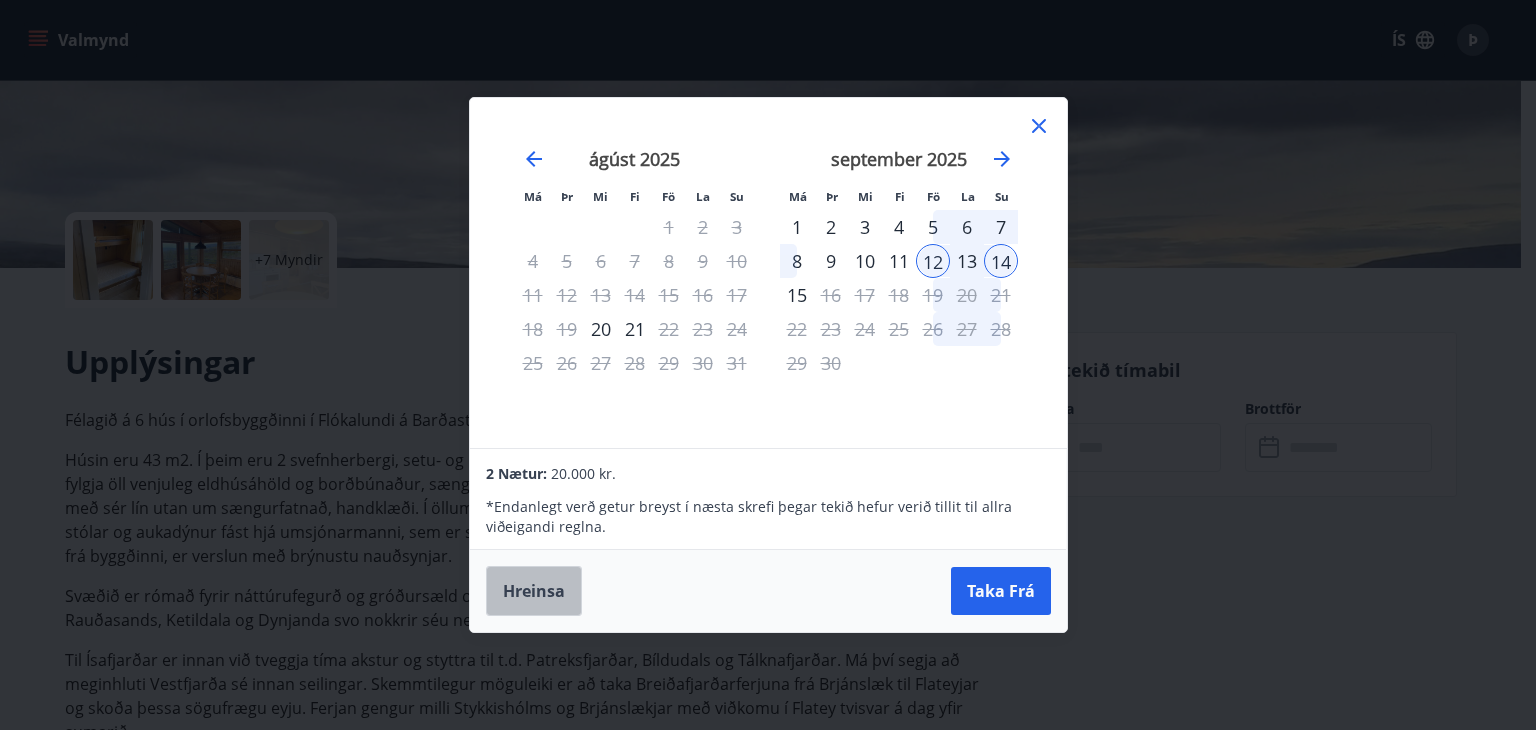 drag, startPoint x: 564, startPoint y: 596, endPoint x: 618, endPoint y: 513, distance: 99.0202 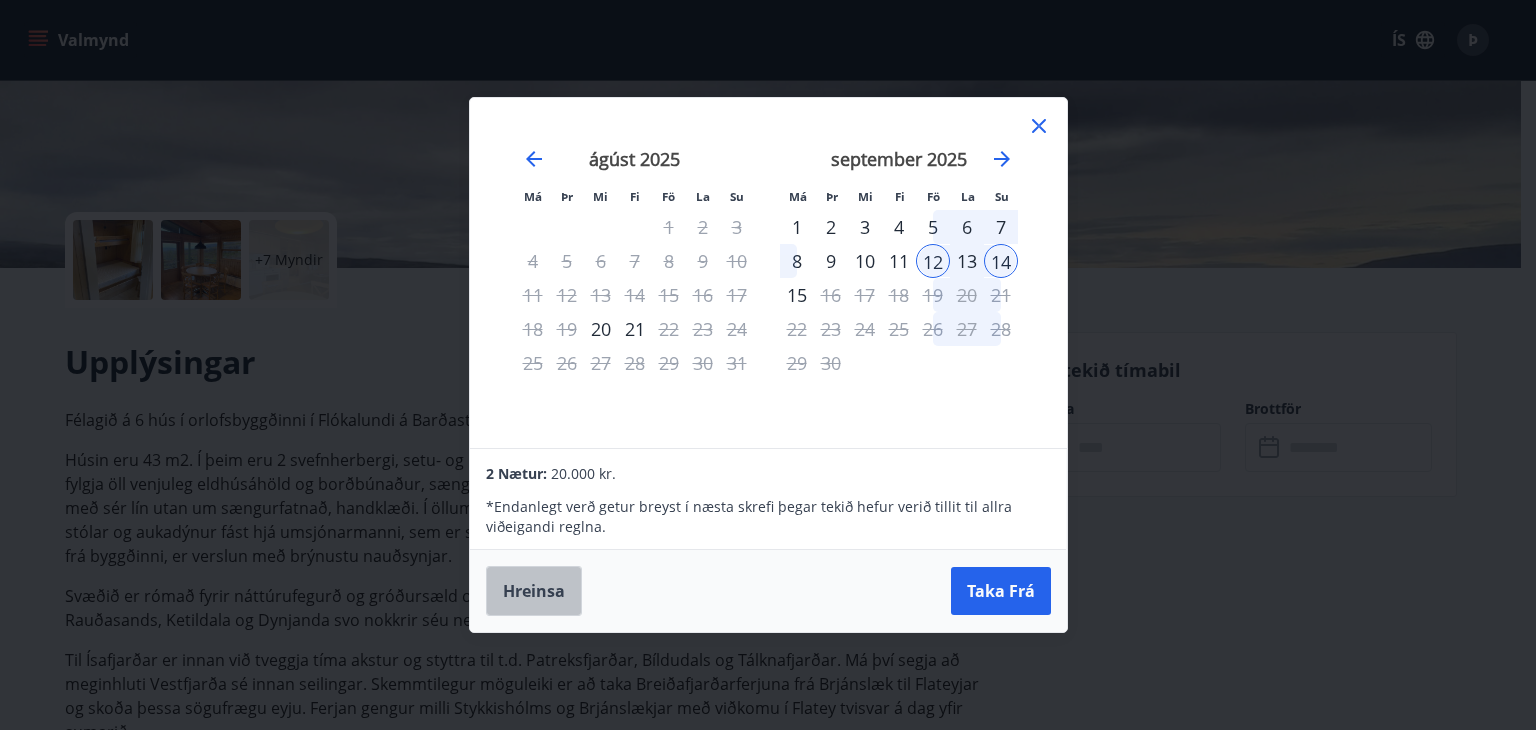 click on "Hreinsa" at bounding box center (534, 591) 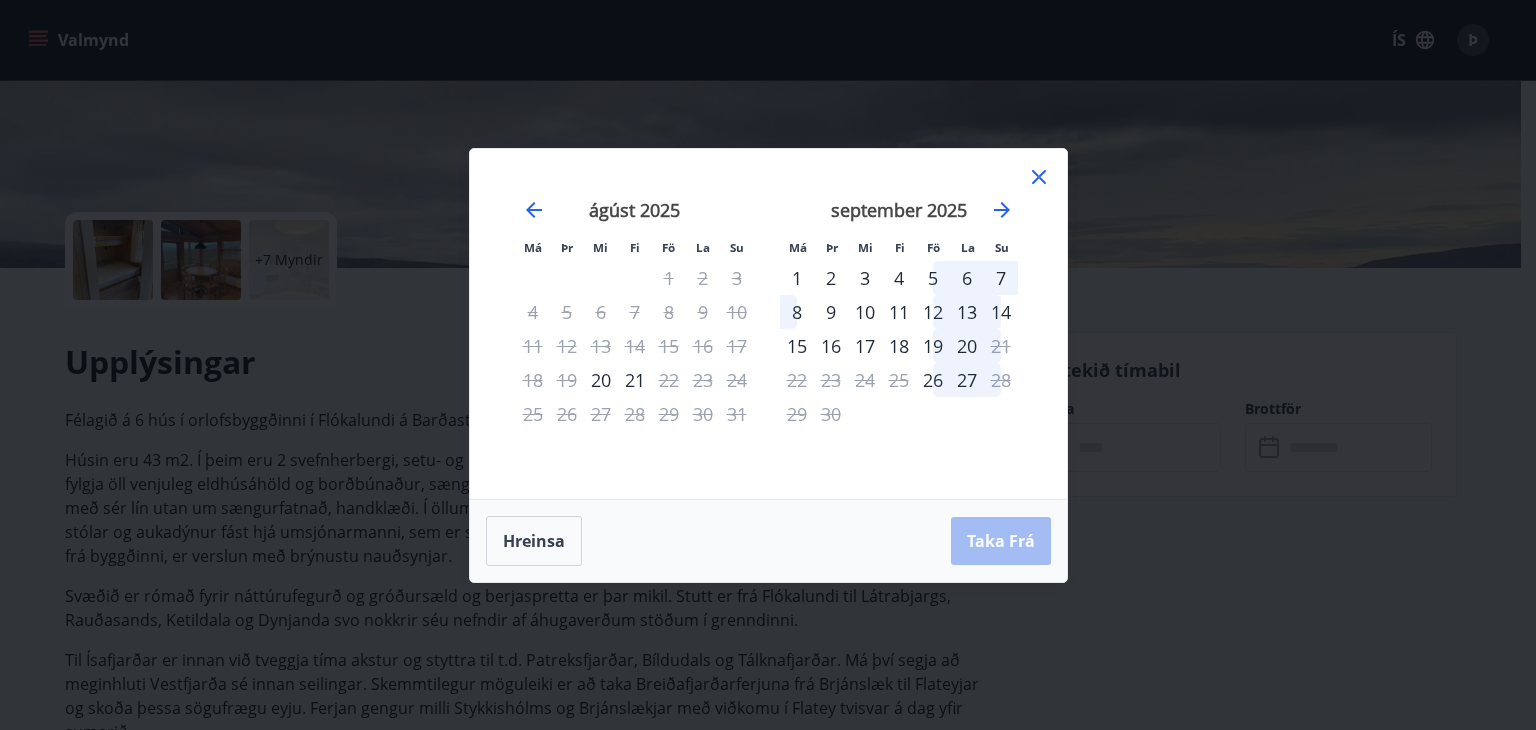 click on "5" at bounding box center [933, 278] 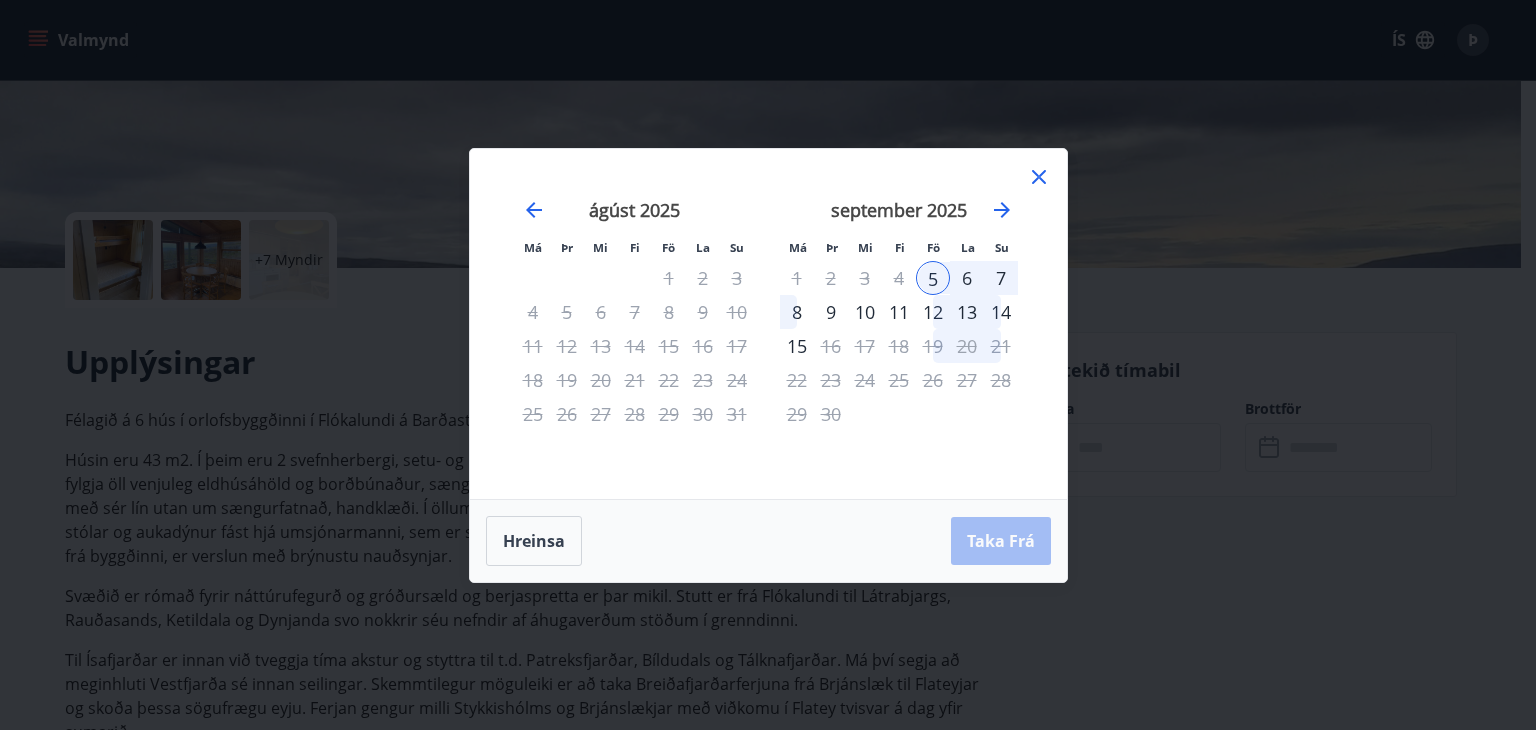 click on "6" at bounding box center (967, 278) 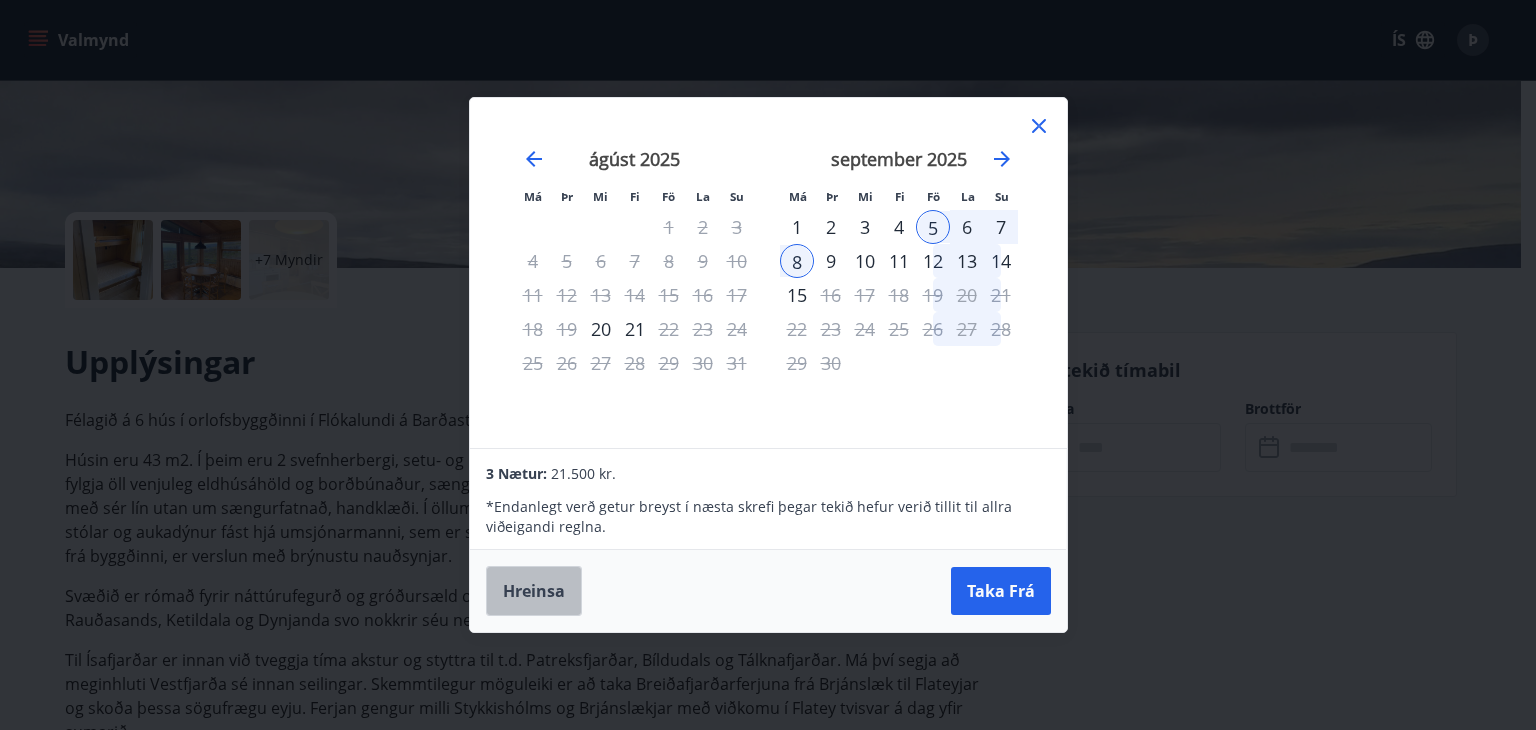 click on "Hreinsa" at bounding box center (534, 591) 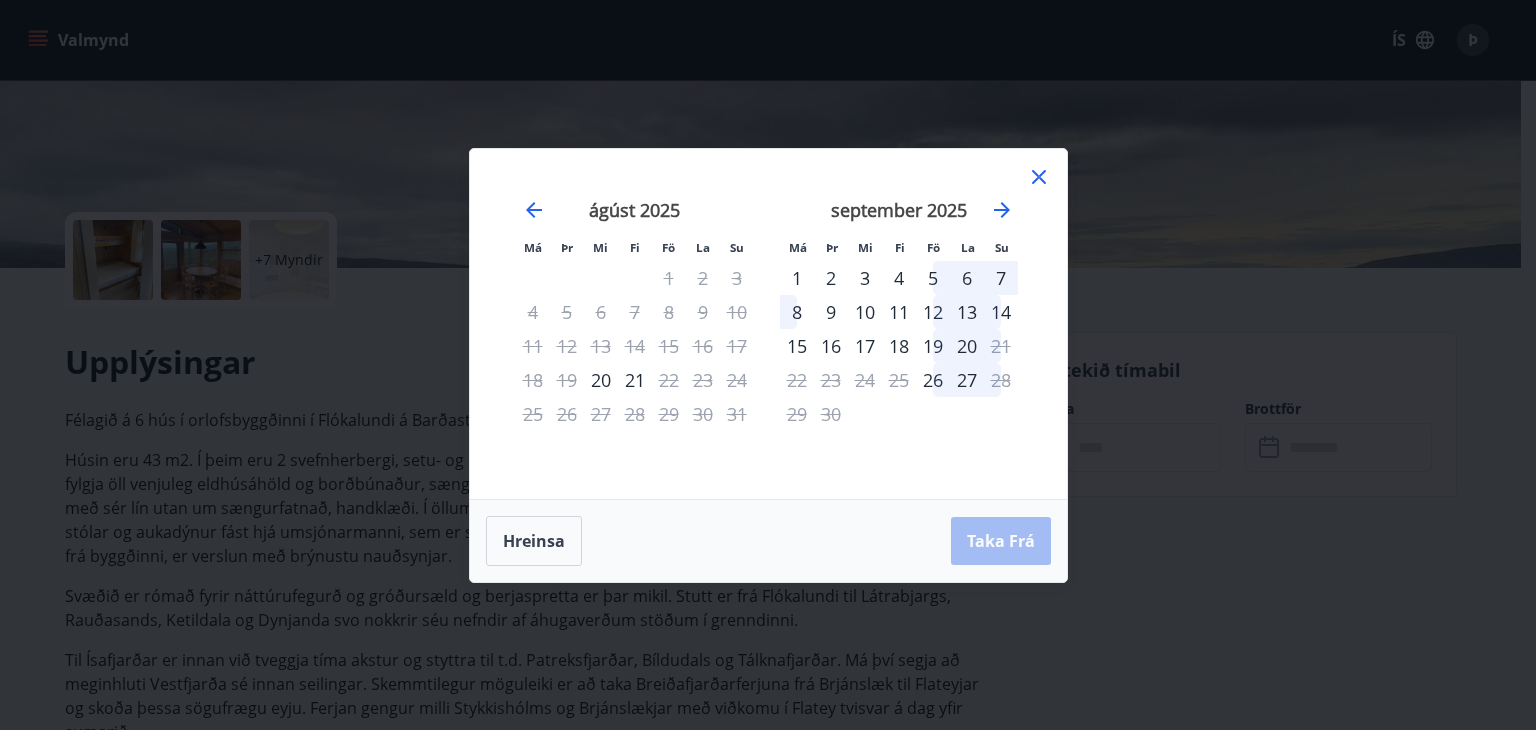 click on "12" at bounding box center [933, 312] 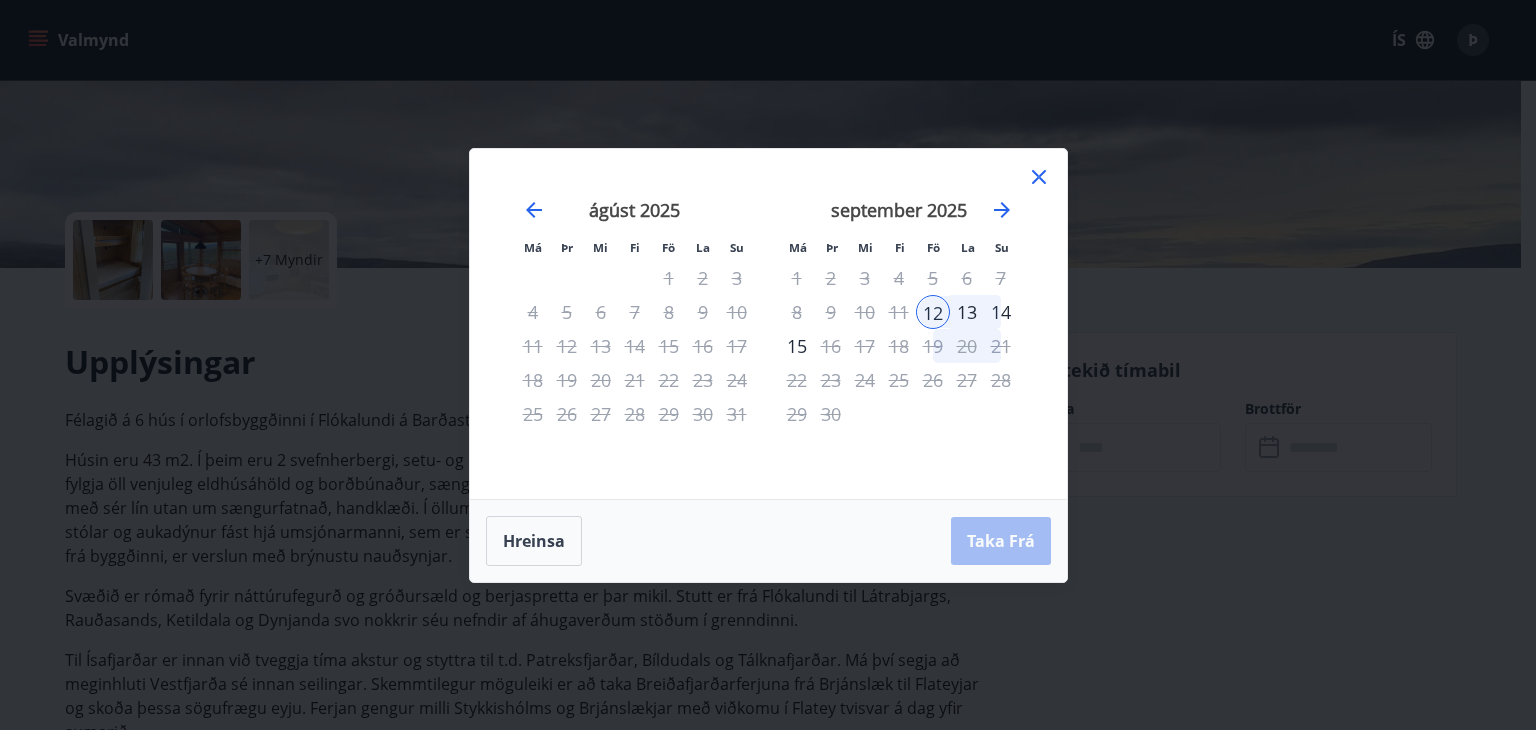 click on "15" at bounding box center (797, 346) 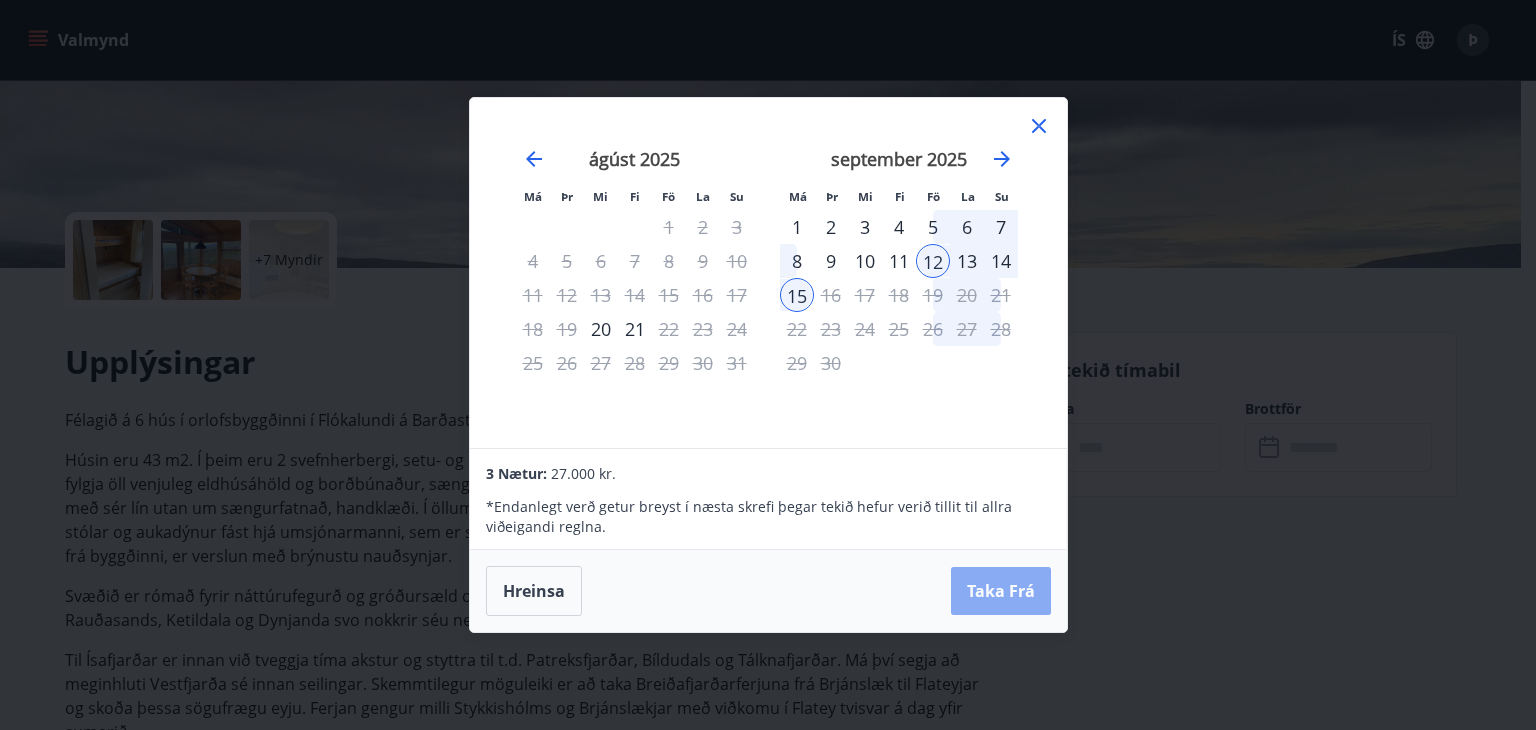 click on "Taka Frá" at bounding box center (1001, 591) 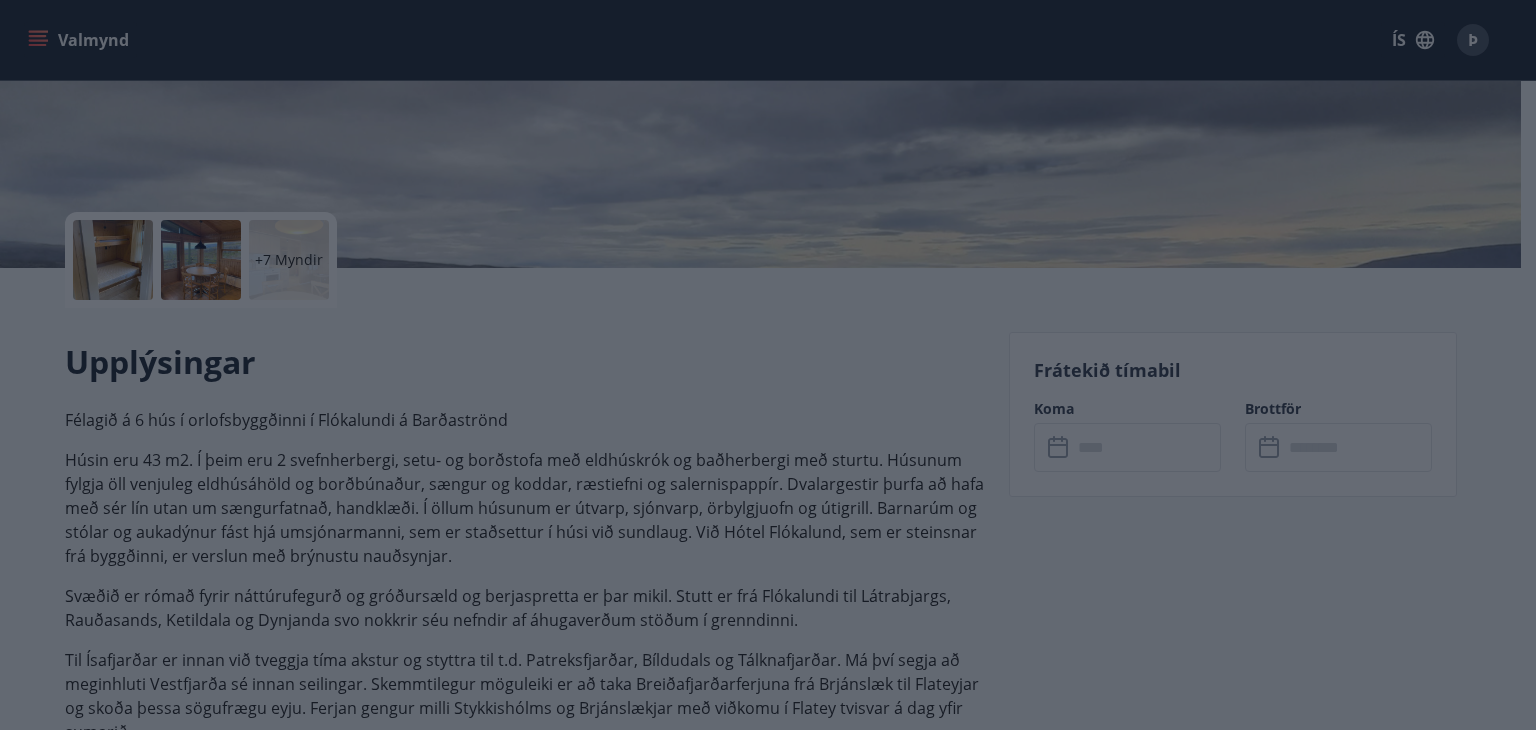 type on "******" 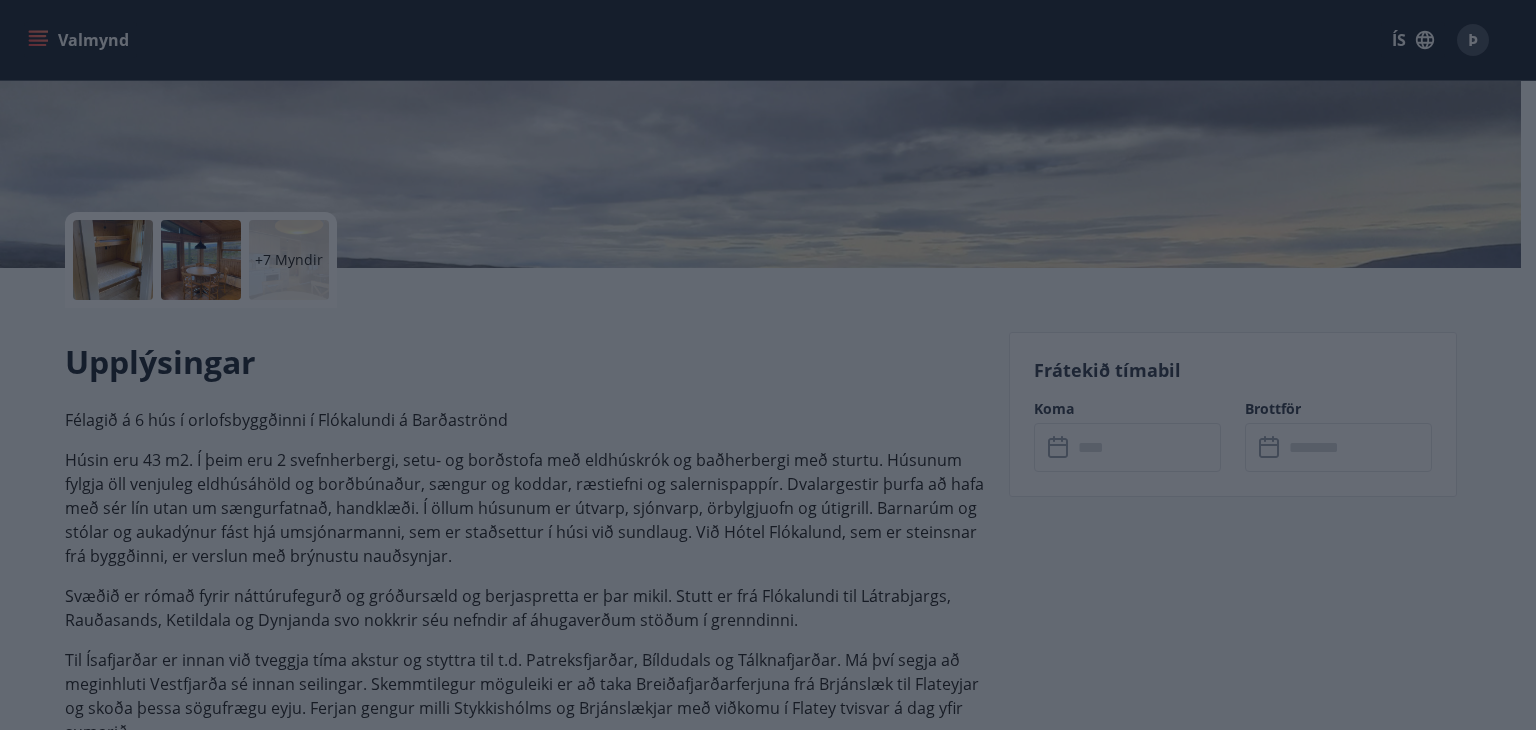 type on "******" 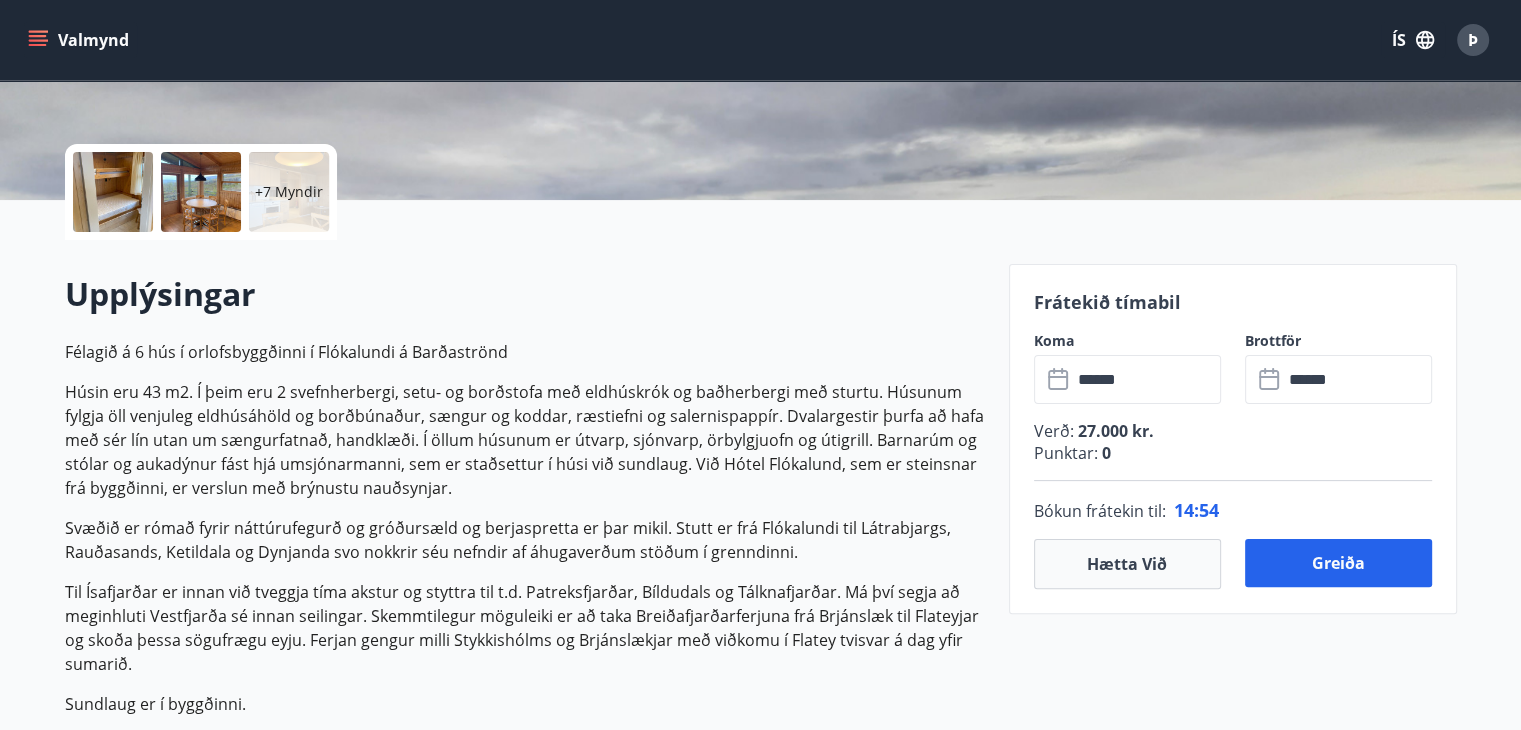 scroll, scrollTop: 532, scrollLeft: 0, axis: vertical 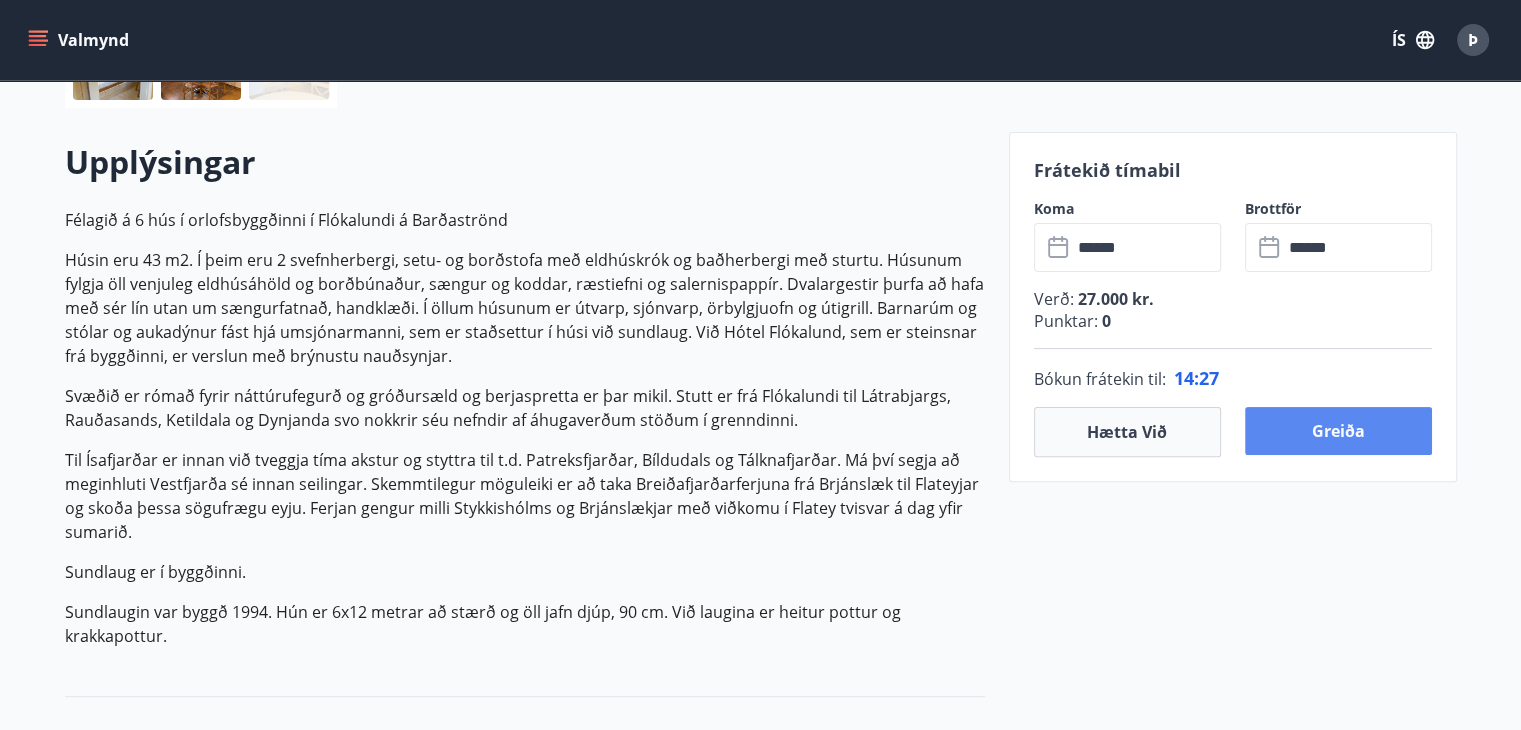 click on "Greiða" at bounding box center (1338, 431) 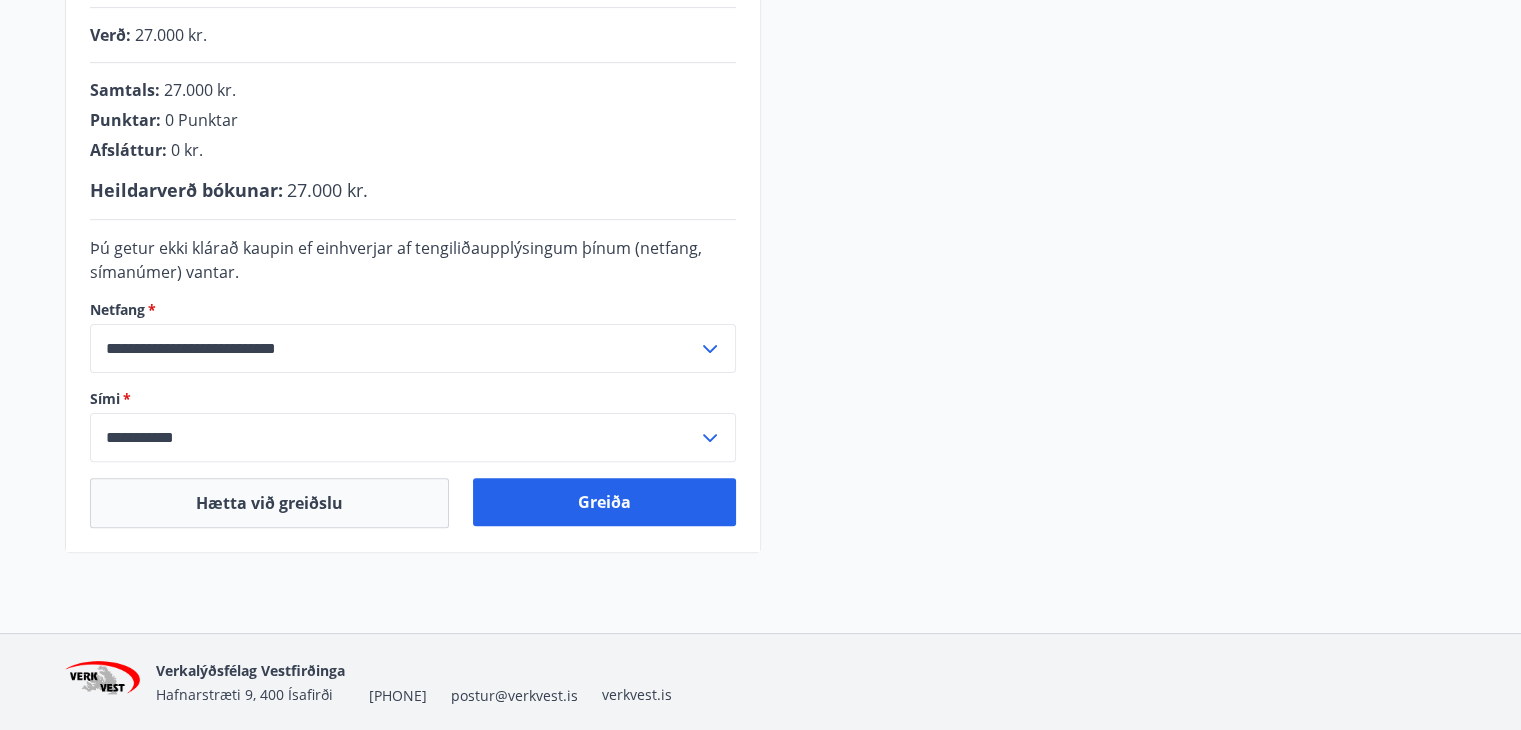 scroll, scrollTop: 532, scrollLeft: 0, axis: vertical 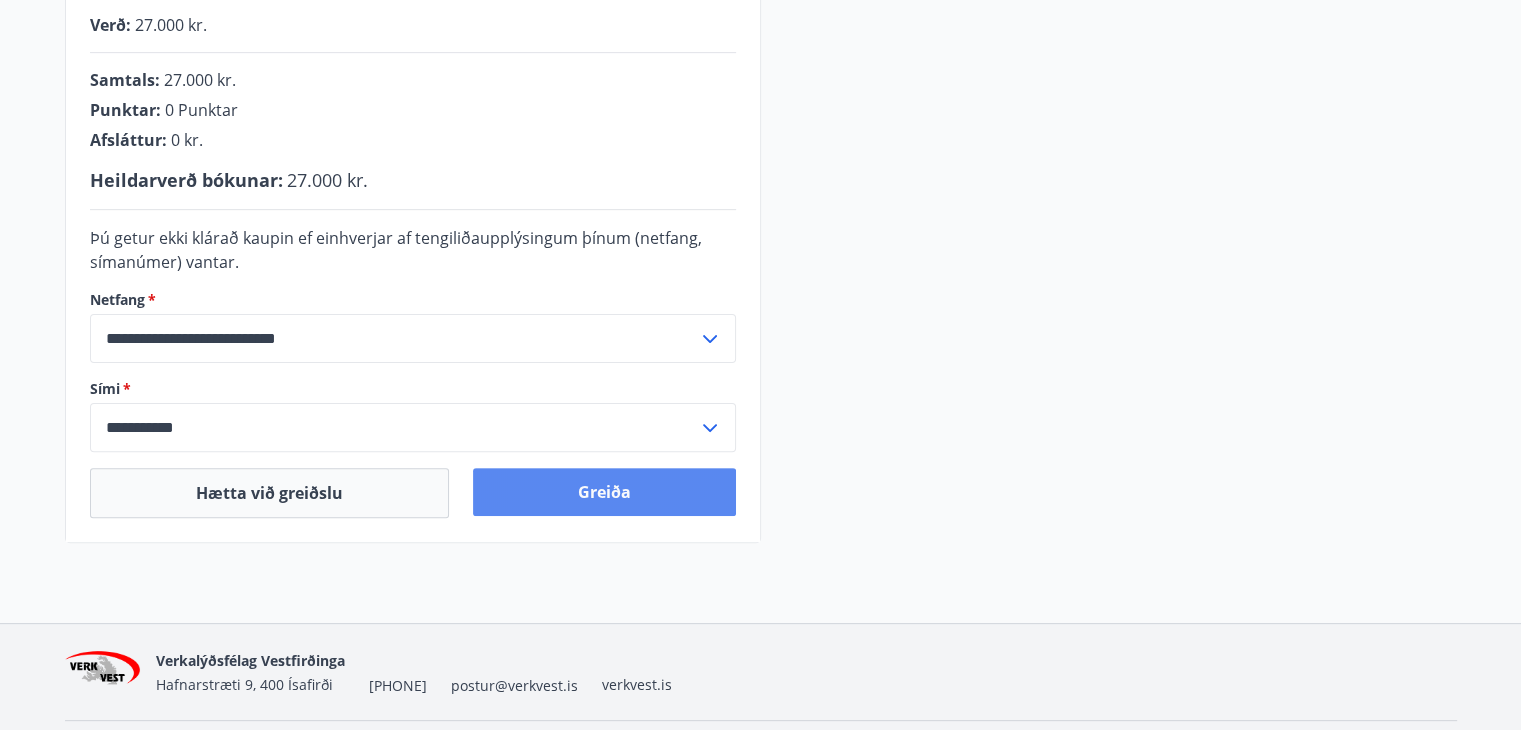 click on "Greiða" at bounding box center (604, 492) 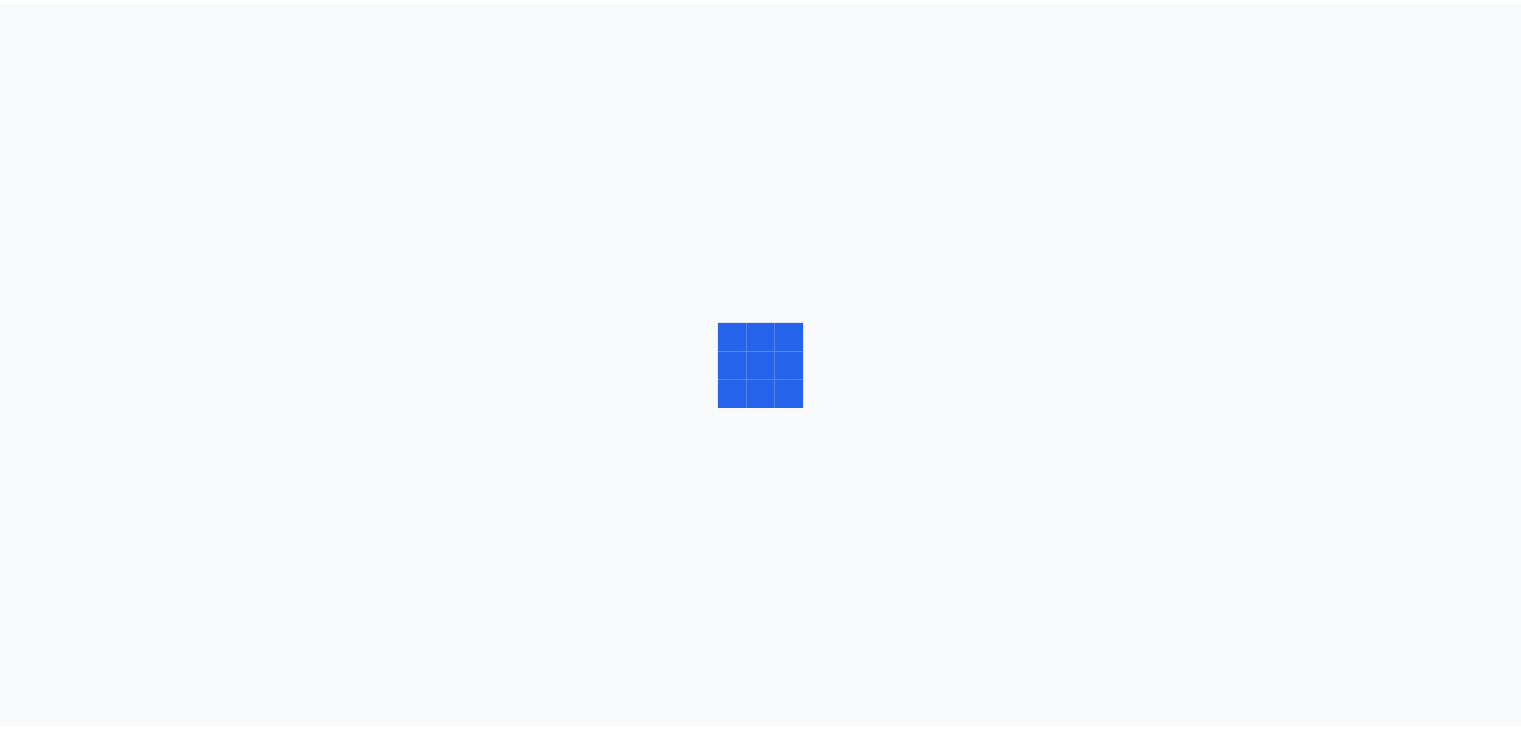 scroll, scrollTop: 0, scrollLeft: 0, axis: both 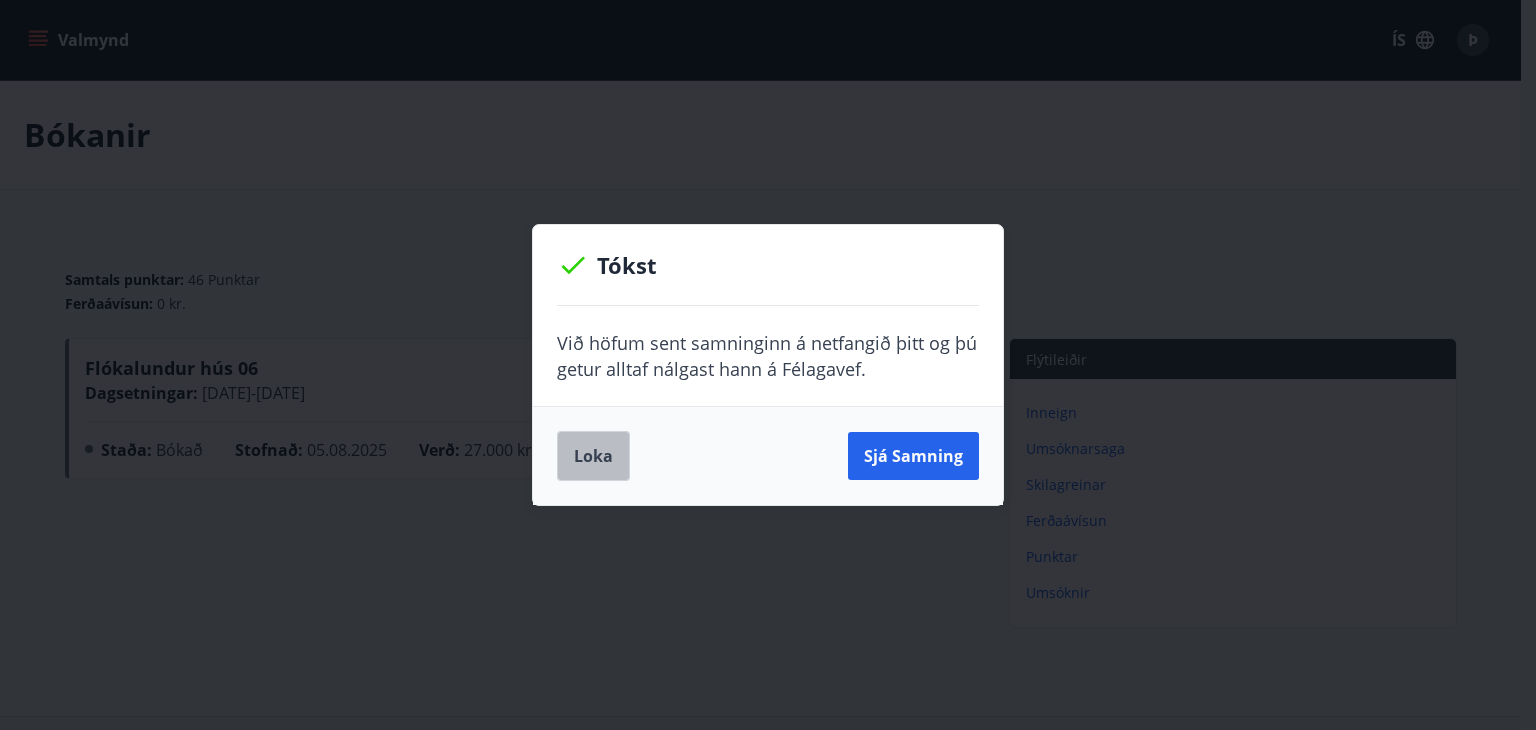 click on "Loka" at bounding box center [593, 456] 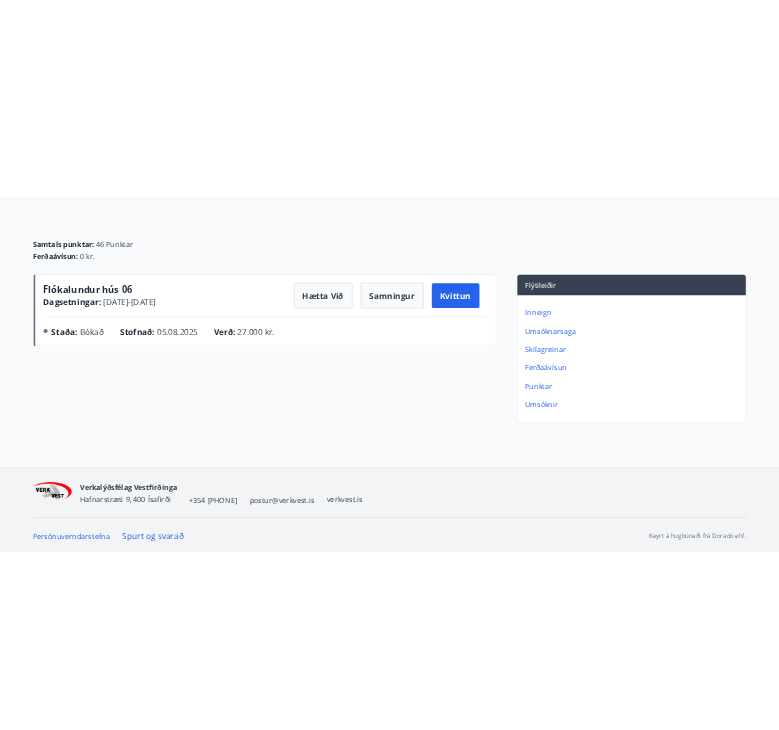 scroll, scrollTop: 153, scrollLeft: 0, axis: vertical 